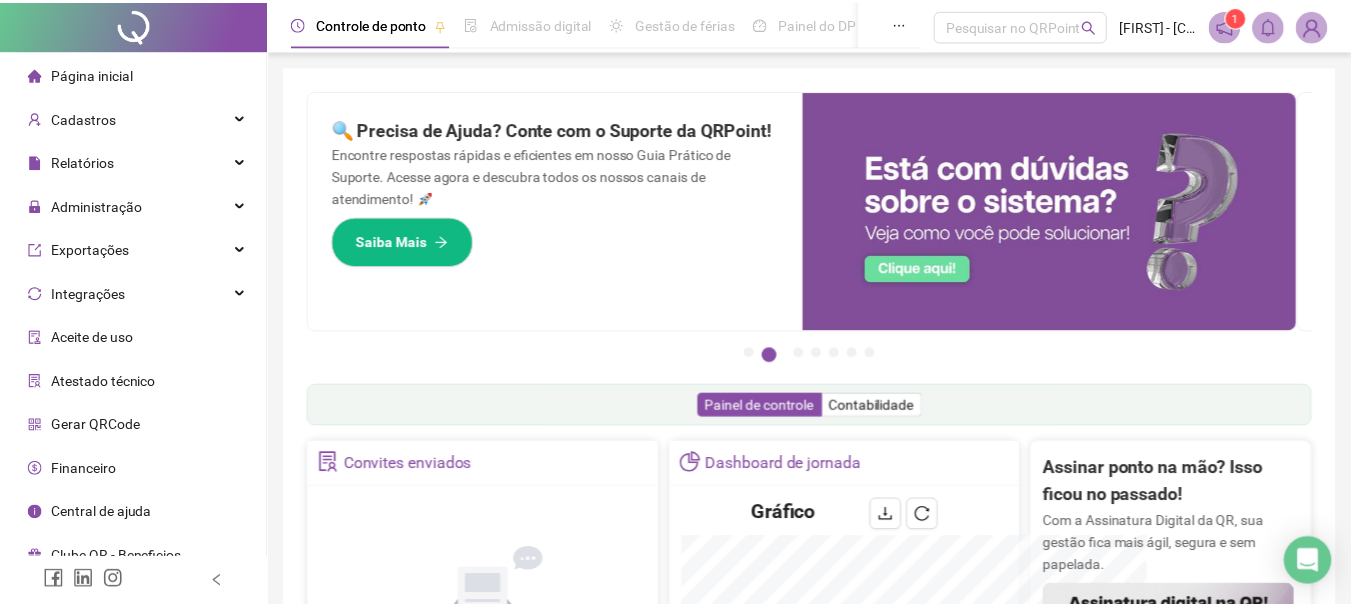 scroll, scrollTop: 0, scrollLeft: 0, axis: both 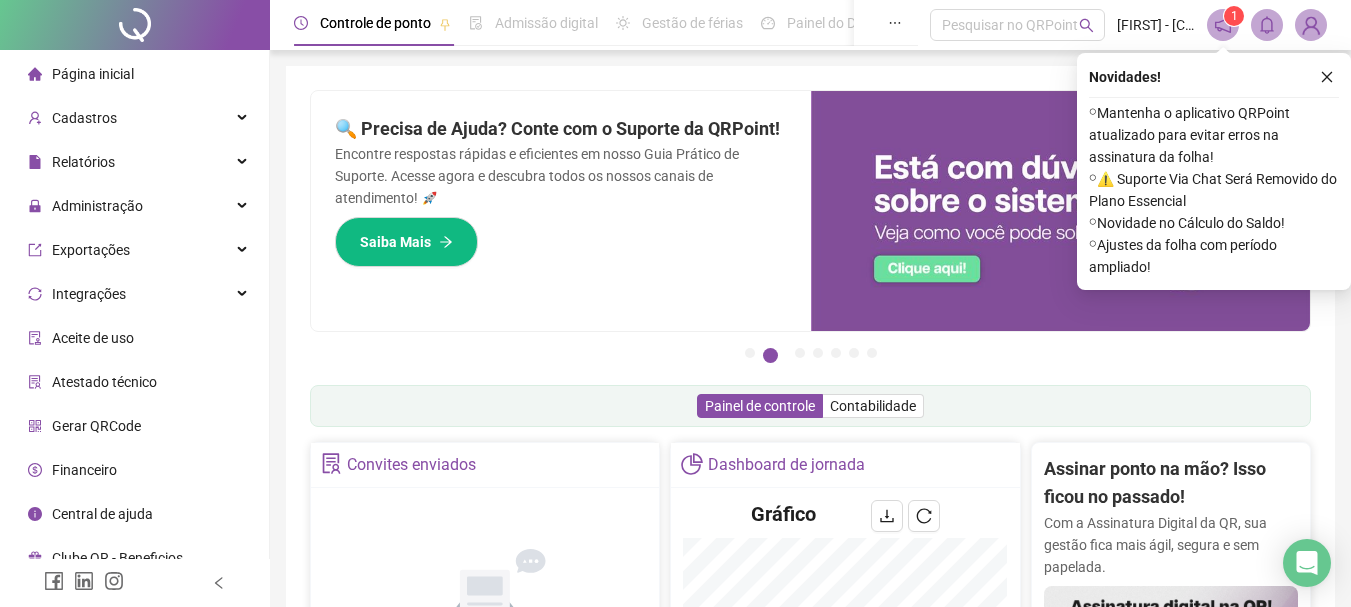 drag, startPoint x: 1328, startPoint y: 77, endPoint x: 1280, endPoint y: 73, distance: 48.166378 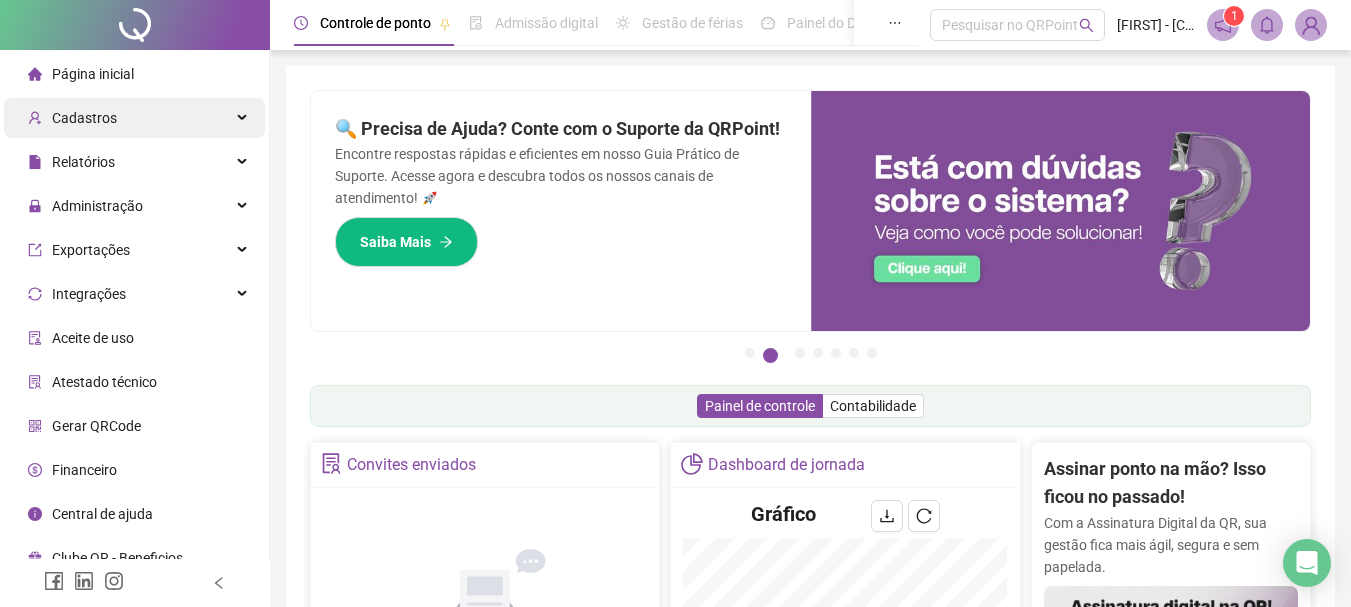 click on "Cadastros" at bounding box center [134, 118] 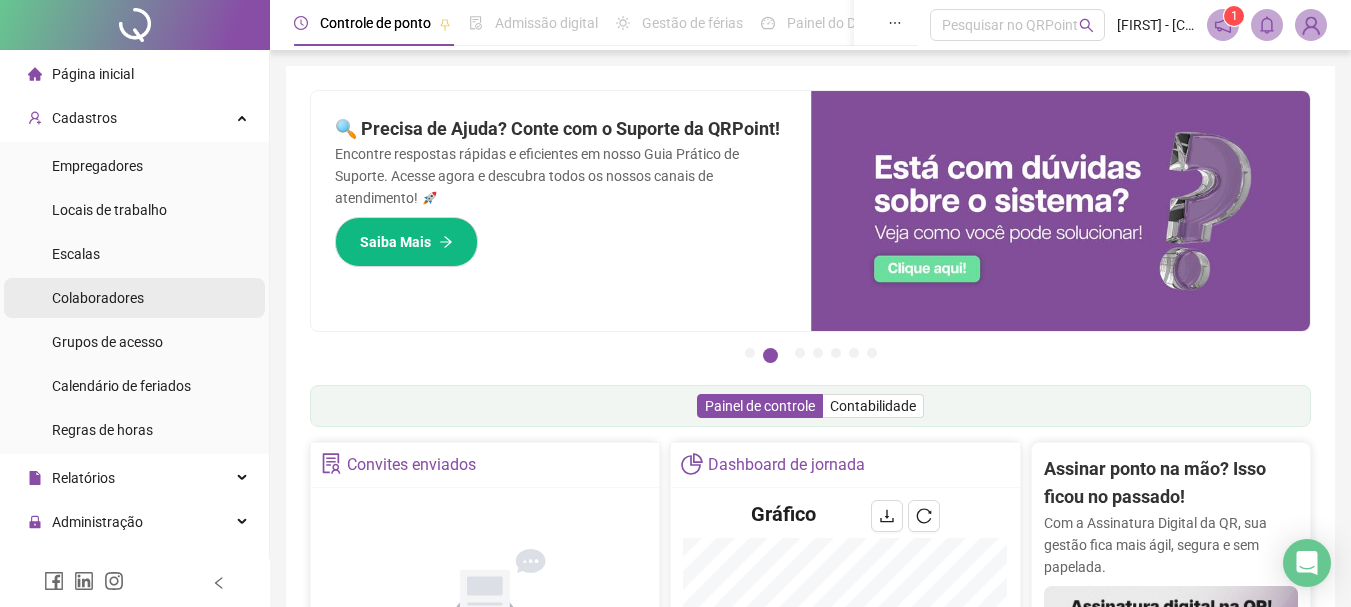 click on "Colaboradores" at bounding box center (98, 298) 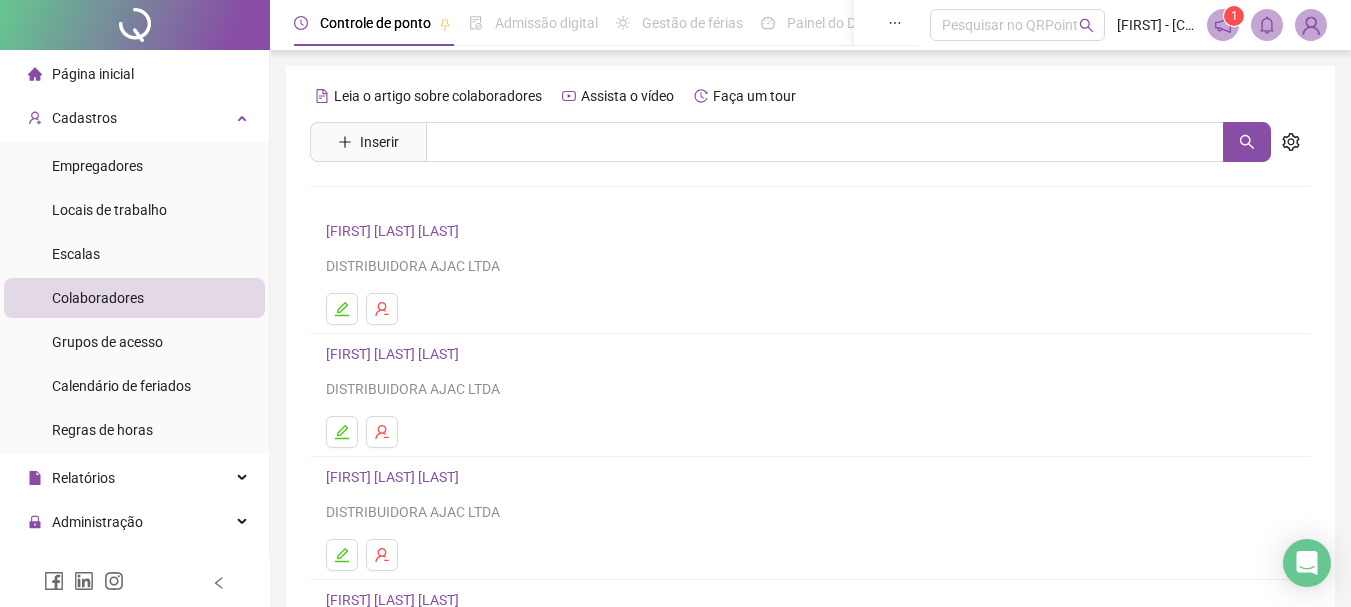 click on "[FIRST] [LAST] [LAST]" at bounding box center (395, 231) 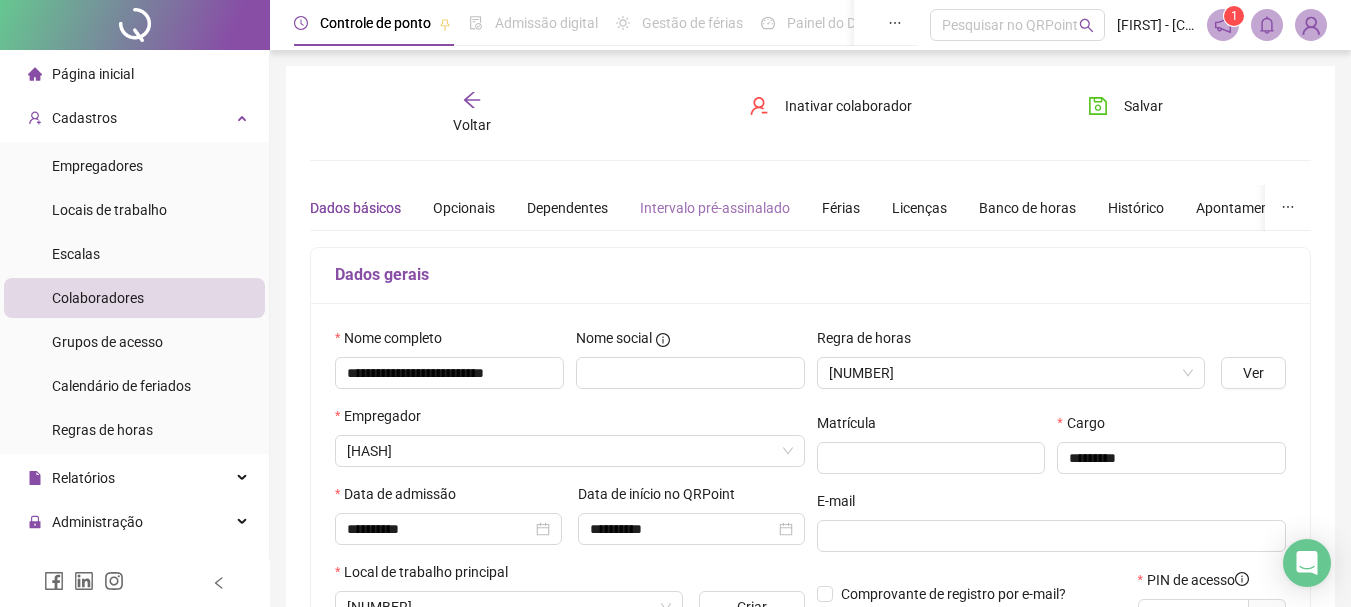 type on "**********" 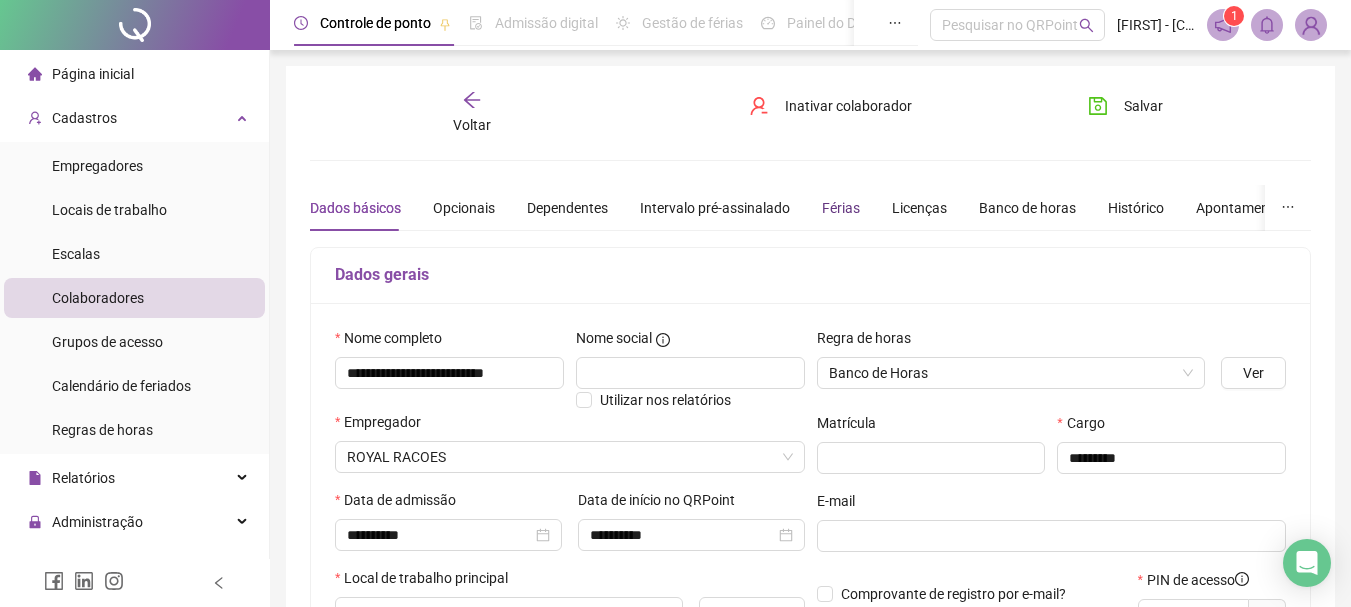 click on "Férias" at bounding box center (841, 208) 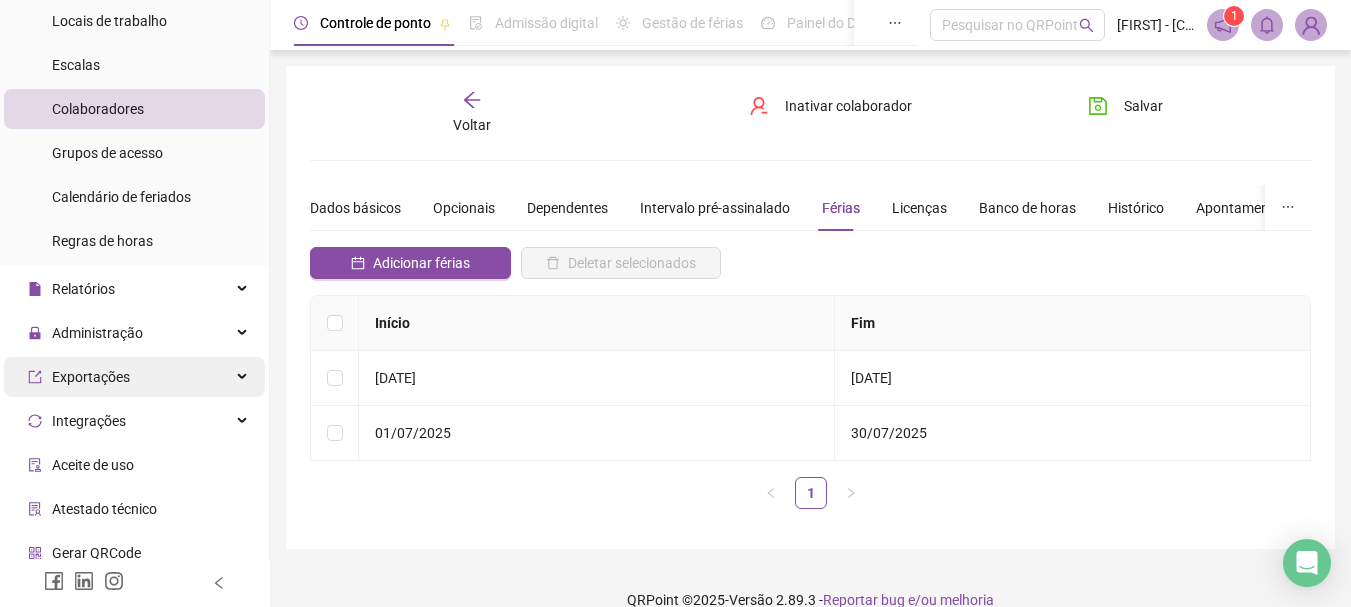 scroll, scrollTop: 200, scrollLeft: 0, axis: vertical 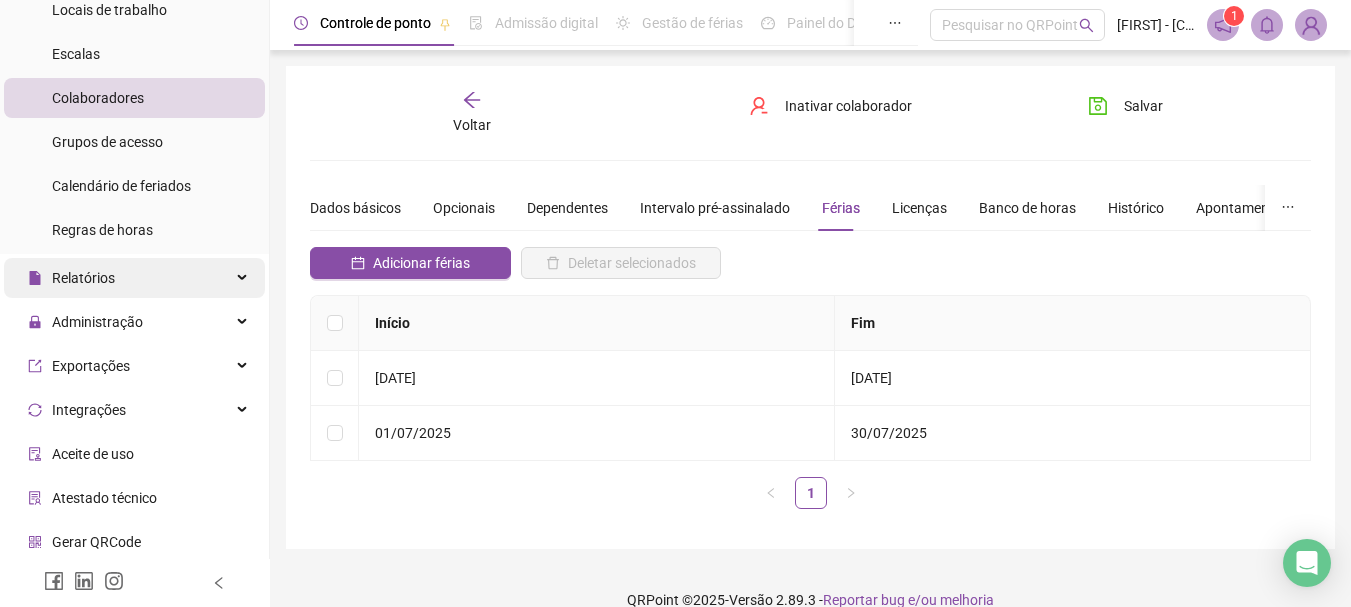 click on "Relatórios" at bounding box center (134, 278) 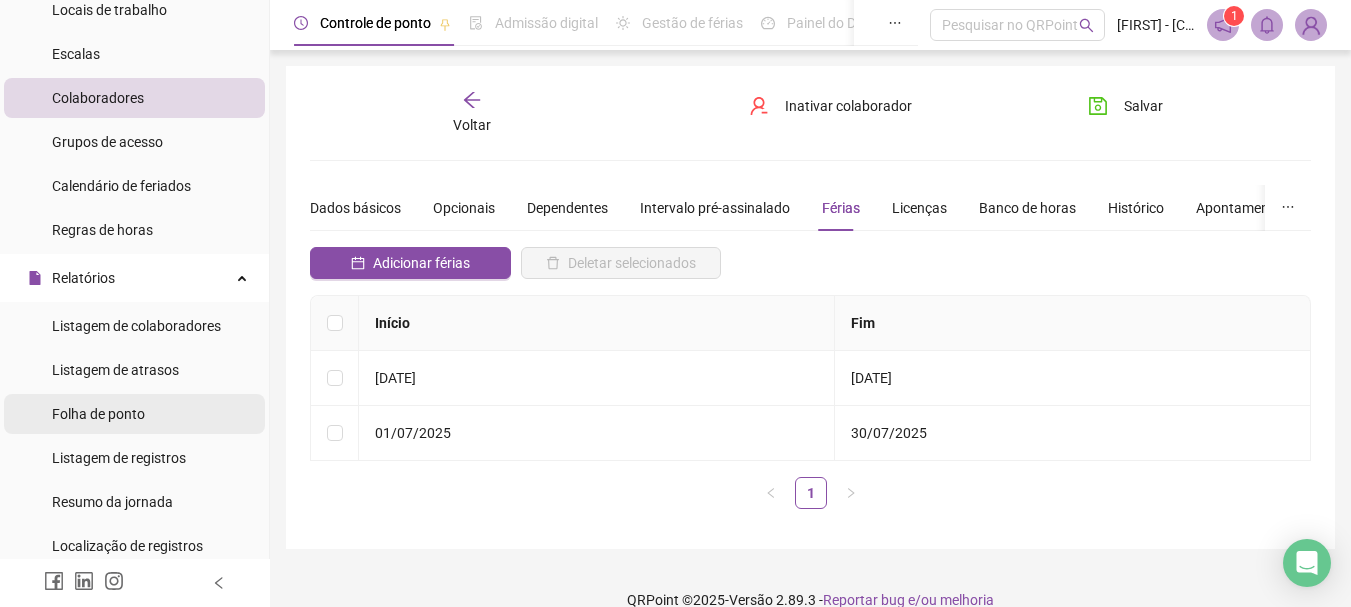 click on "Folha de ponto" at bounding box center (98, 414) 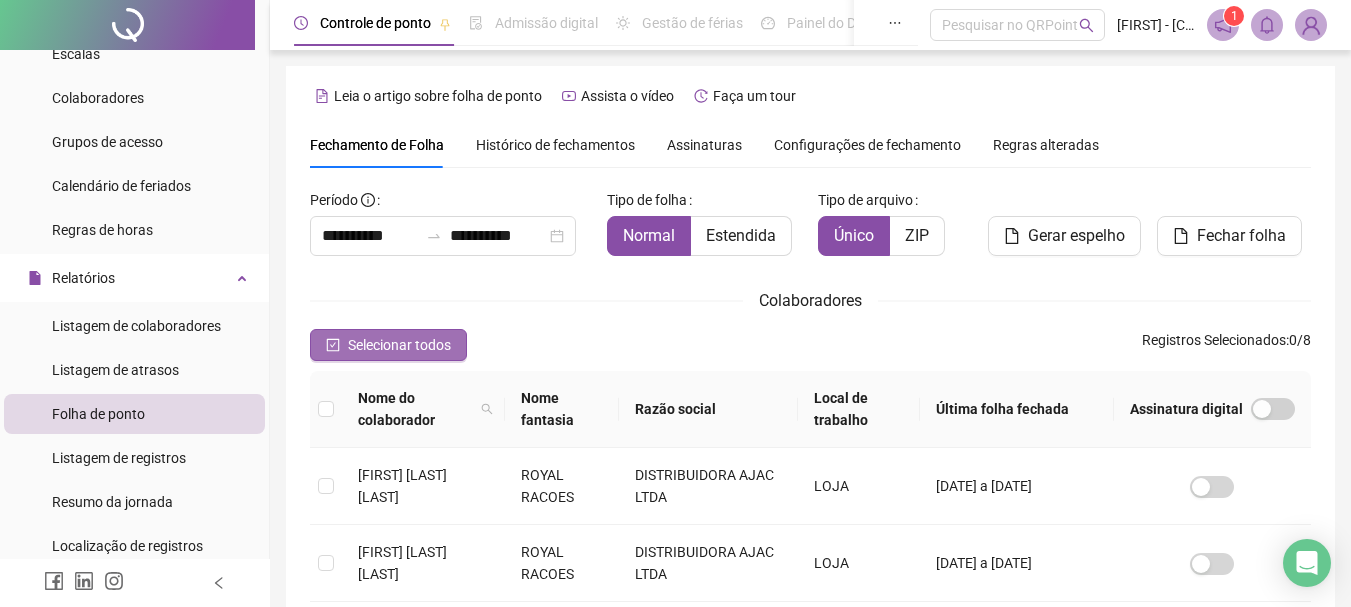 scroll, scrollTop: 106, scrollLeft: 0, axis: vertical 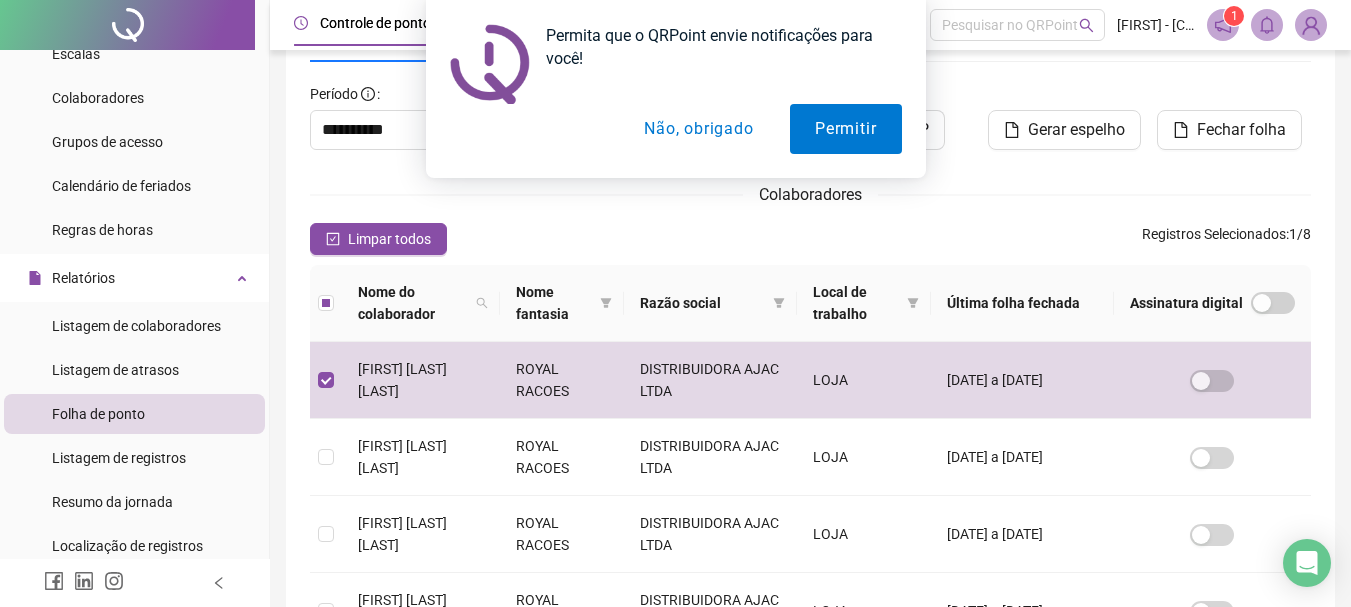 click on "Não, obrigado" at bounding box center [698, 129] 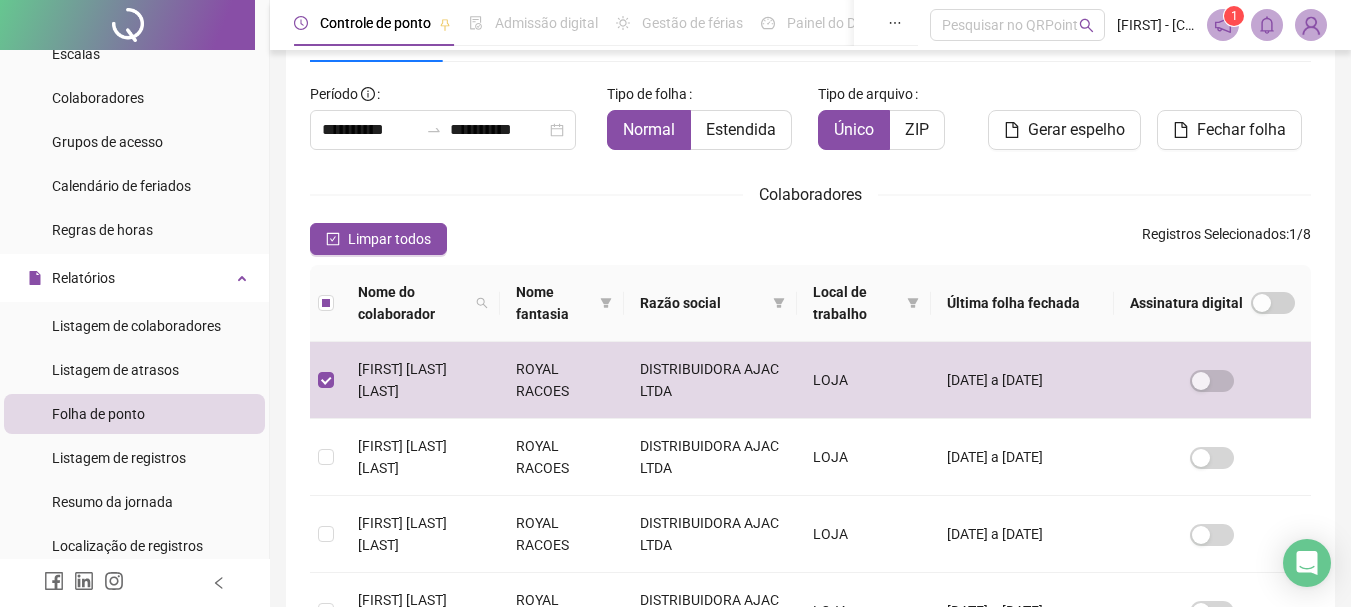 scroll, scrollTop: 6, scrollLeft: 0, axis: vertical 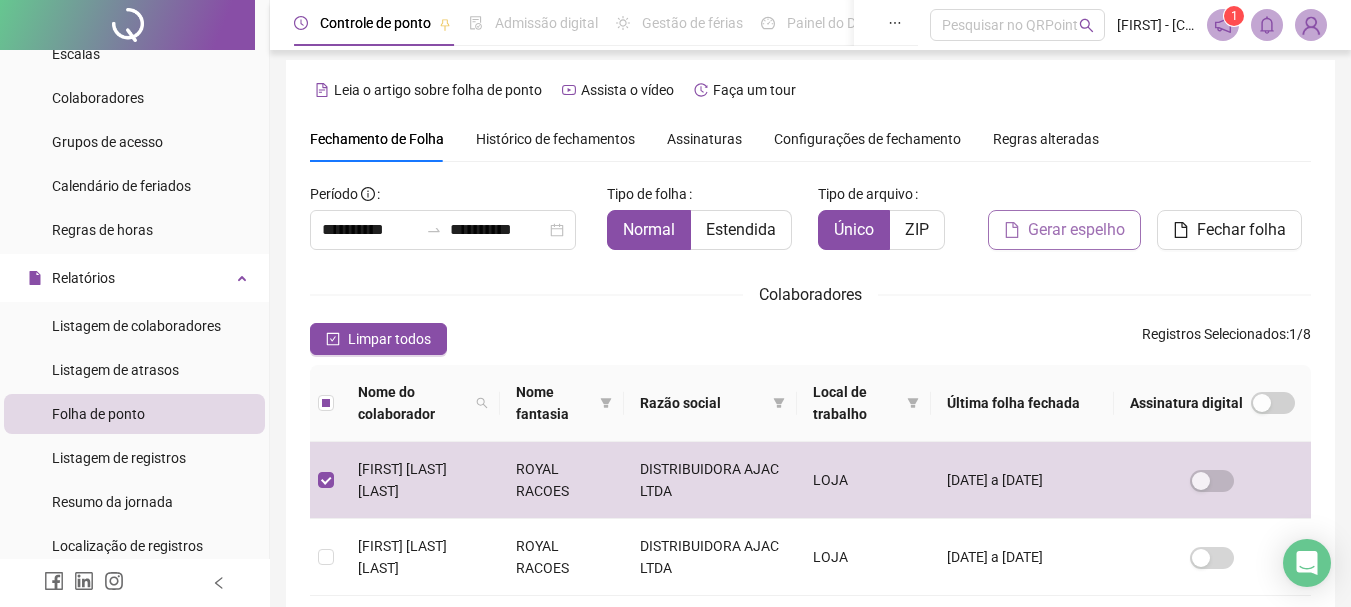 click on "Gerar espelho" at bounding box center [1076, 230] 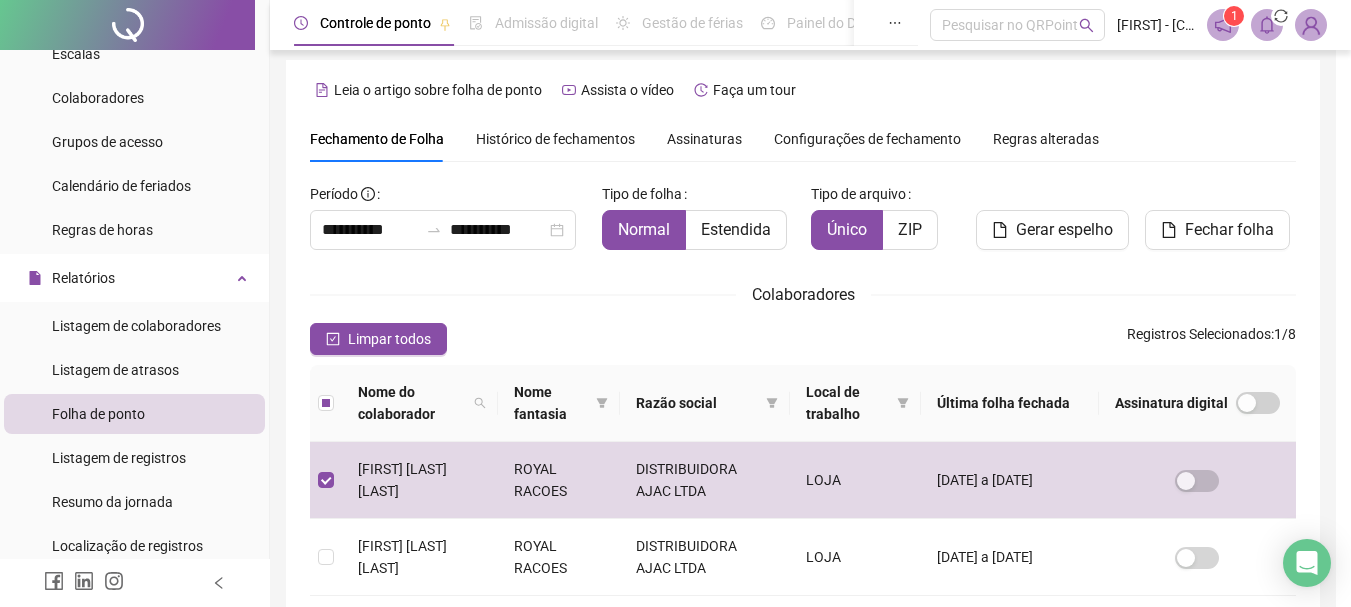 scroll, scrollTop: 106, scrollLeft: 0, axis: vertical 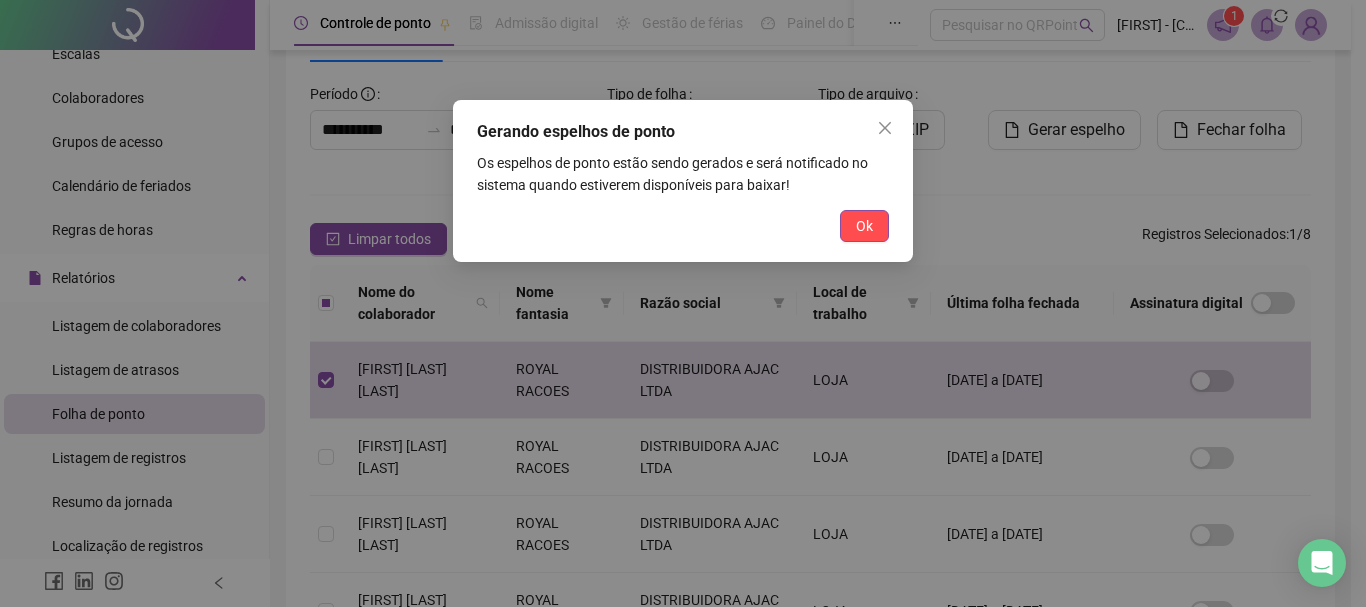 click on "Ok" at bounding box center [864, 226] 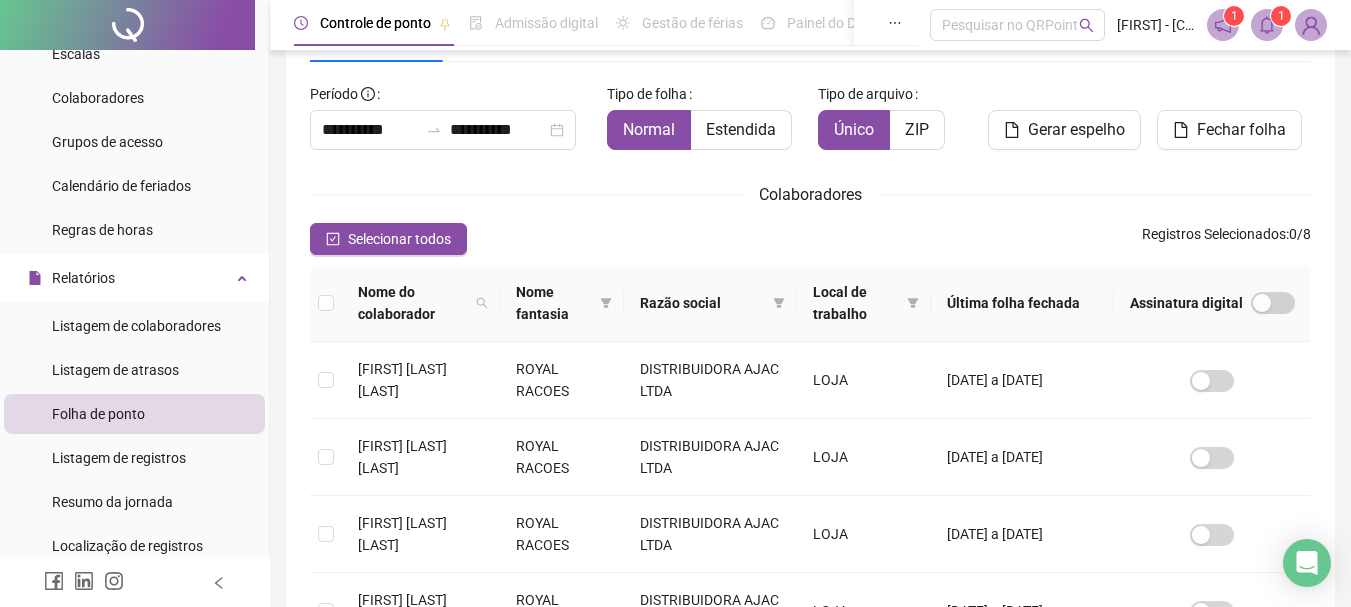 click on "**********" at bounding box center (810, 519) 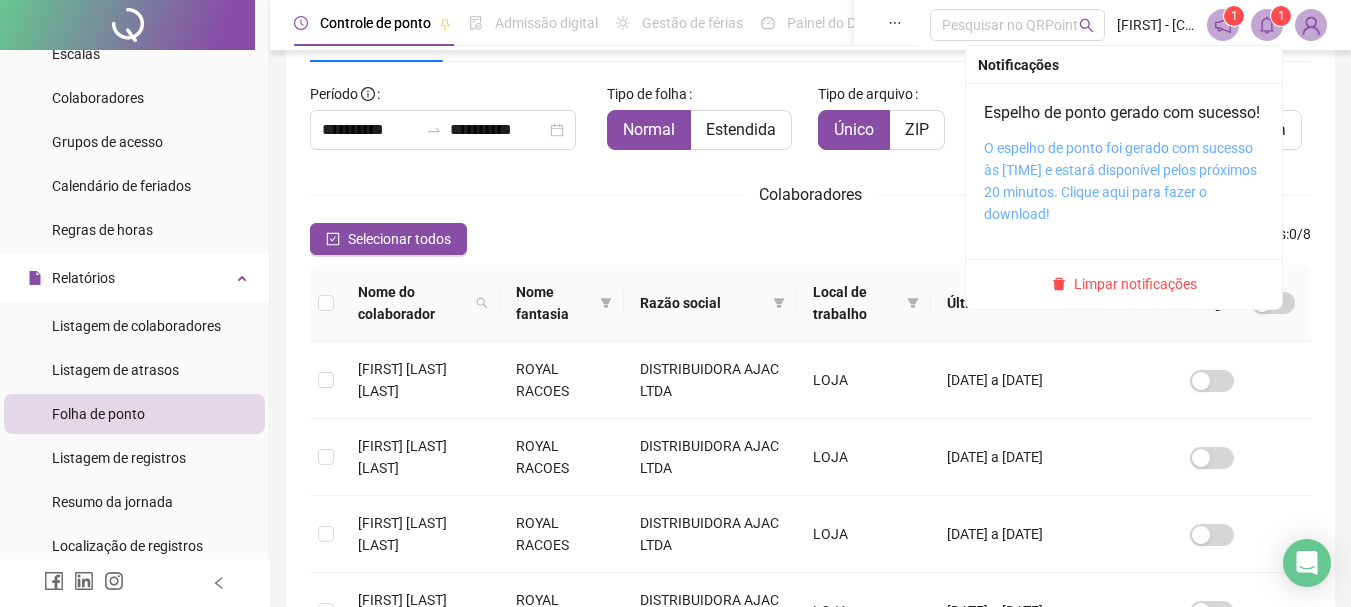 click on "O espelho de ponto foi gerado com sucesso às [TIME] e estará disponível pelos próximos 20 minutos.
Clique aqui para fazer o download!" at bounding box center [1120, 181] 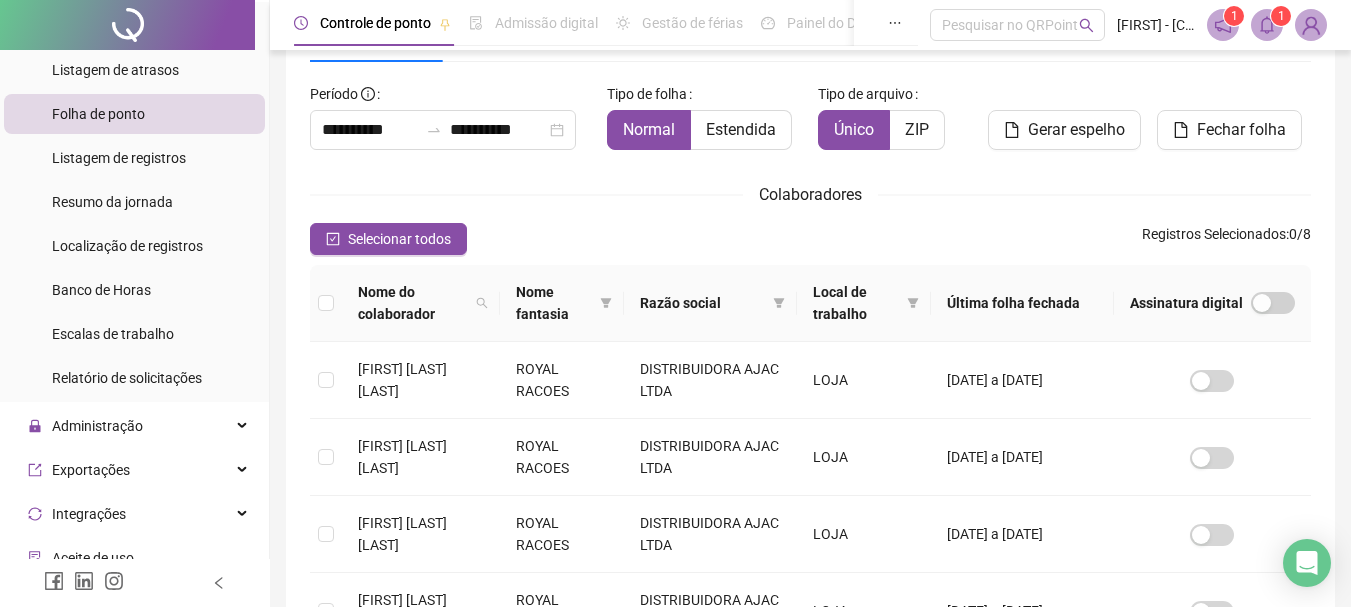 scroll, scrollTop: 600, scrollLeft: 0, axis: vertical 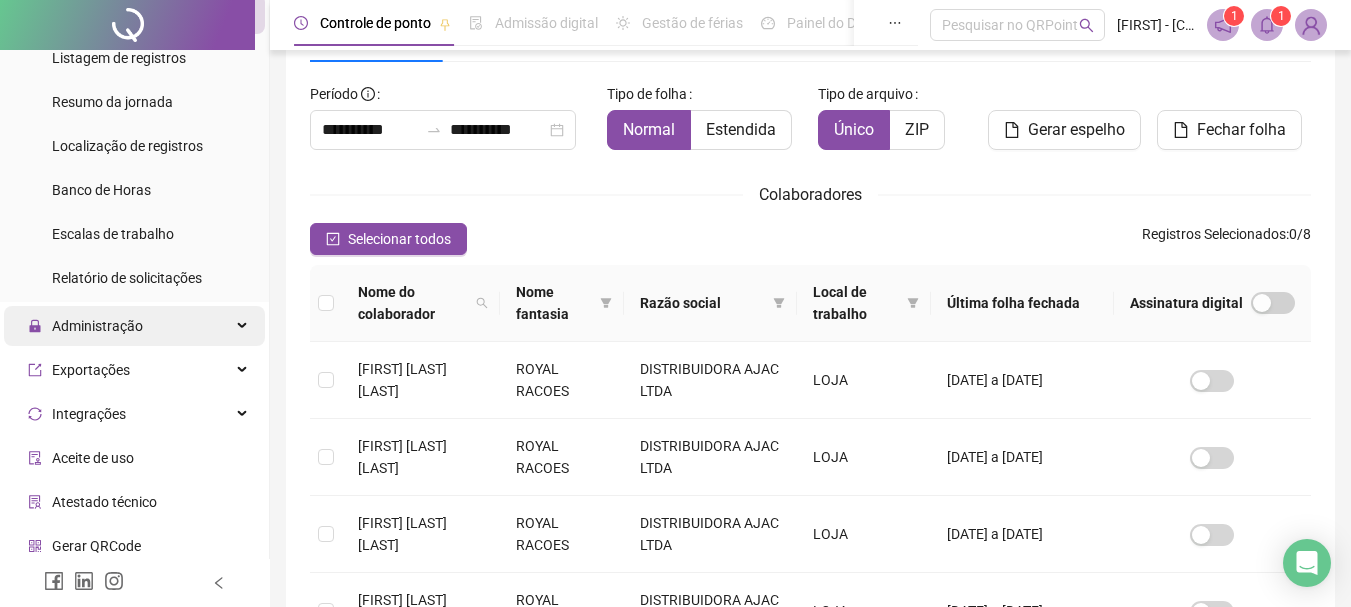 click on "Administração" at bounding box center [134, 326] 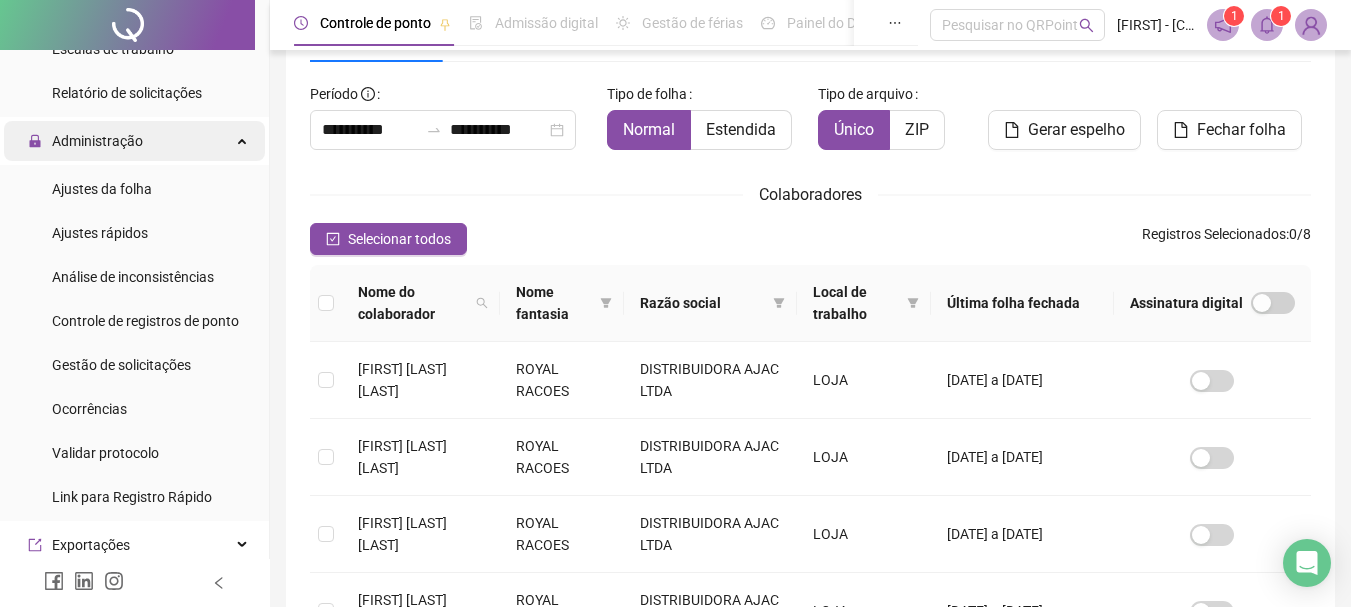 scroll, scrollTop: 800, scrollLeft: 0, axis: vertical 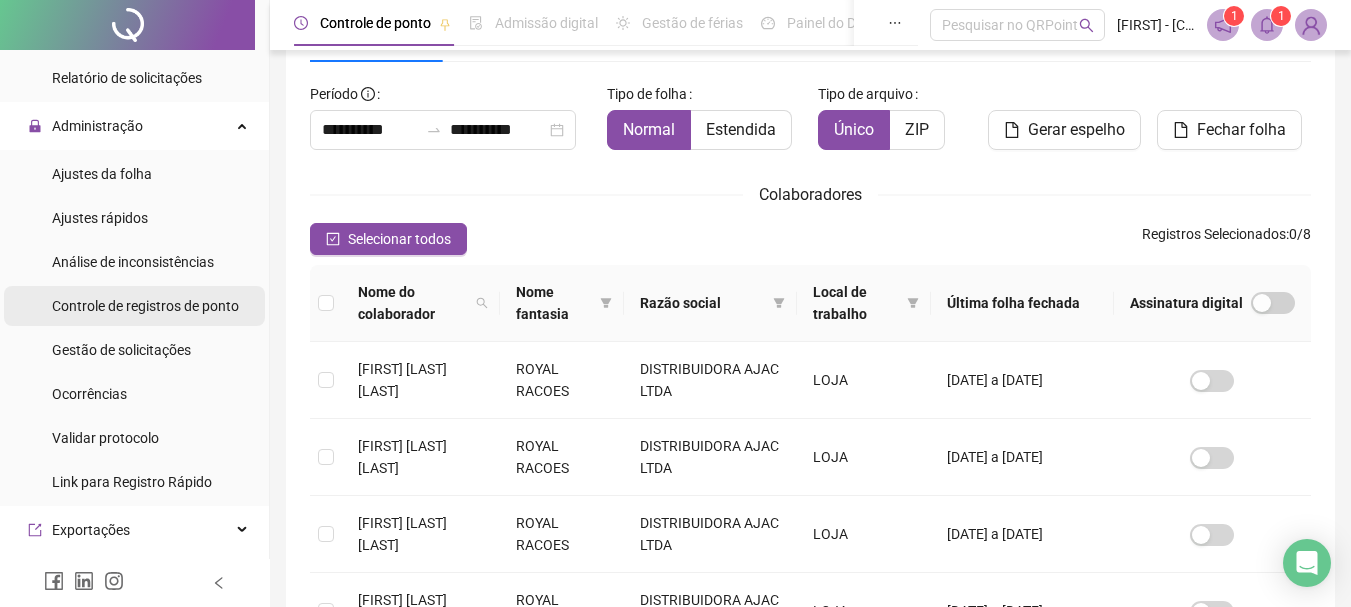 click on "Controle de registros de ponto" at bounding box center [145, 306] 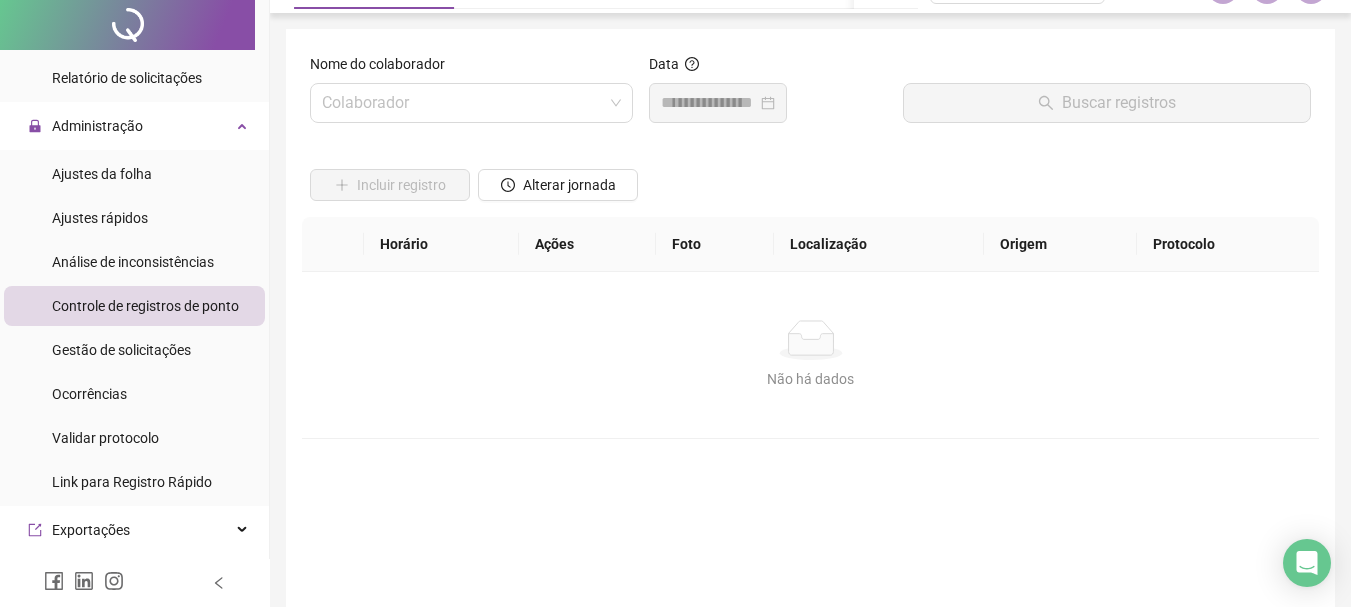 scroll, scrollTop: 0, scrollLeft: 0, axis: both 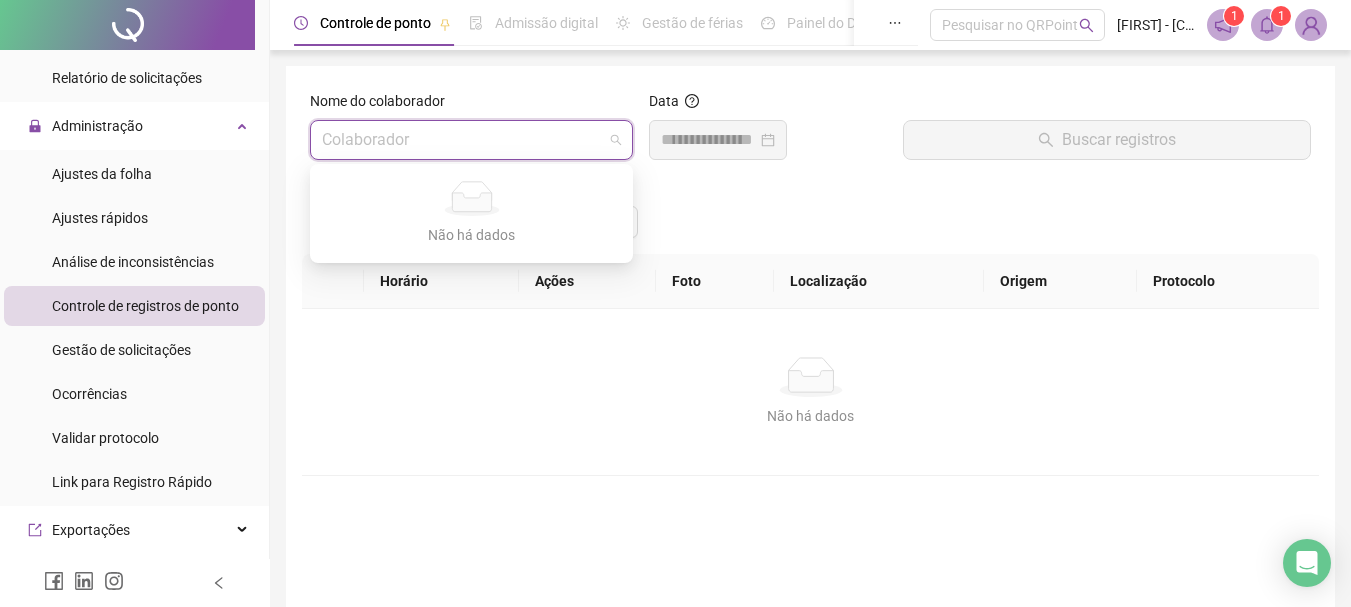 click at bounding box center (462, 140) 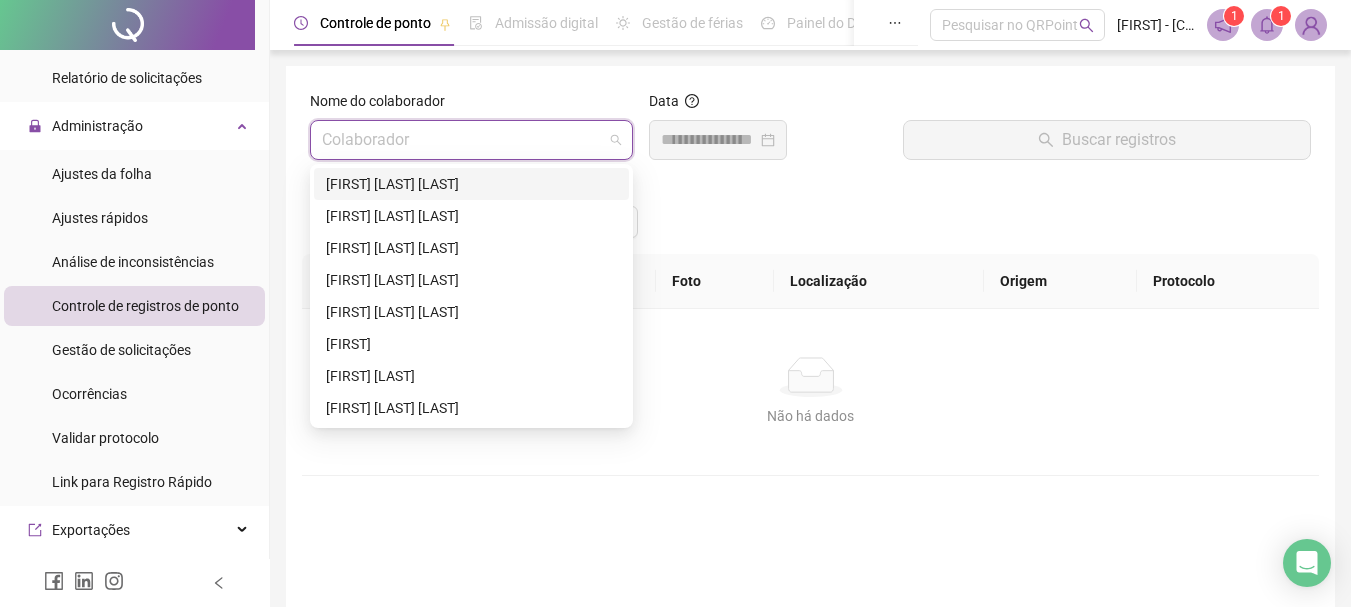 click on "[FIRST] [LAST] [LAST]" at bounding box center (471, 184) 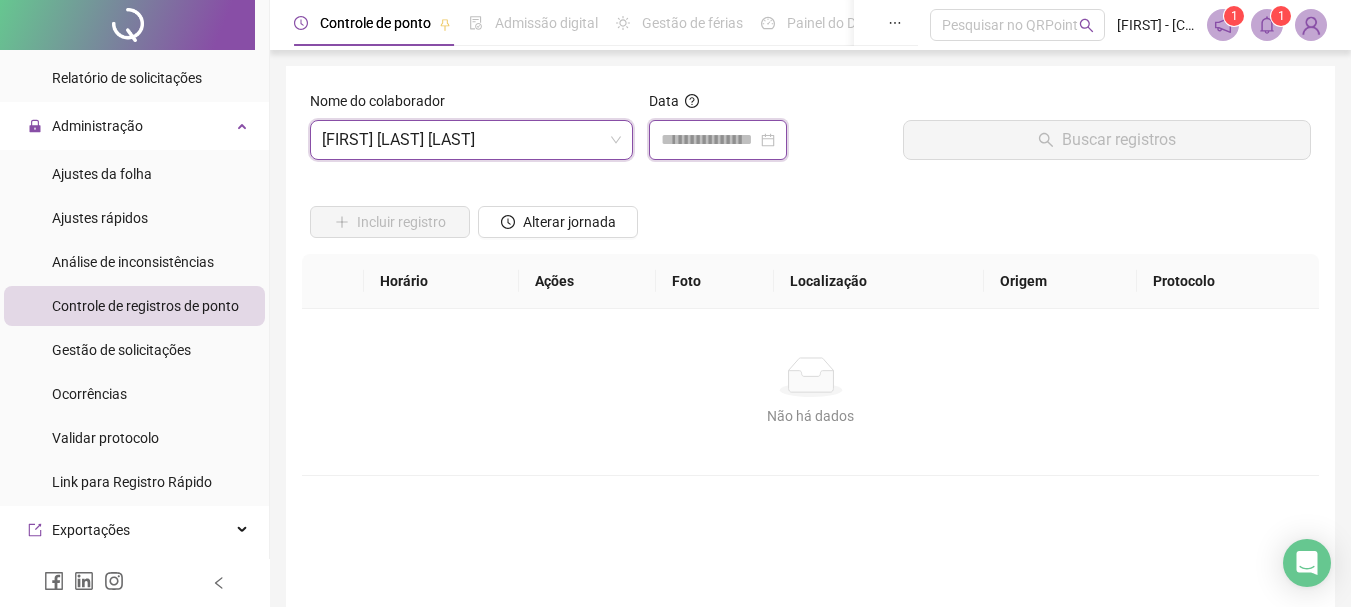 click at bounding box center [709, 140] 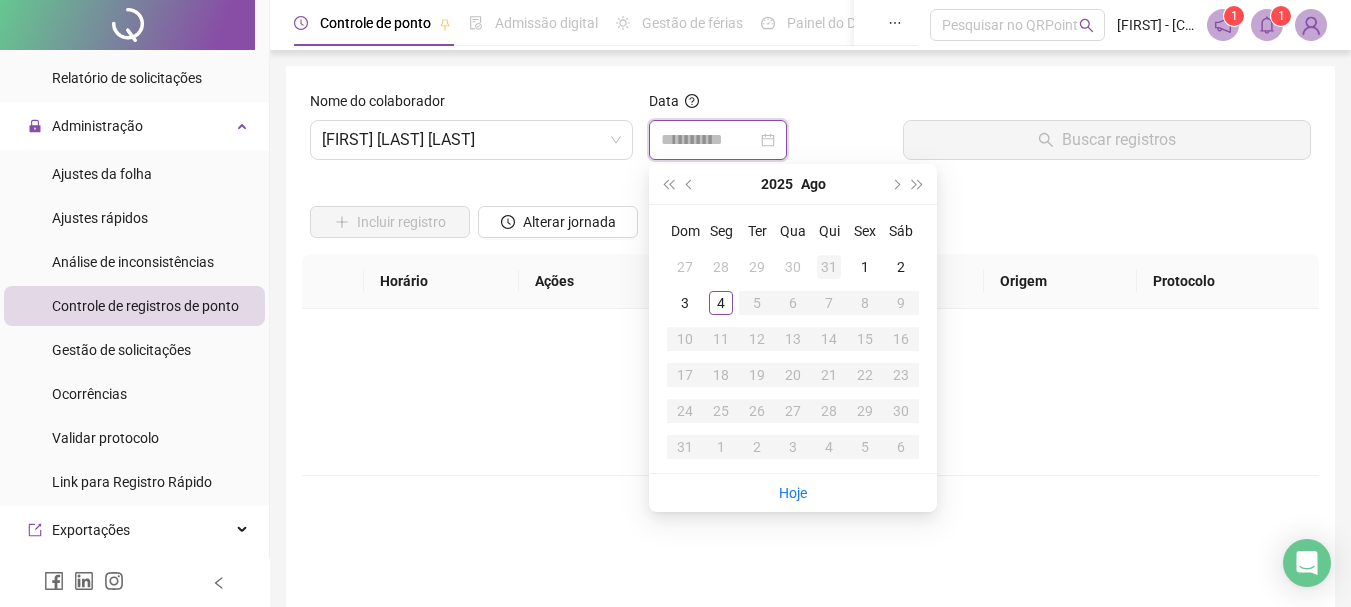 type on "**********" 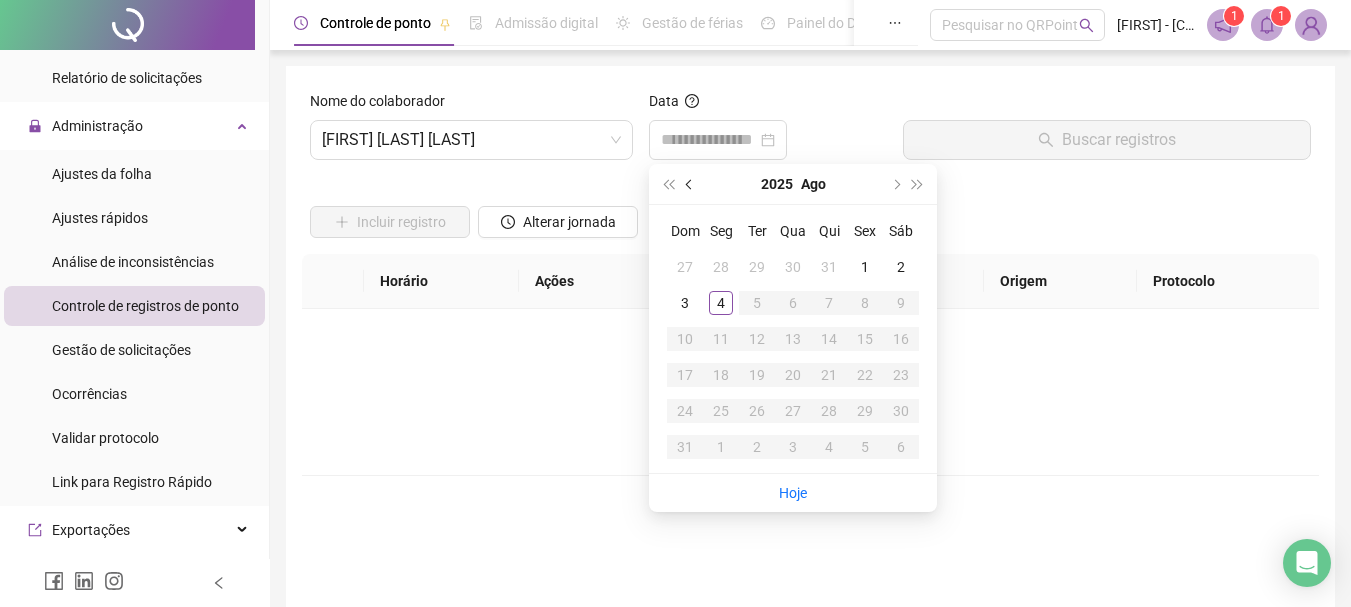 click at bounding box center [691, 184] 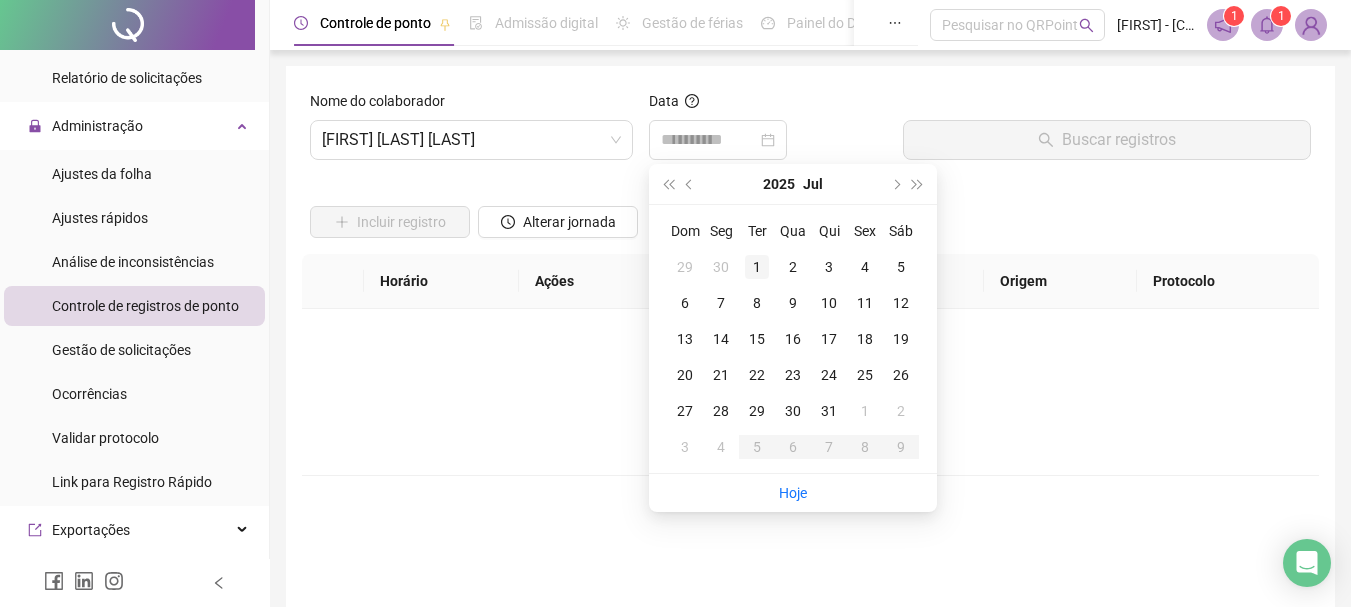 type on "**********" 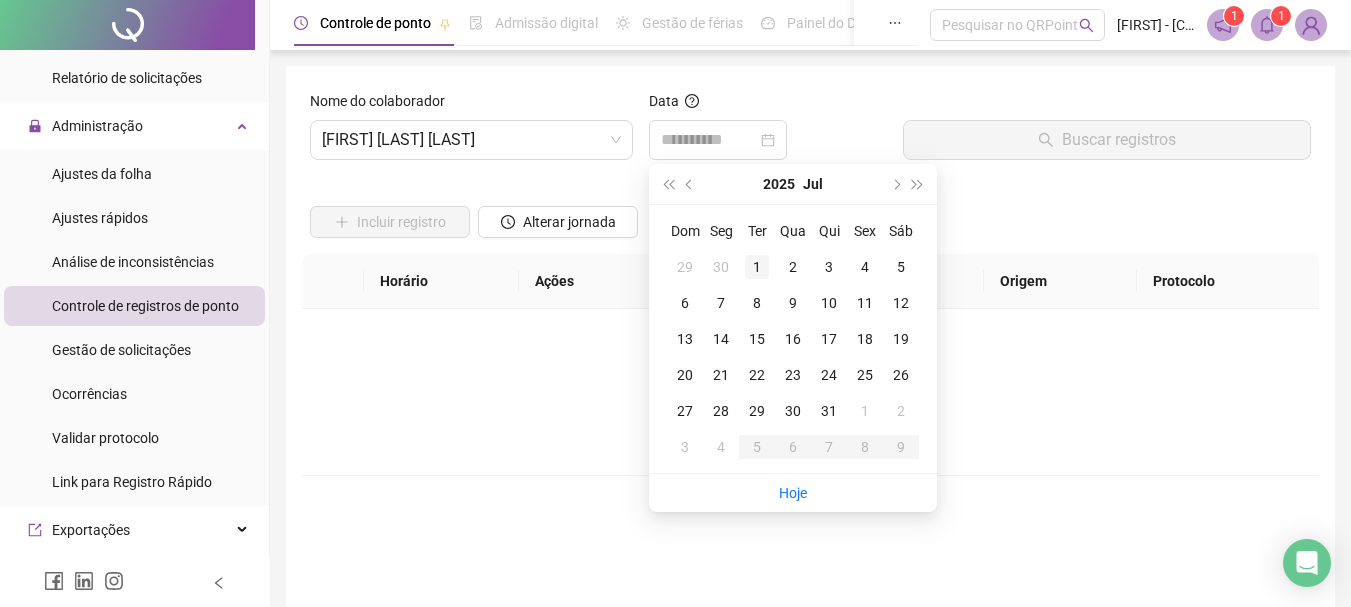 click on "1" at bounding box center [757, 267] 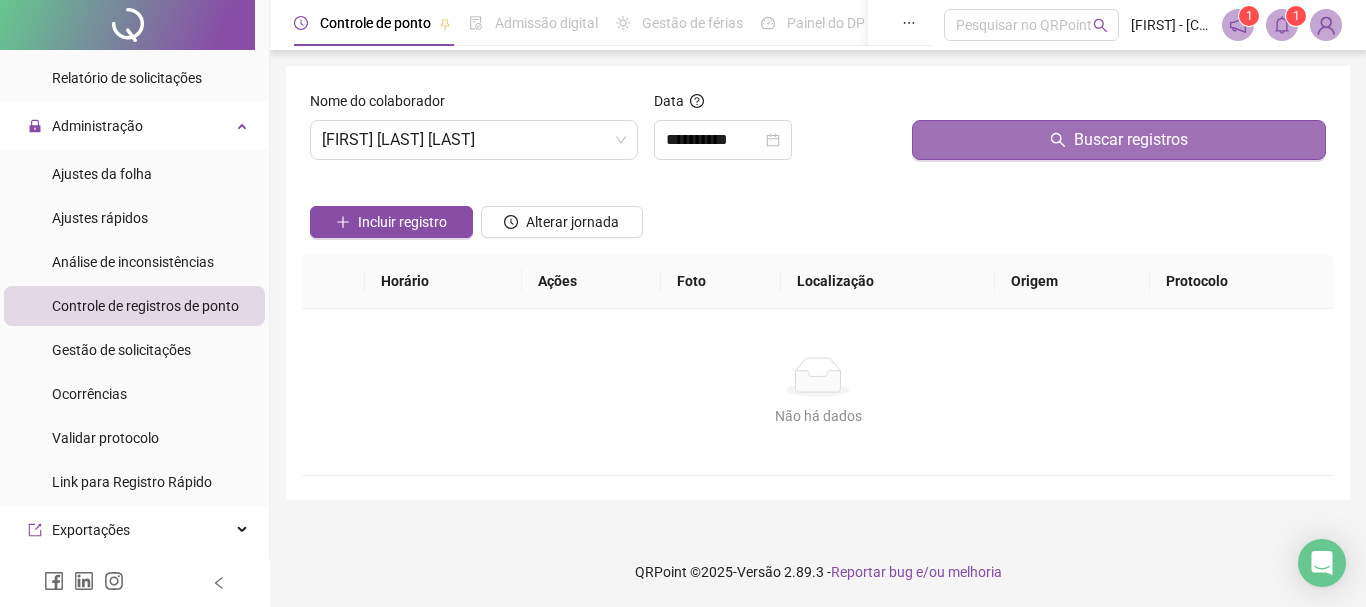 click on "Buscar registros" at bounding box center (1131, 140) 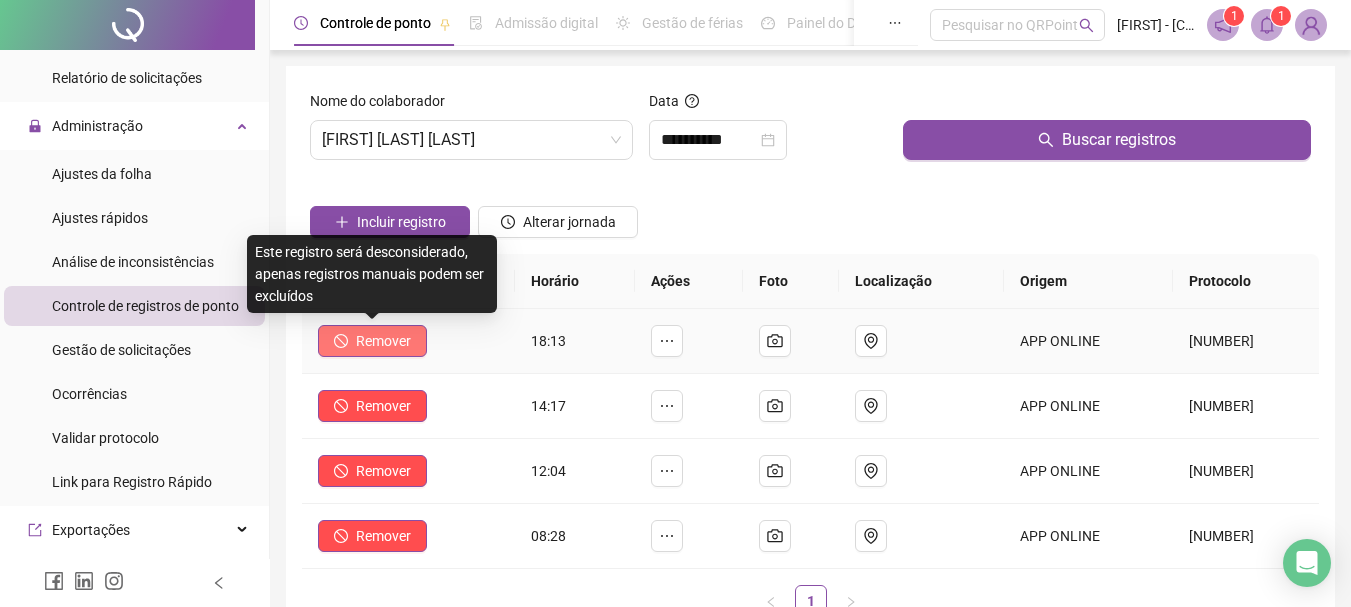 click on "Remover" at bounding box center (383, 341) 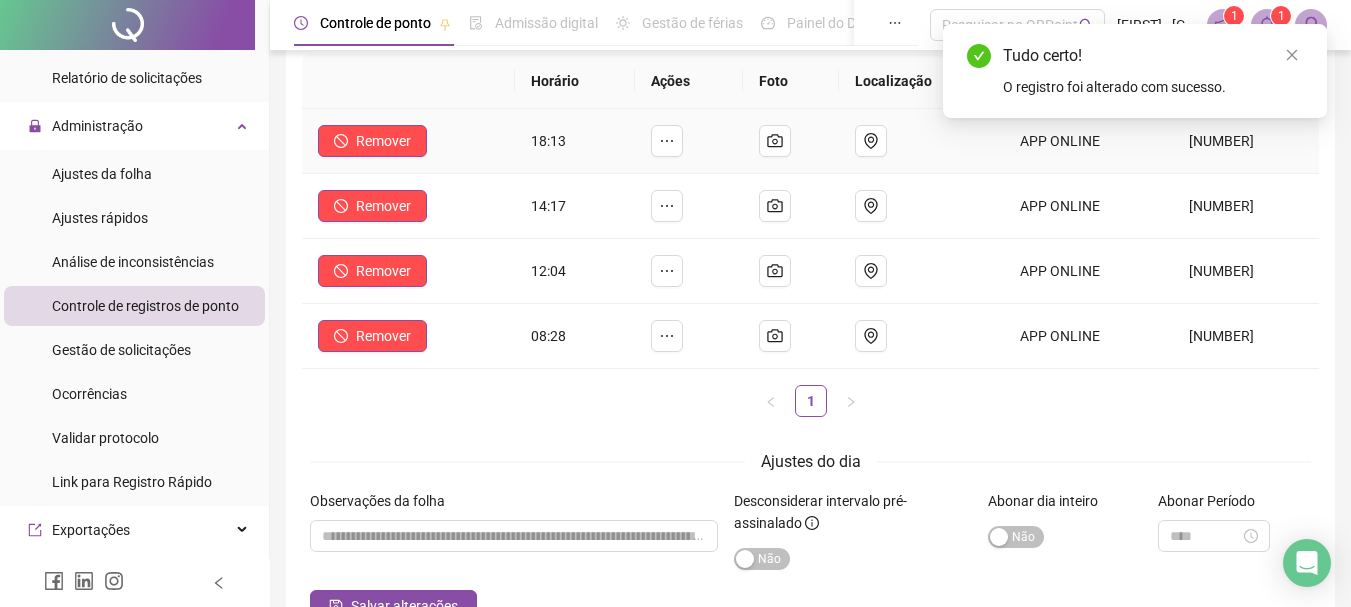 scroll, scrollTop: 100, scrollLeft: 0, axis: vertical 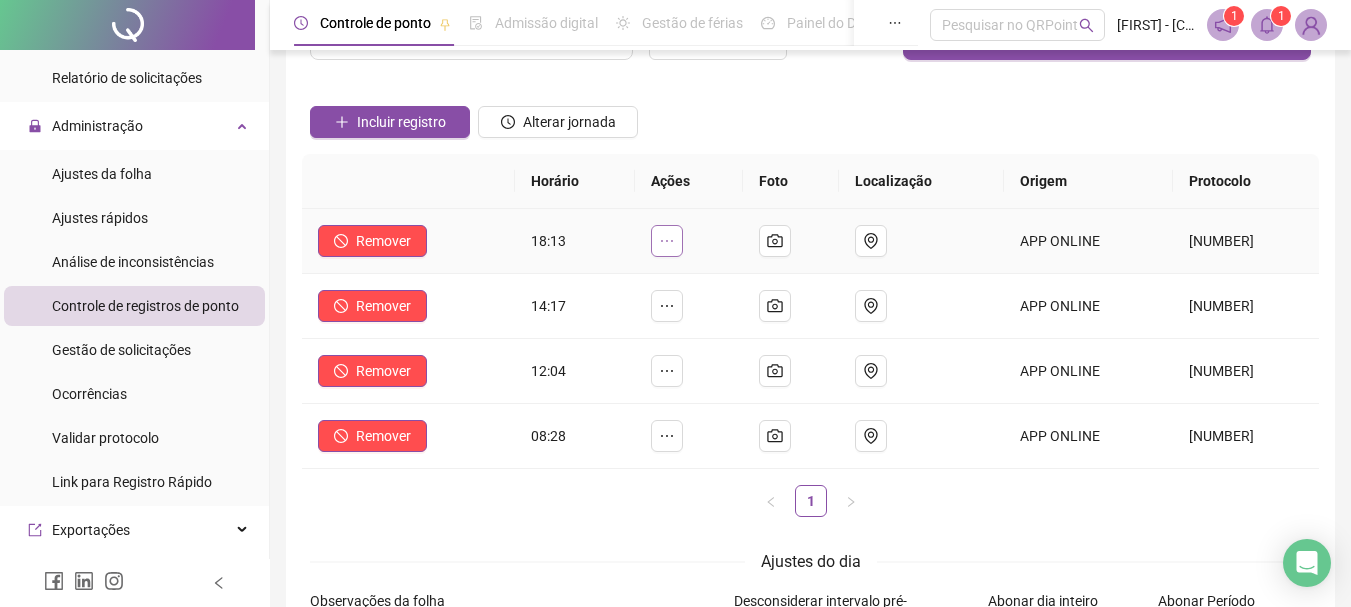 click 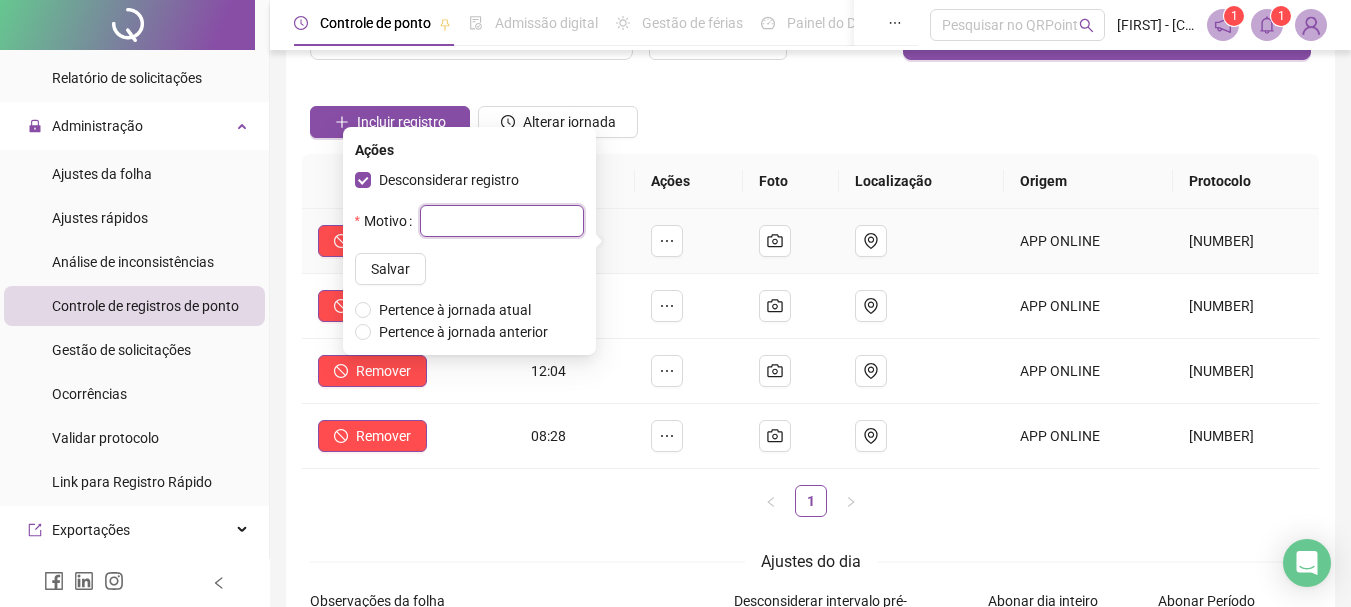 click at bounding box center [502, 221] 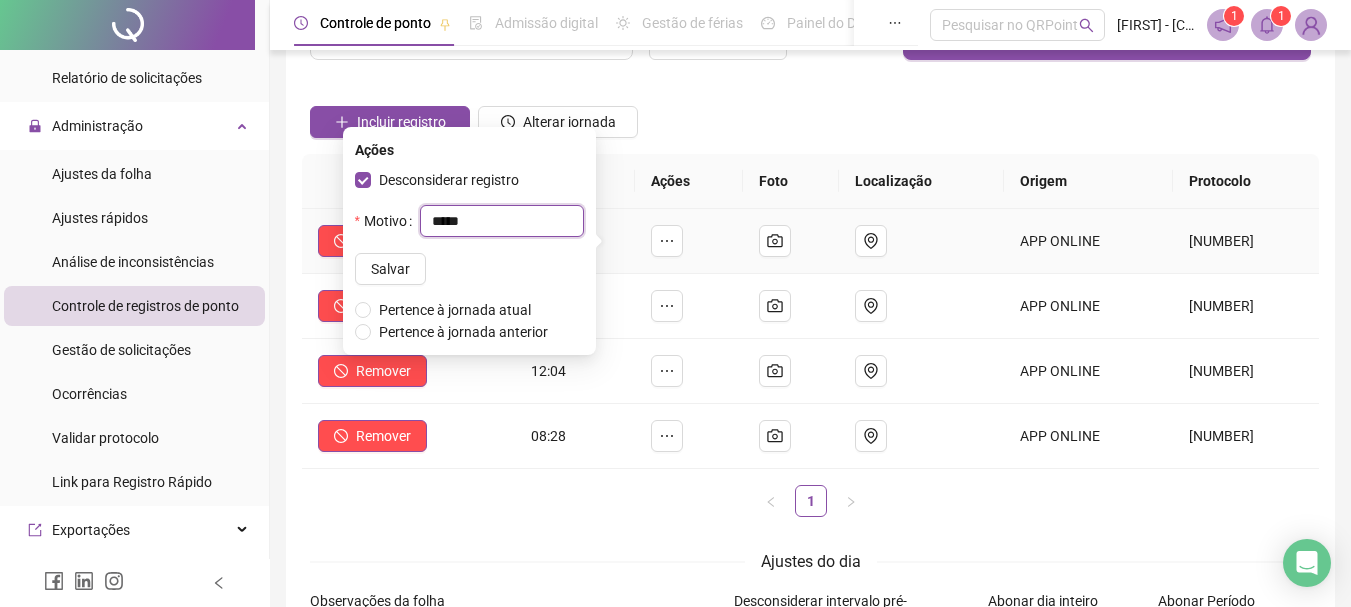 type on "******" 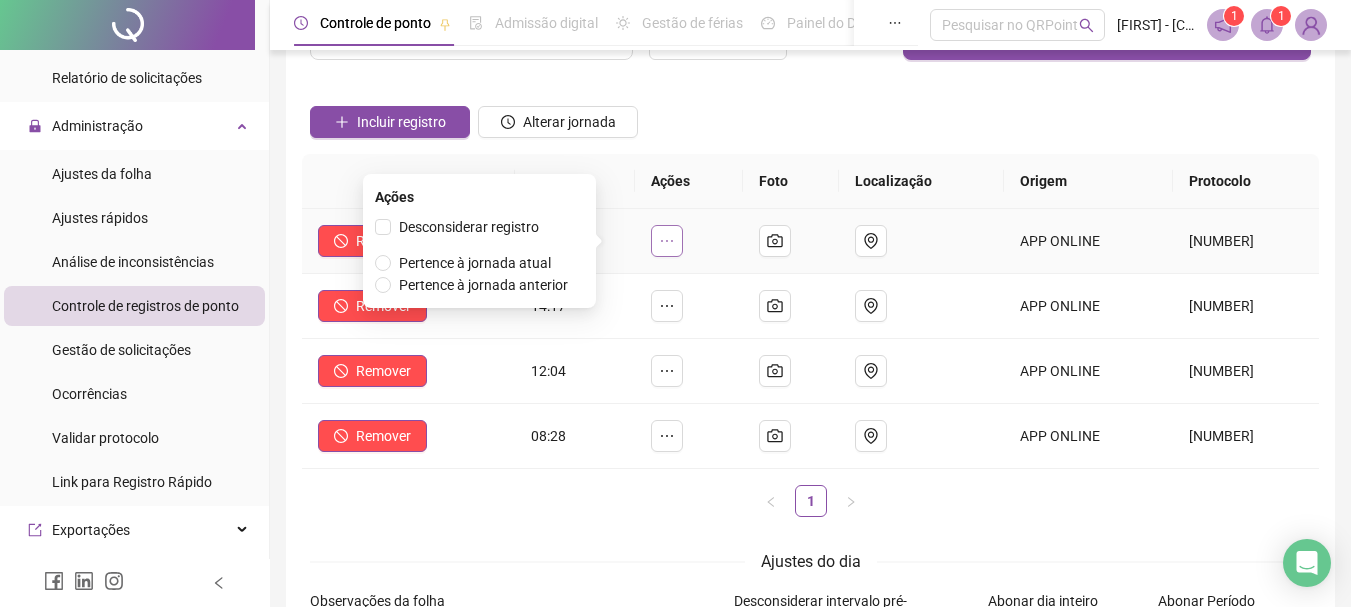 click 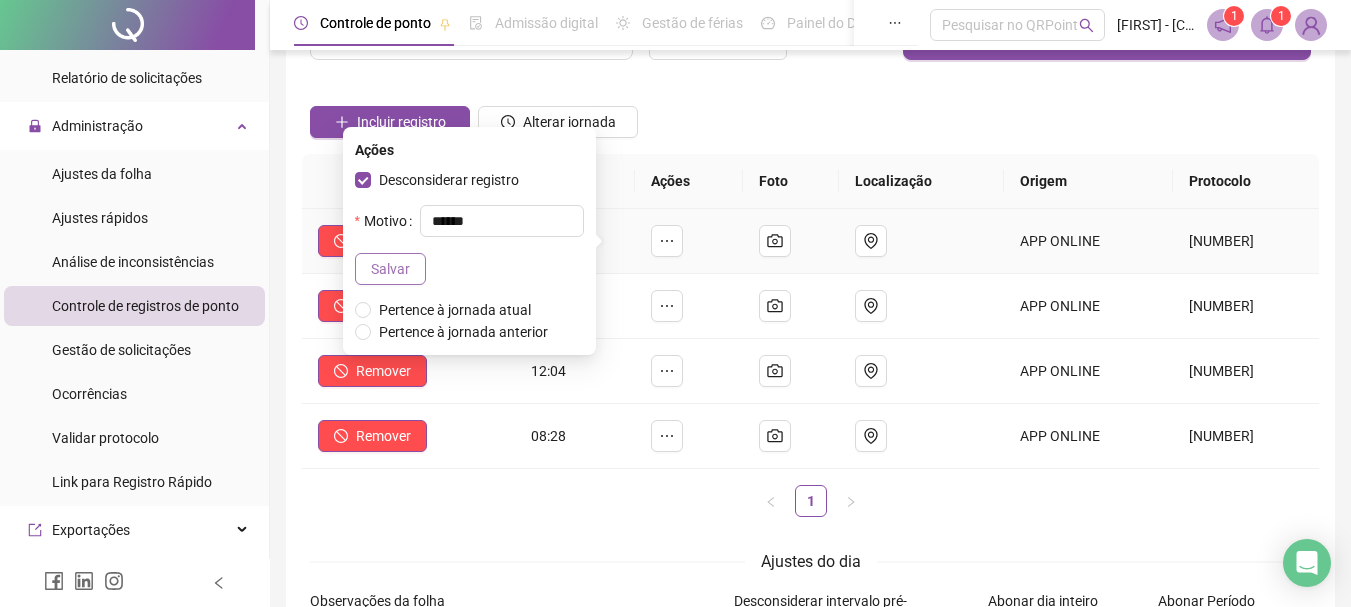 click on "Salvar" at bounding box center [390, 269] 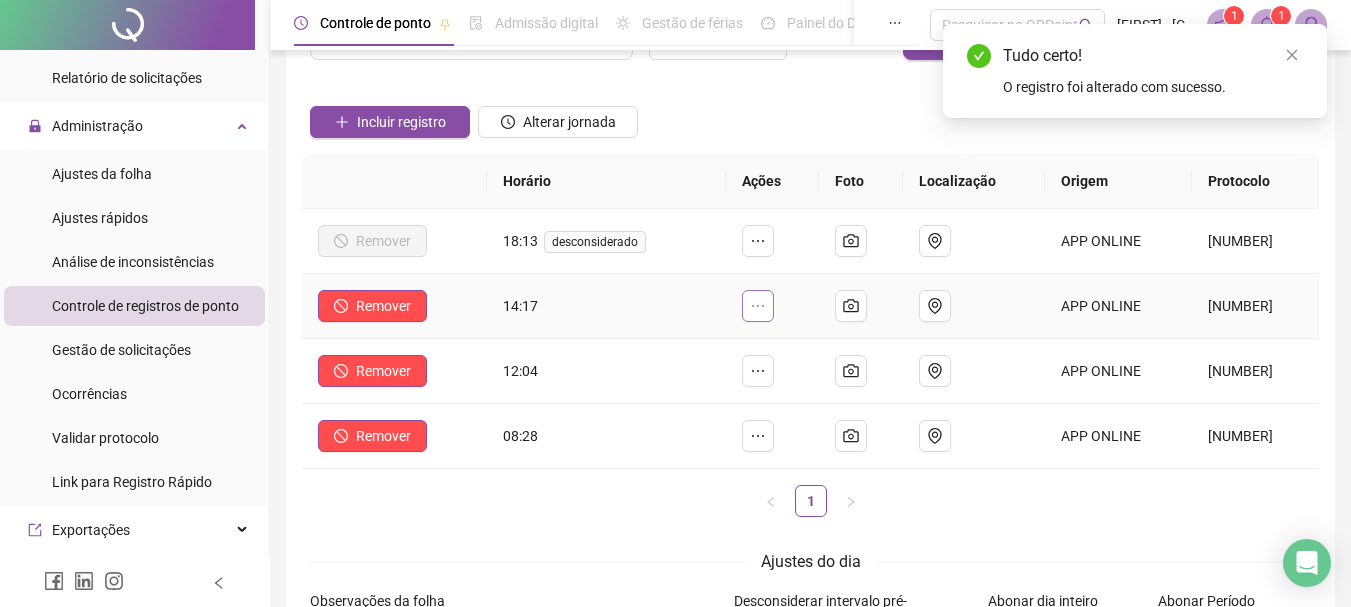 click at bounding box center [758, 306] 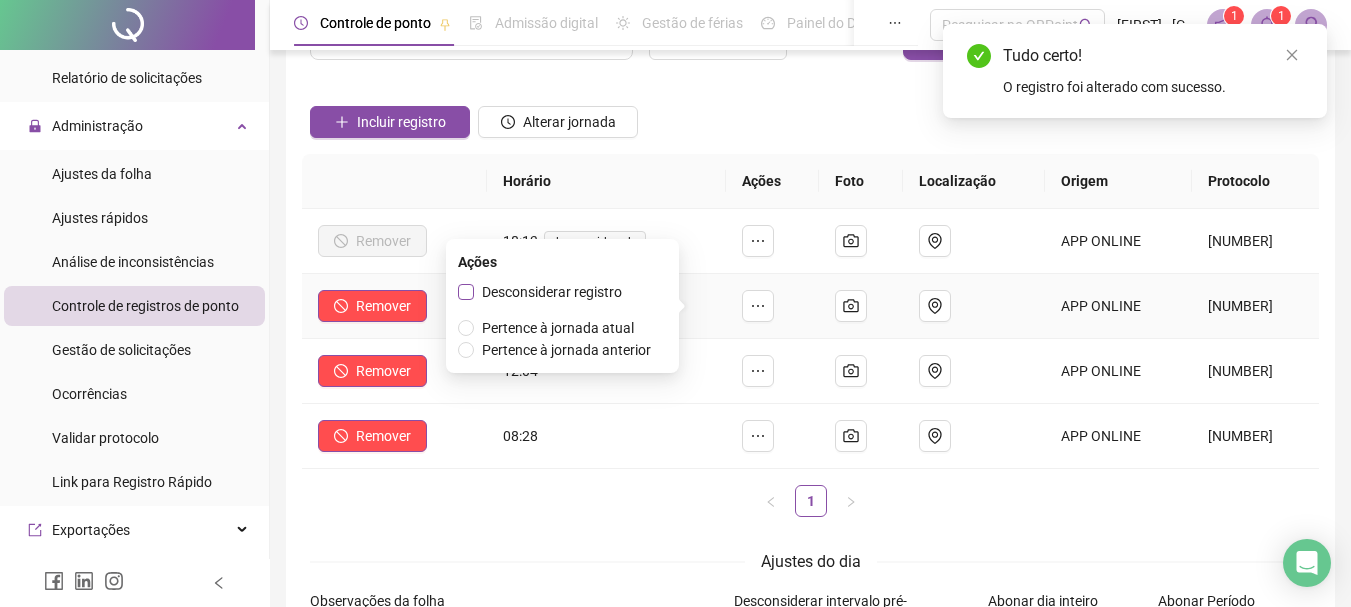 click on "Desconsiderar registro" at bounding box center (552, 292) 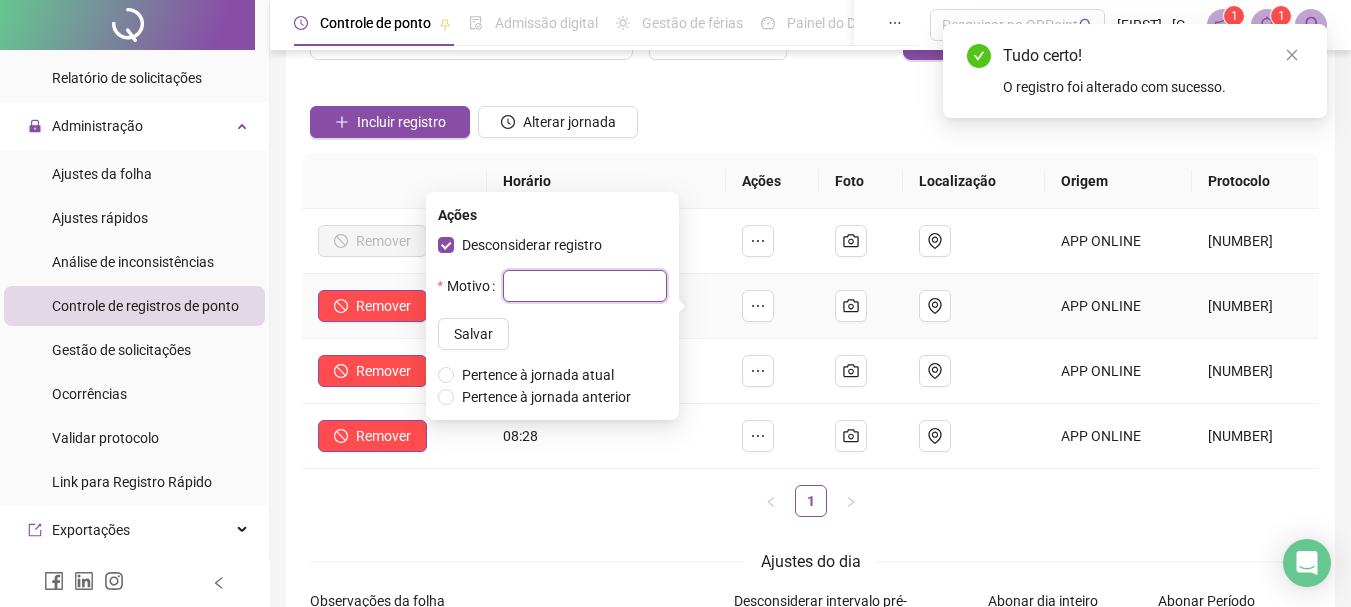click at bounding box center (585, 286) 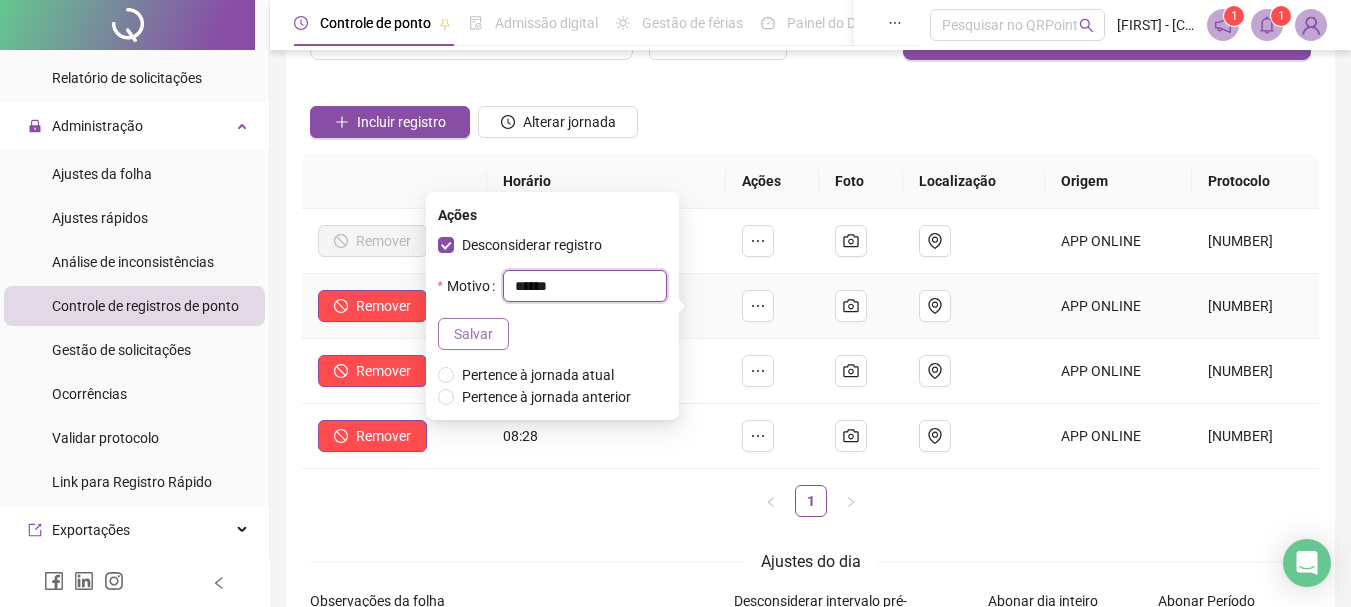 type on "******" 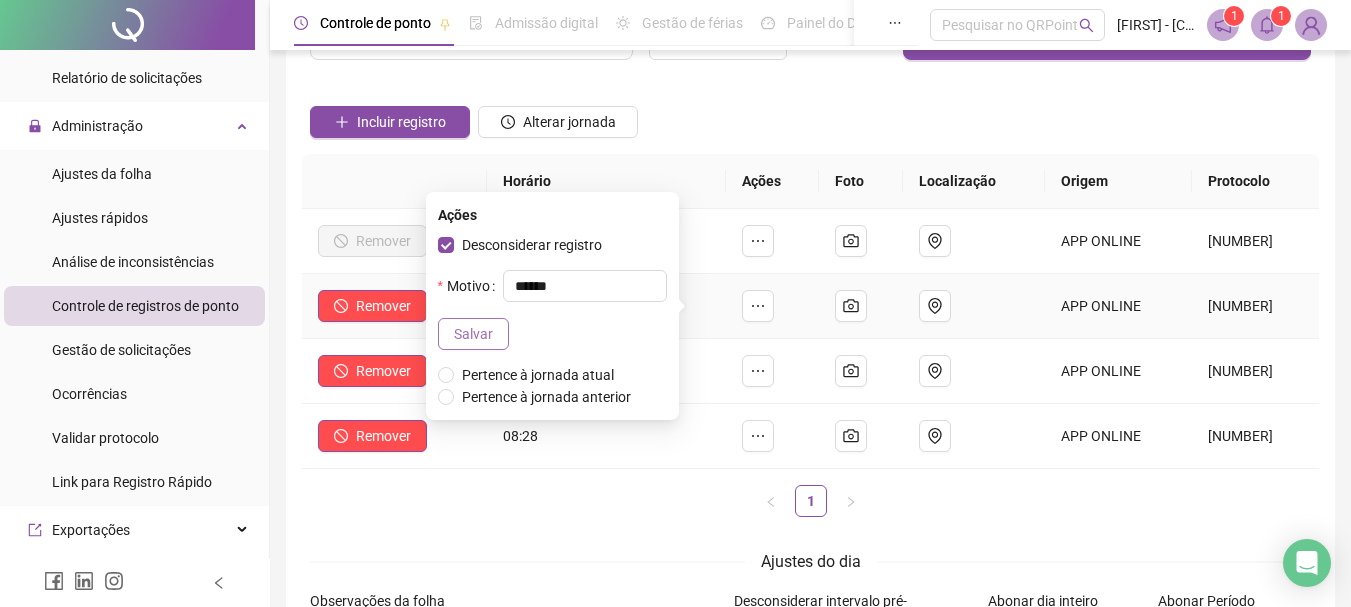 click on "Salvar" at bounding box center (473, 334) 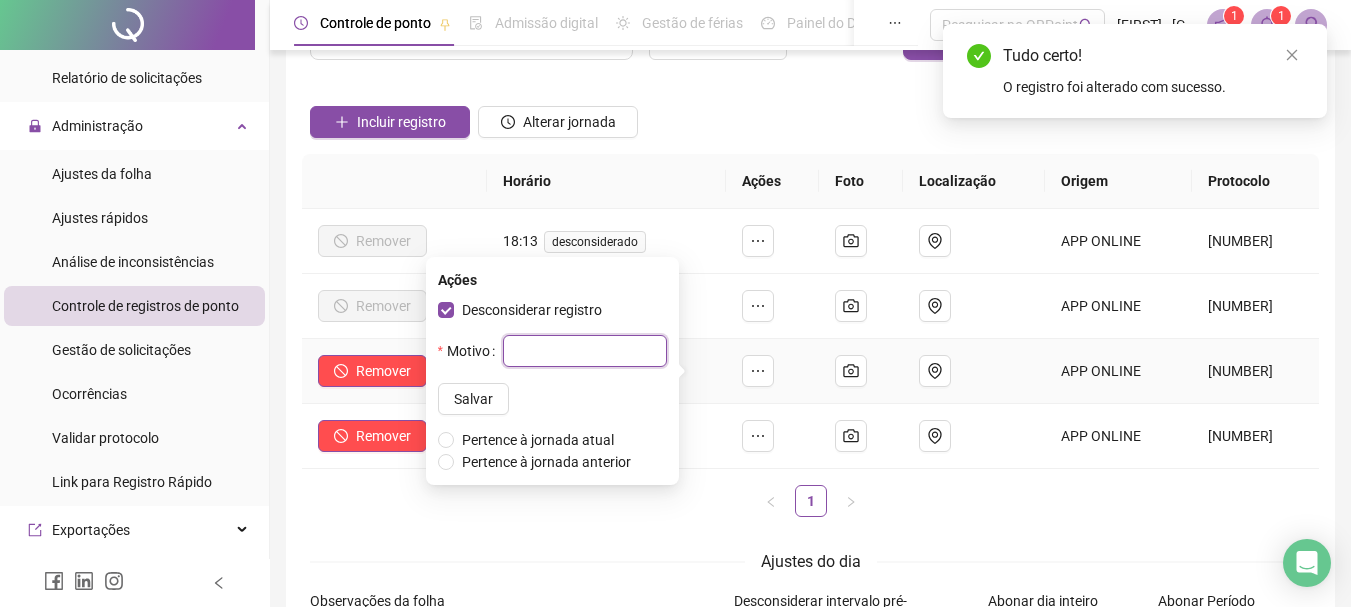 click at bounding box center [585, 351] 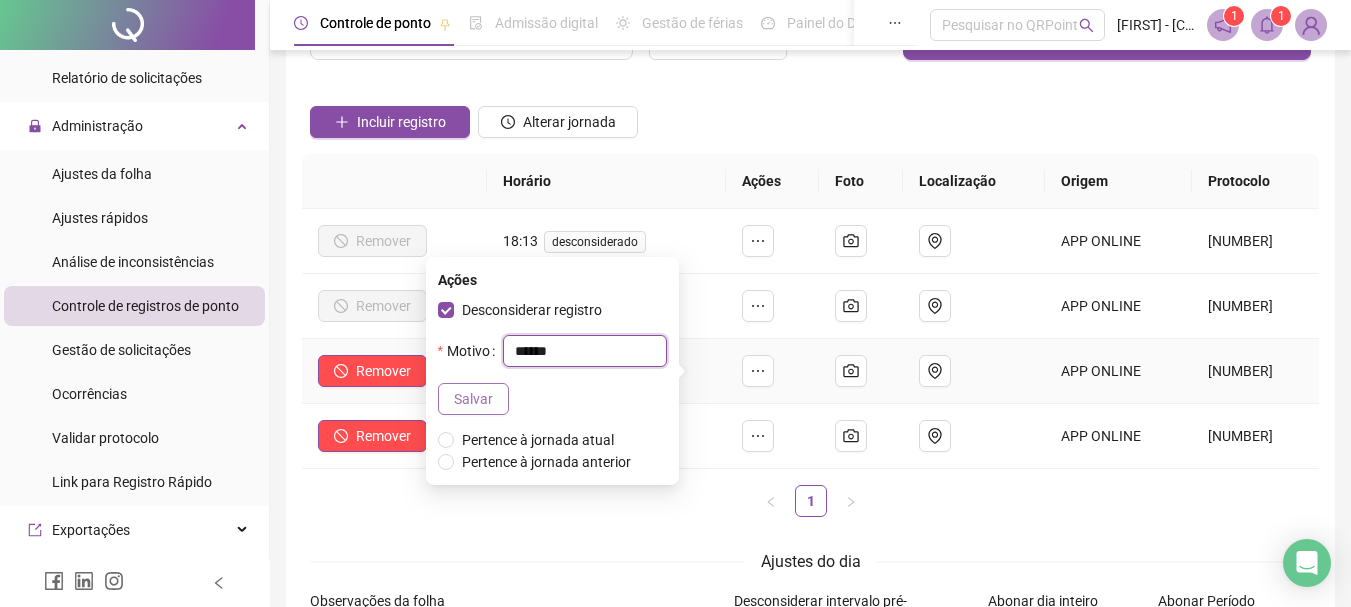 type on "******" 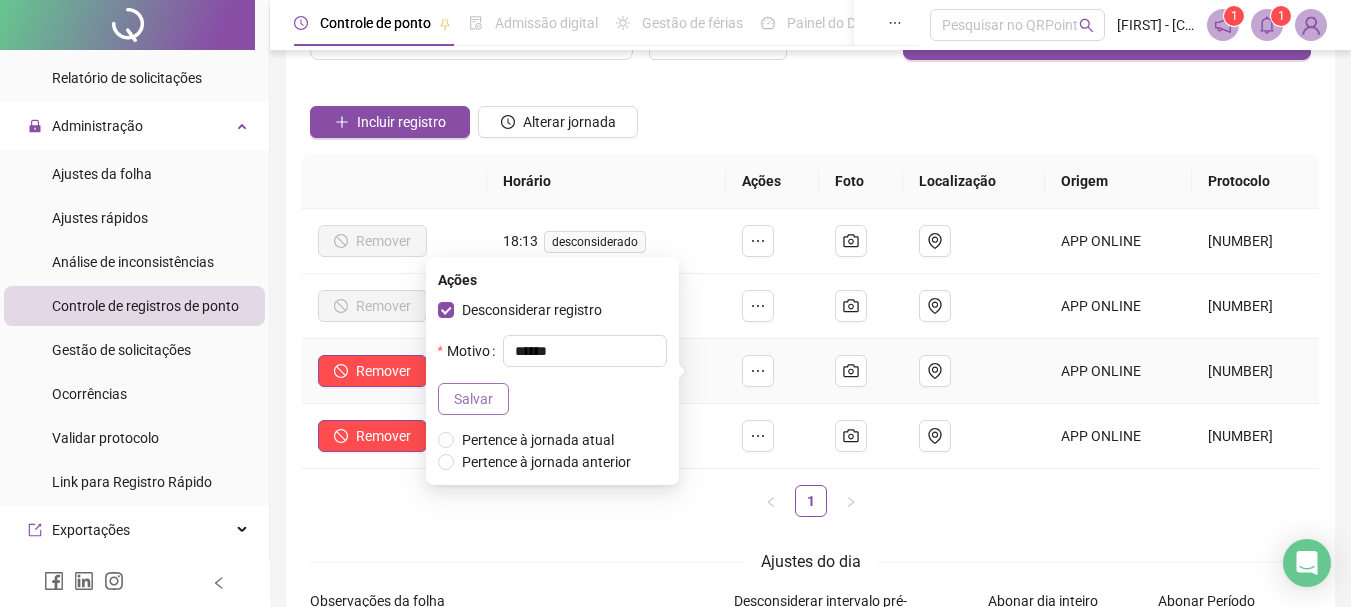 click on "Salvar" at bounding box center [473, 399] 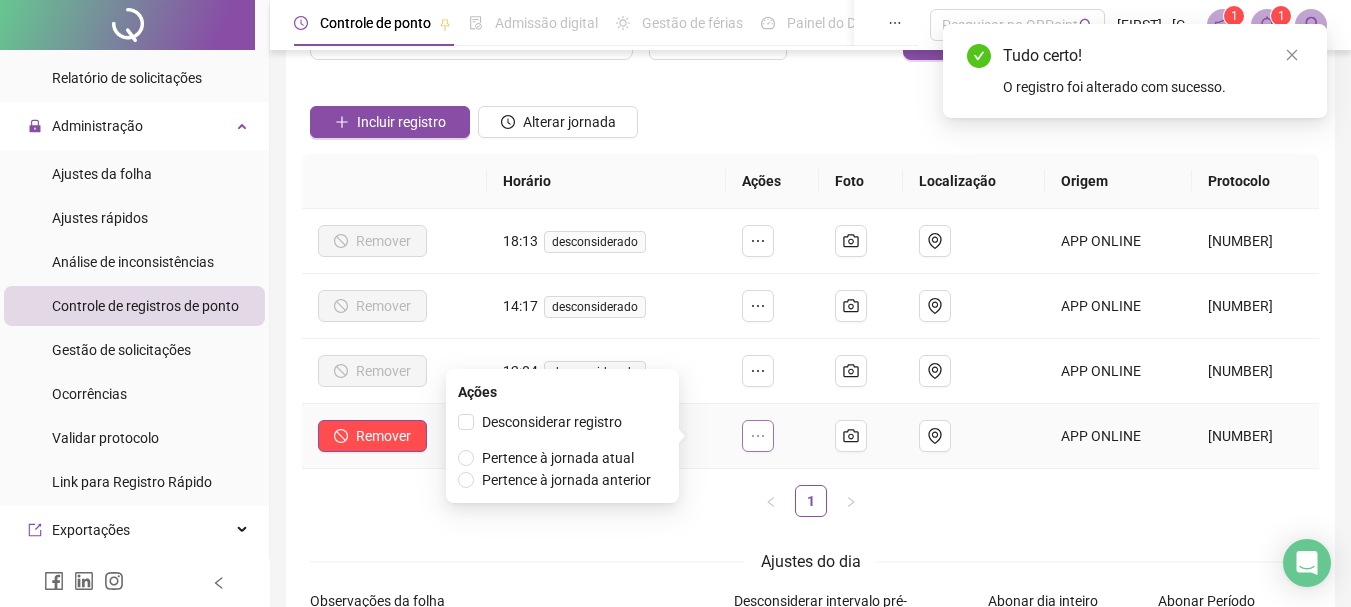 click 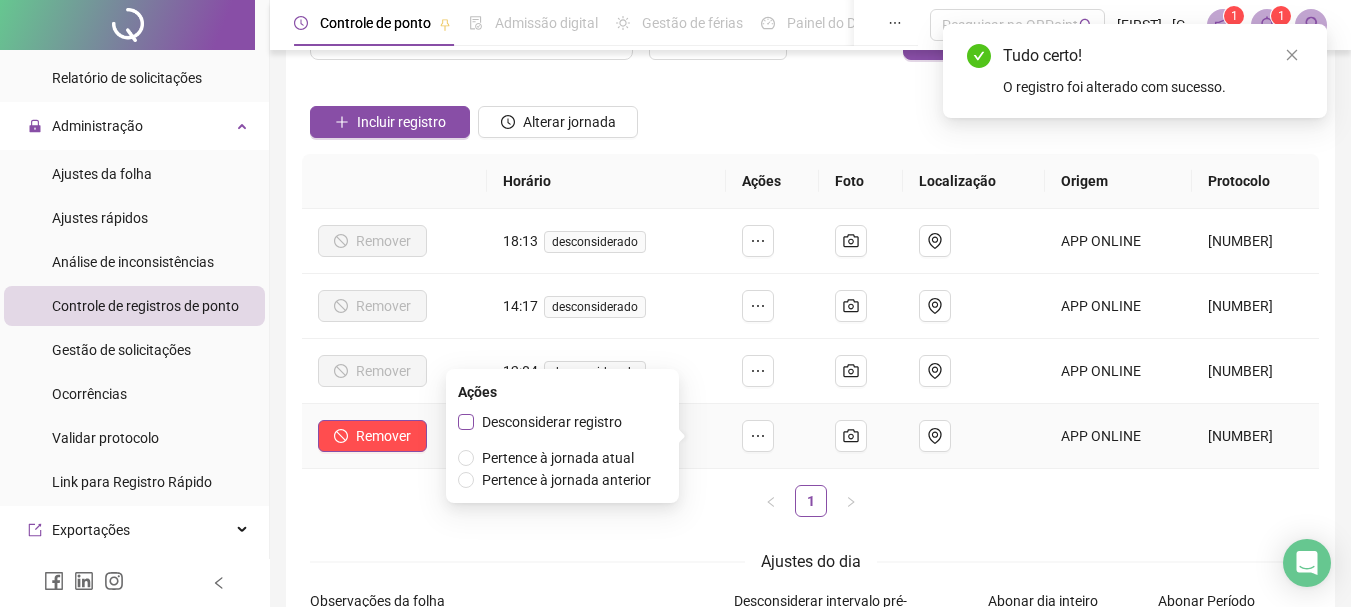 click on "Desconsiderar registro" at bounding box center [552, 422] 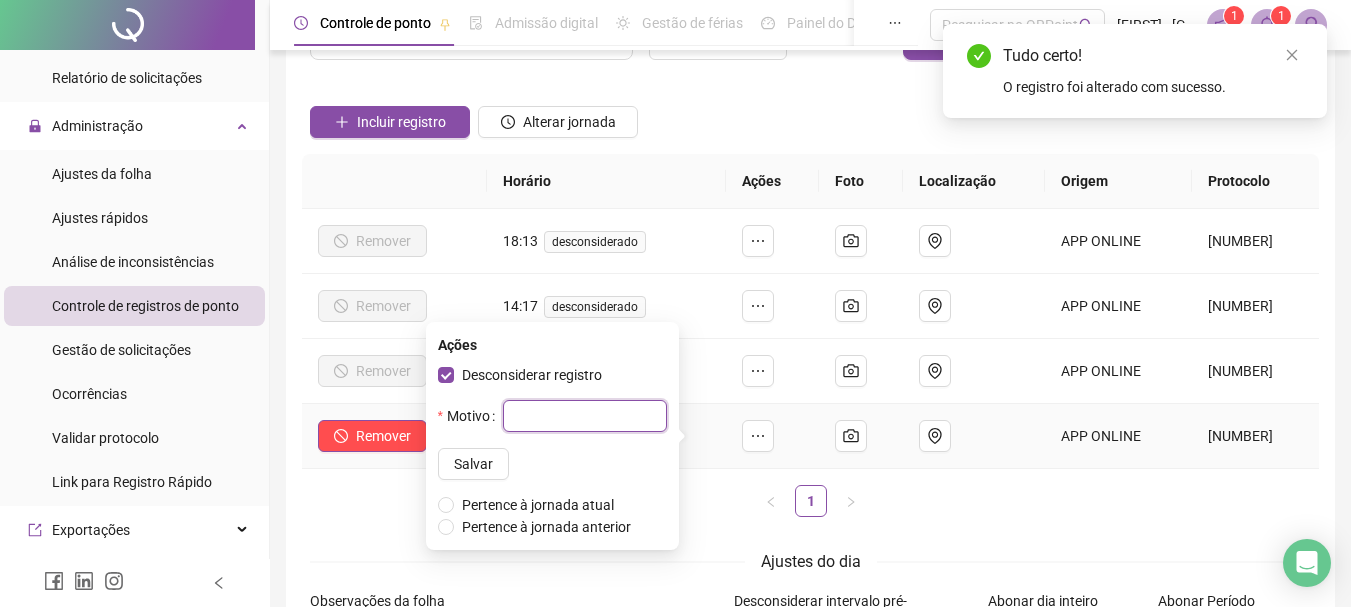 click at bounding box center (585, 416) 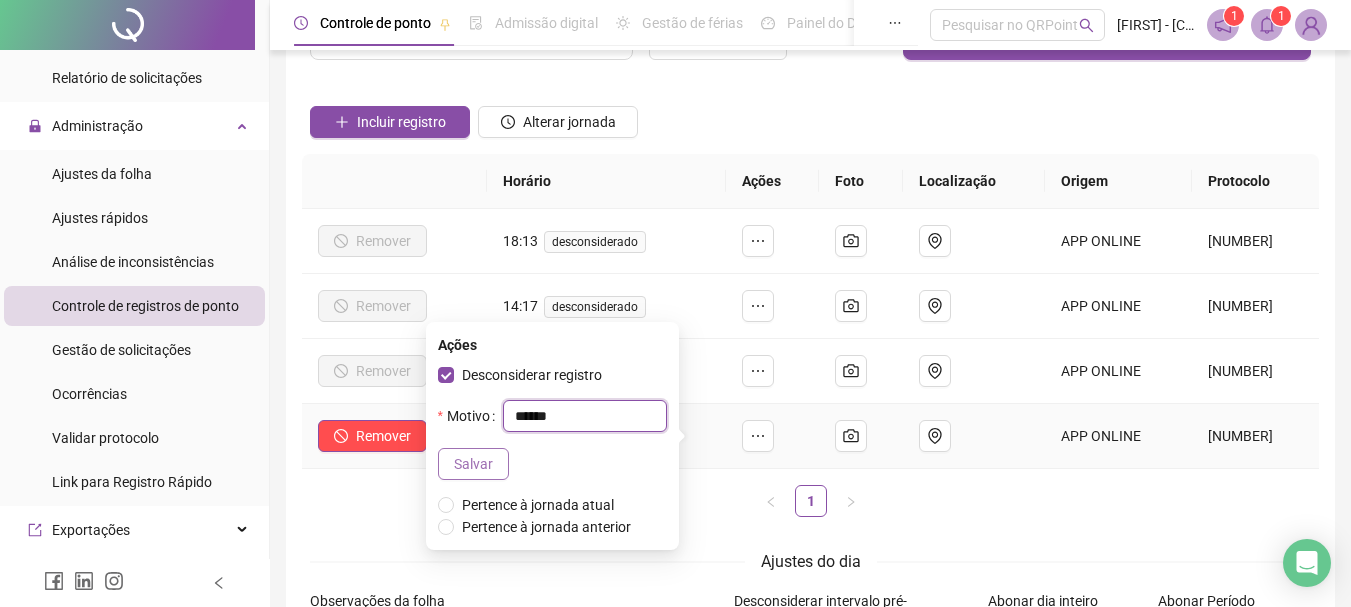 type on "******" 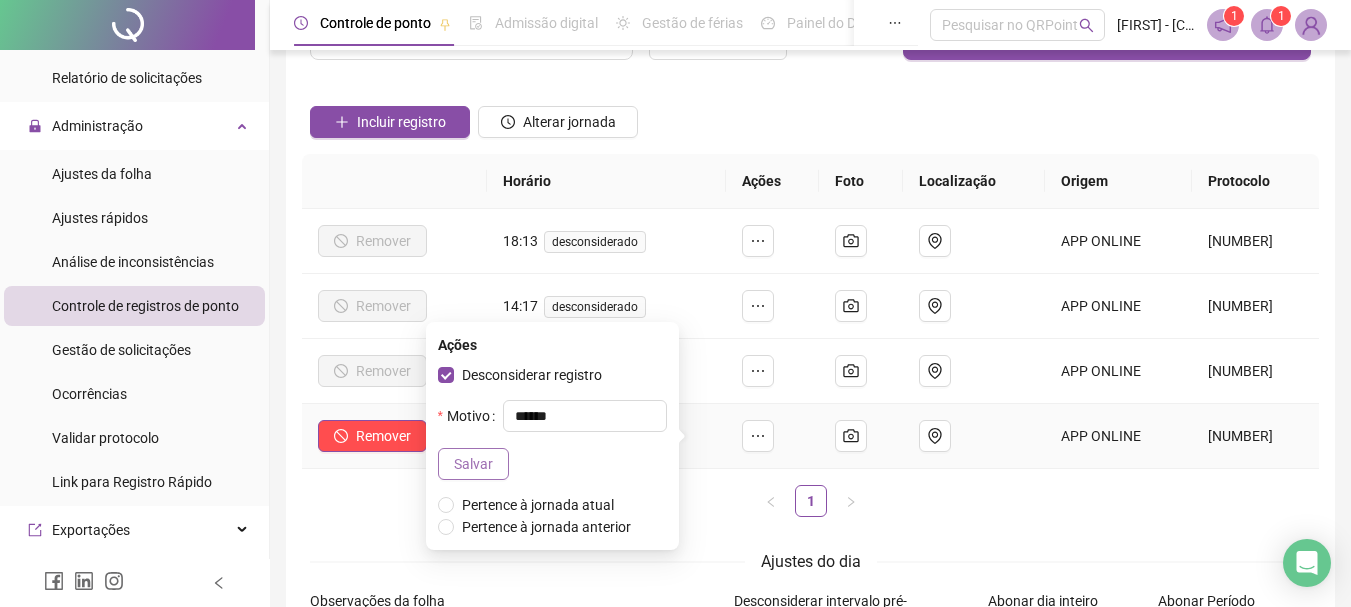 click on "Salvar" at bounding box center (473, 464) 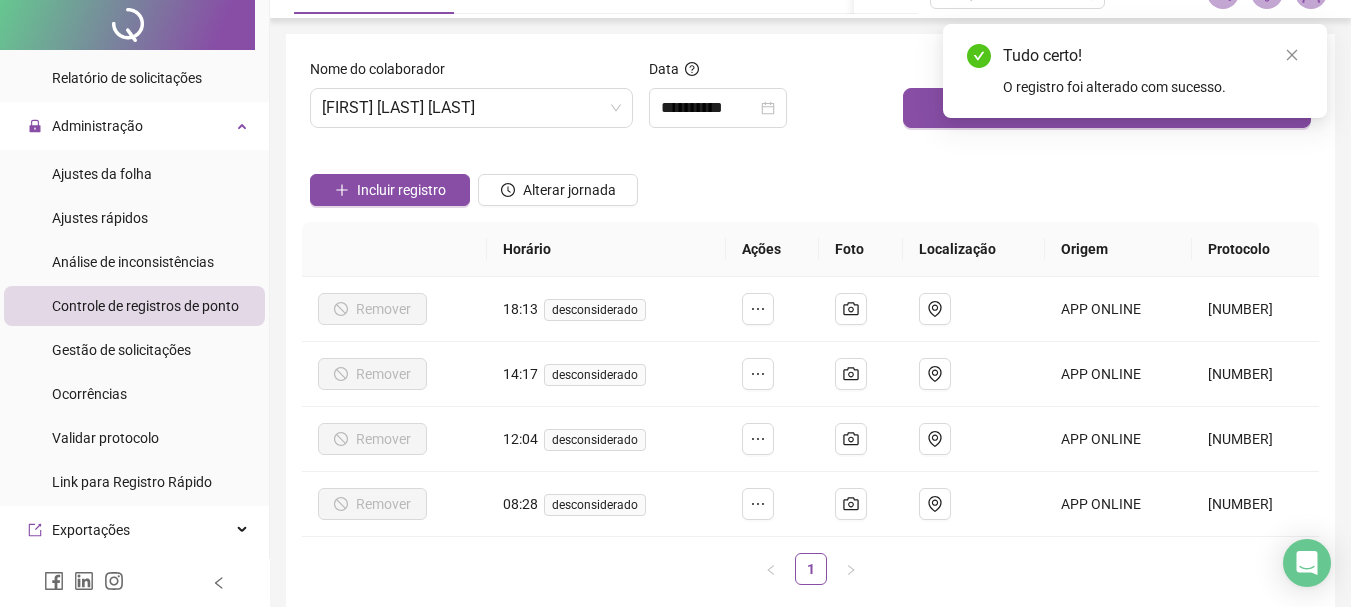 scroll, scrollTop: 0, scrollLeft: 0, axis: both 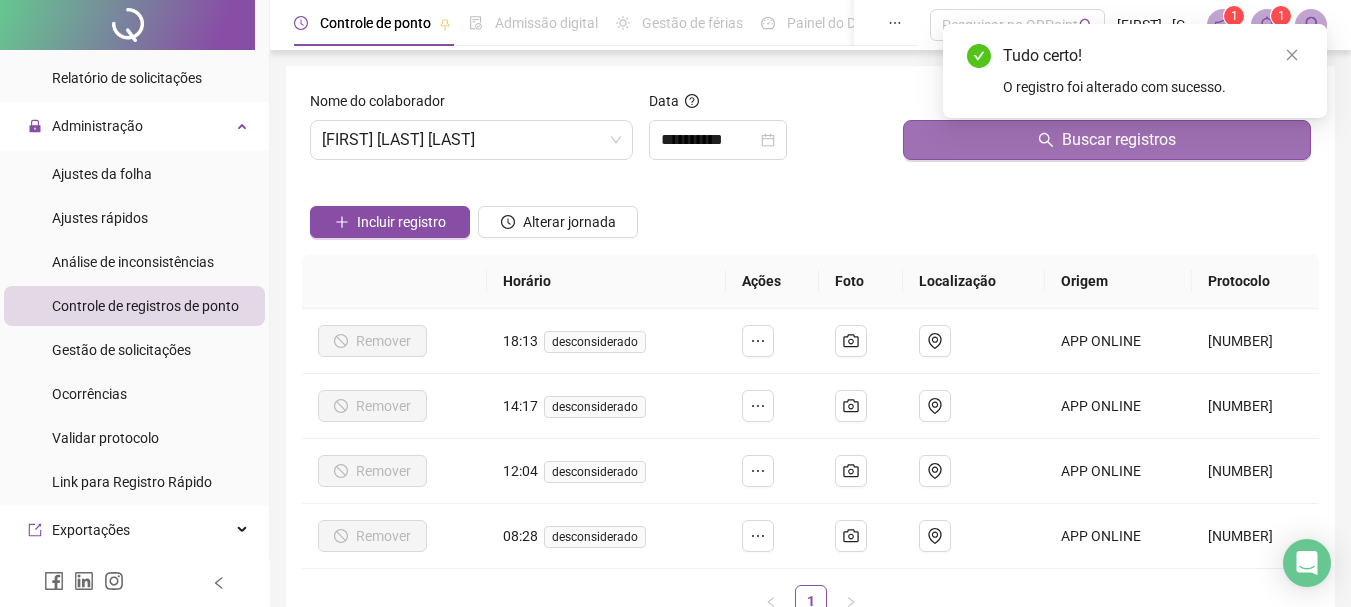 click on "Buscar registros" at bounding box center [1119, 140] 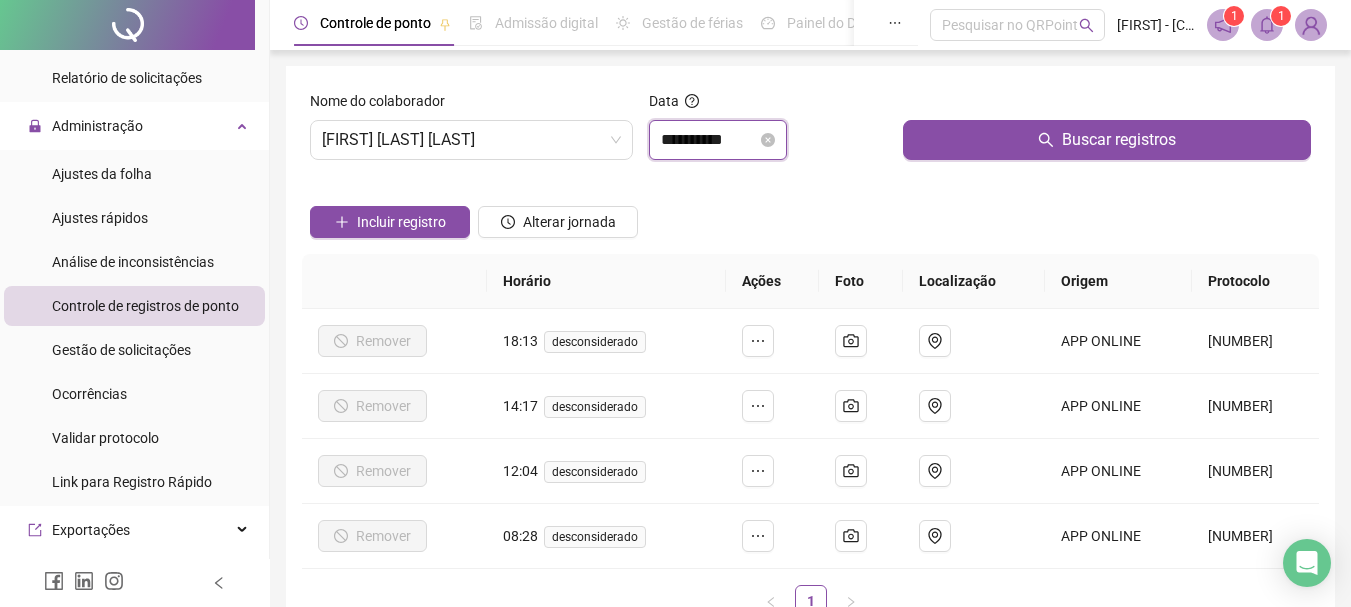 click on "**********" at bounding box center [709, 140] 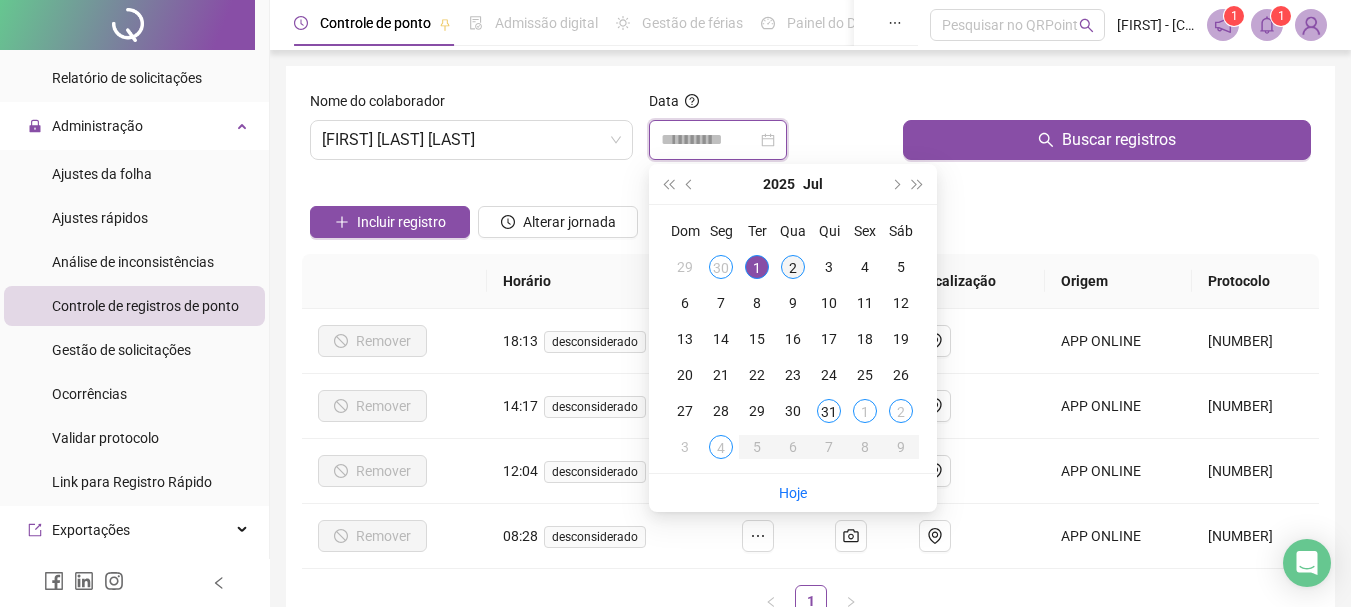 type on "**********" 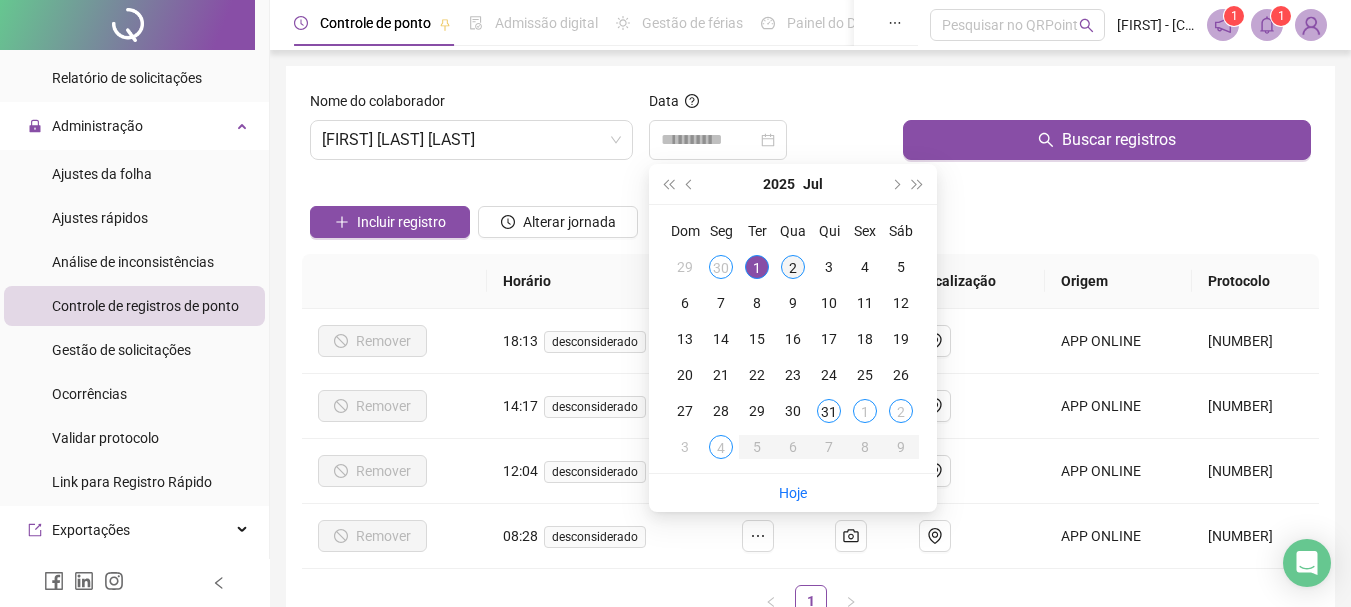 click on "2" at bounding box center [793, 267] 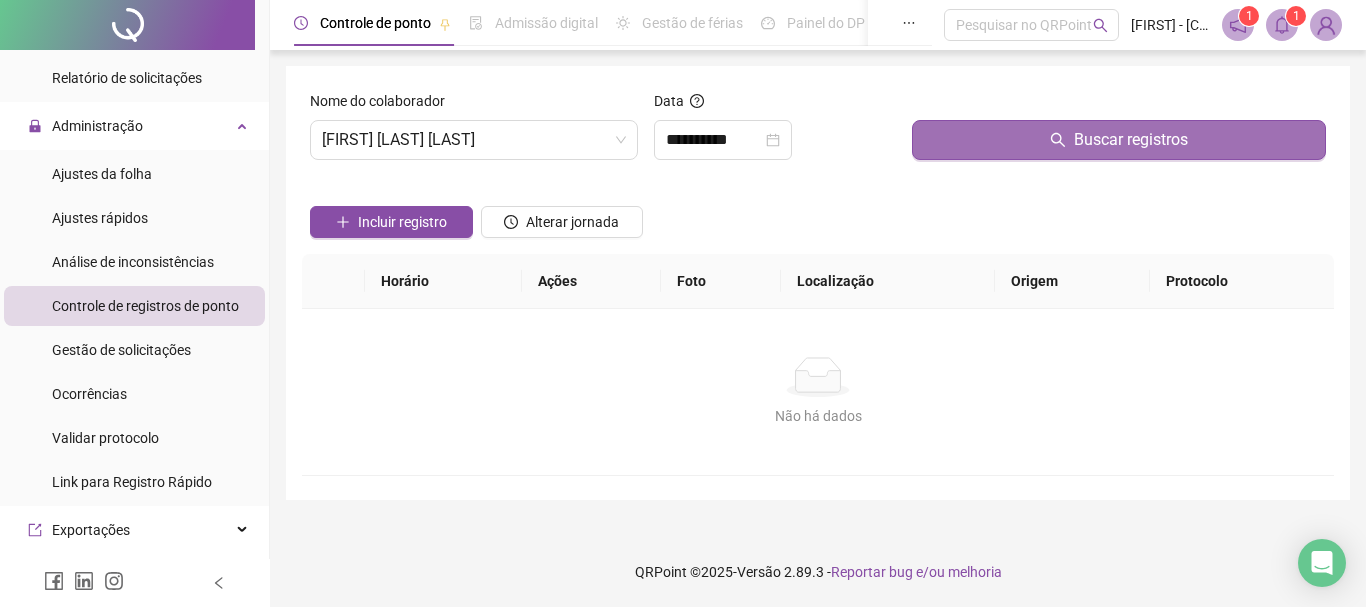 click on "Buscar registros" at bounding box center (1131, 140) 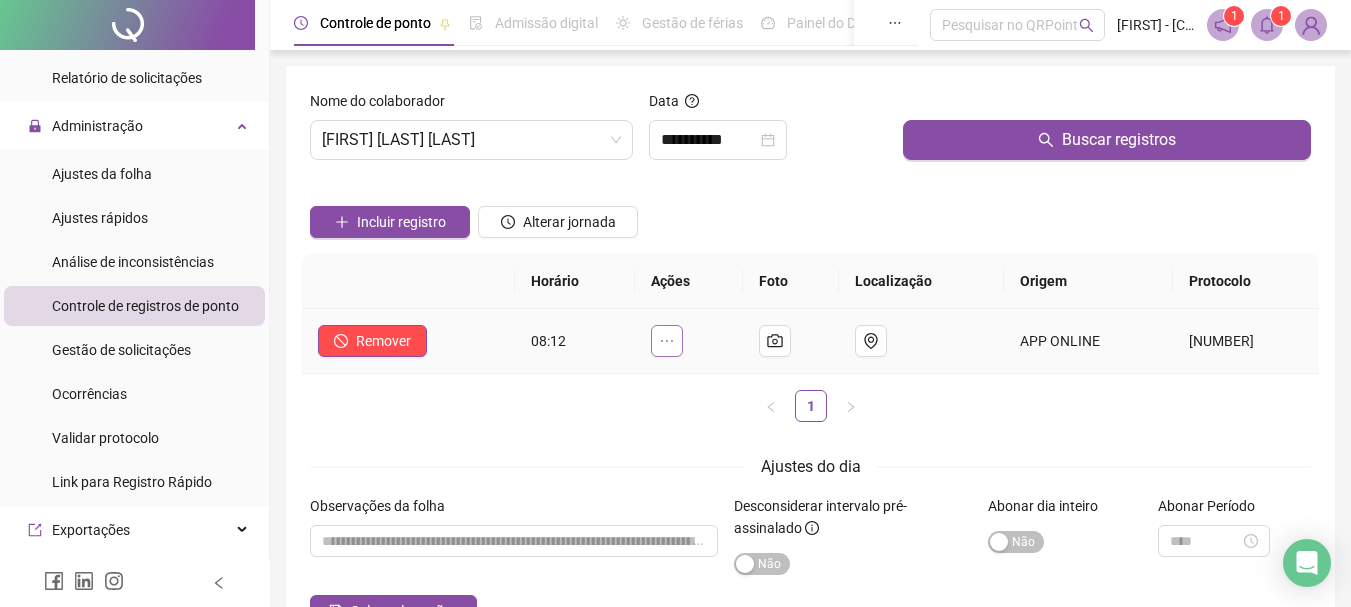 click 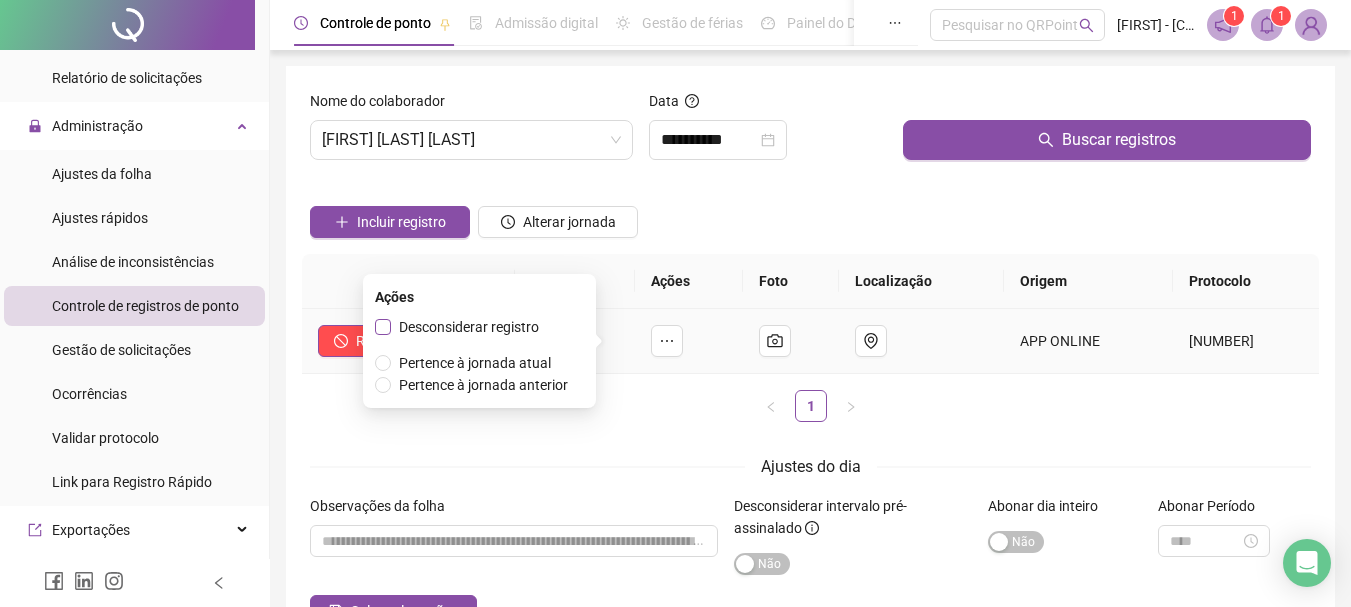 click on "Desconsiderar registro" at bounding box center (469, 327) 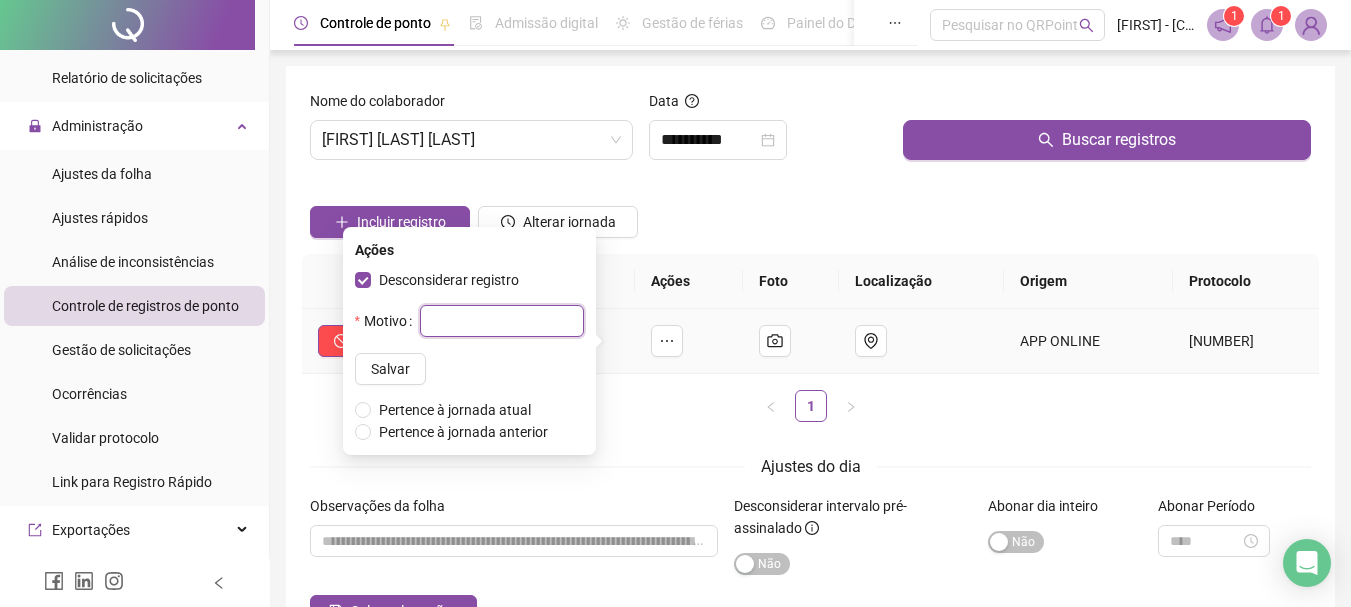 click at bounding box center [502, 321] 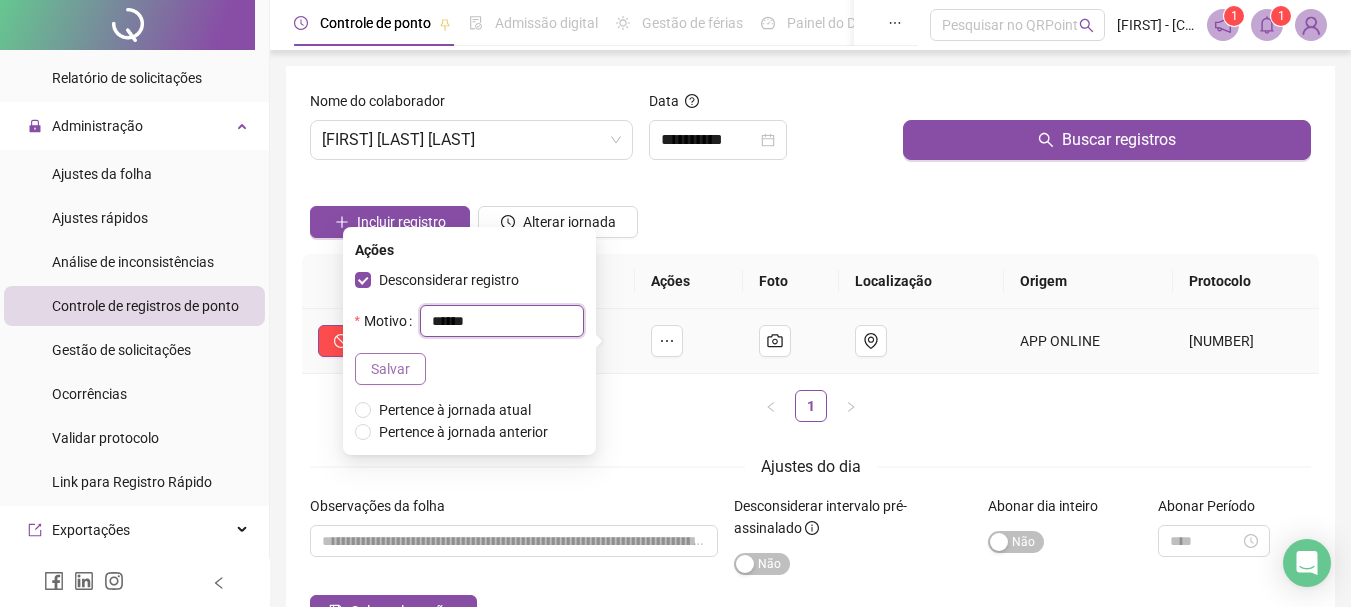 type on "******" 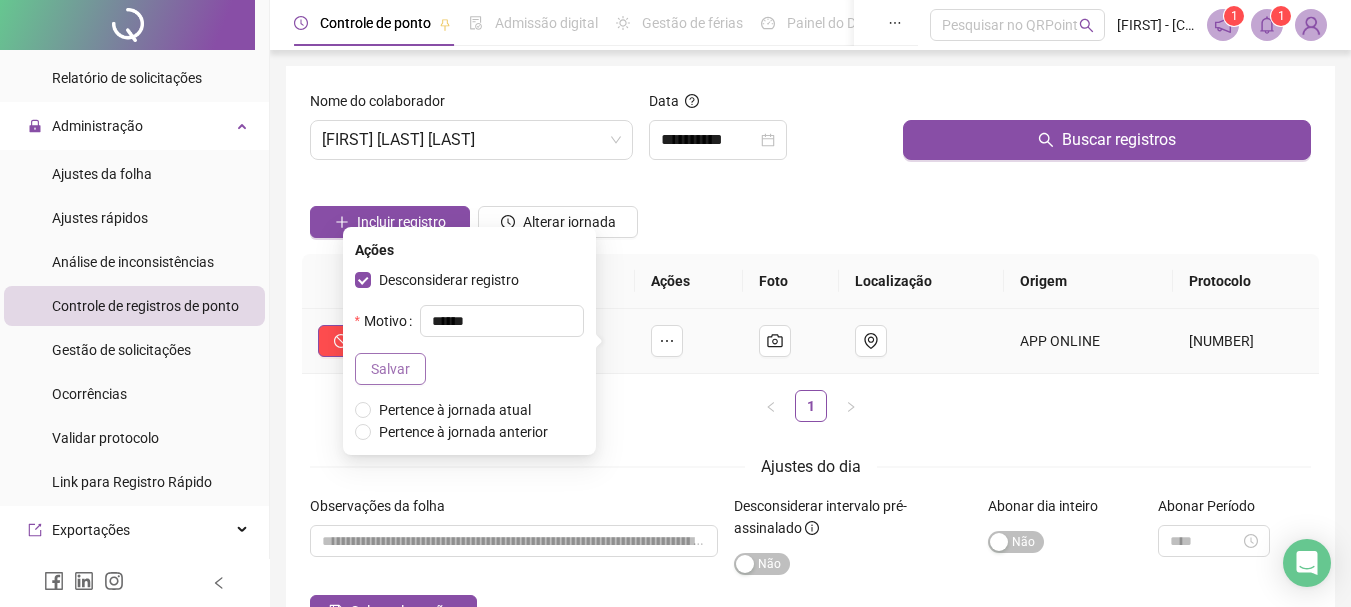 click on "Salvar" at bounding box center (390, 369) 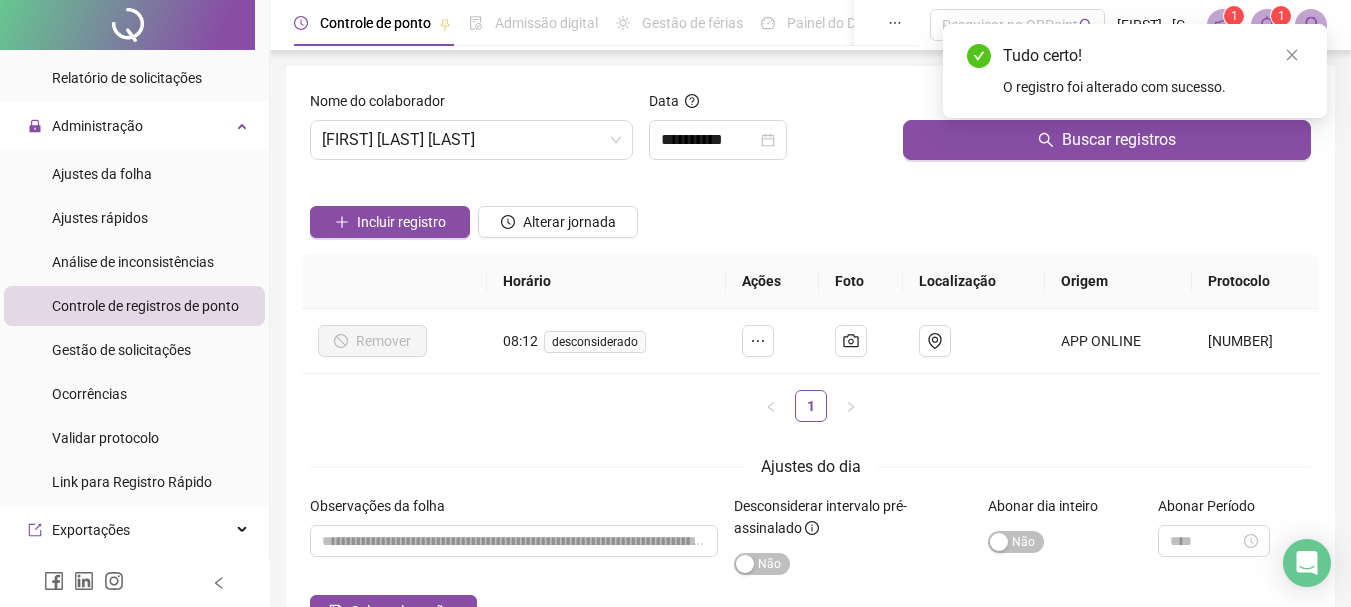 click on "Incluir registro   Alterar jornada" at bounding box center (810, 215) 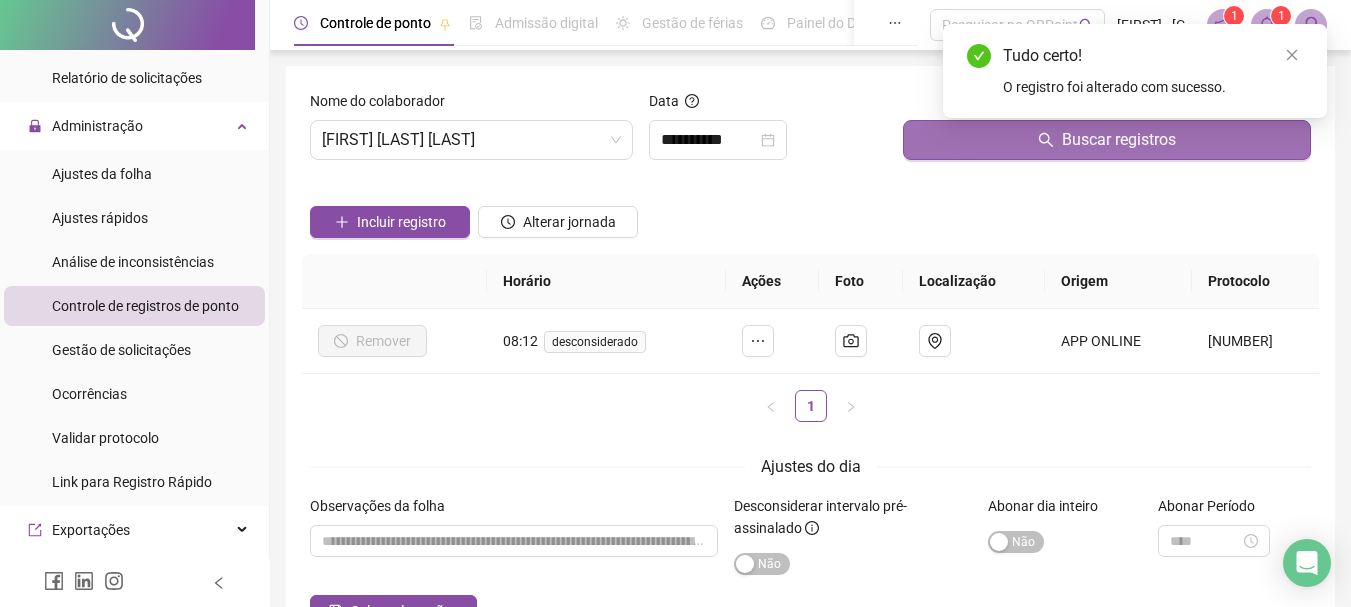 click on "Buscar registros" at bounding box center (1107, 140) 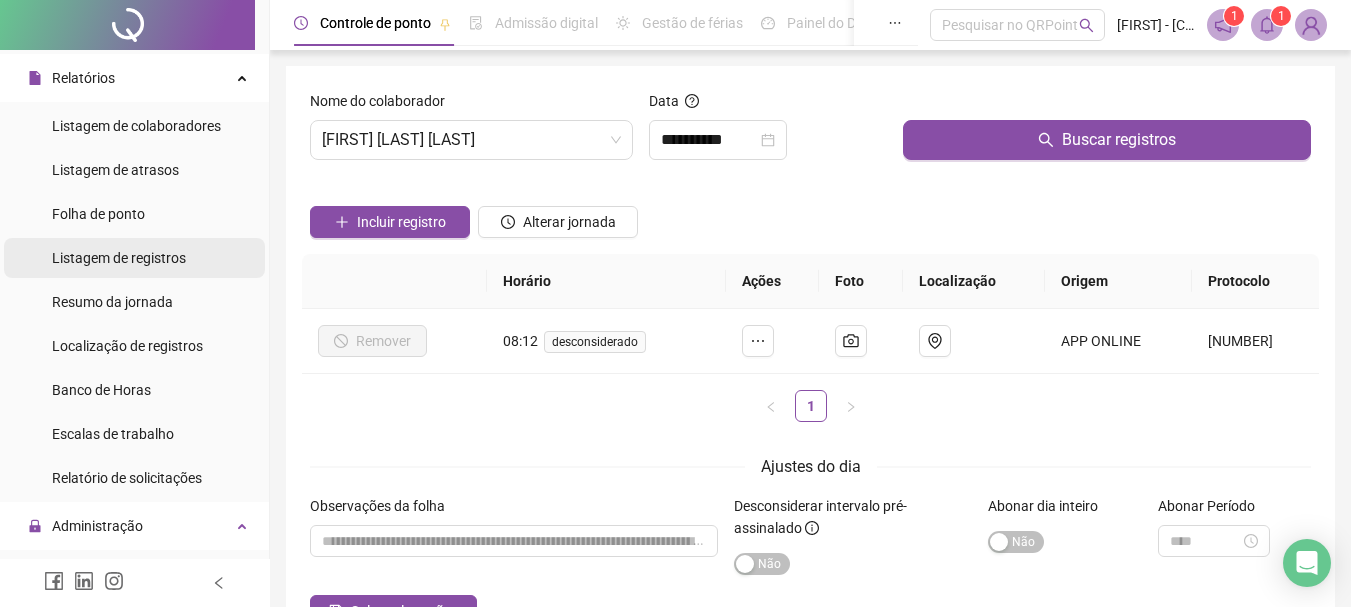 scroll, scrollTop: 200, scrollLeft: 0, axis: vertical 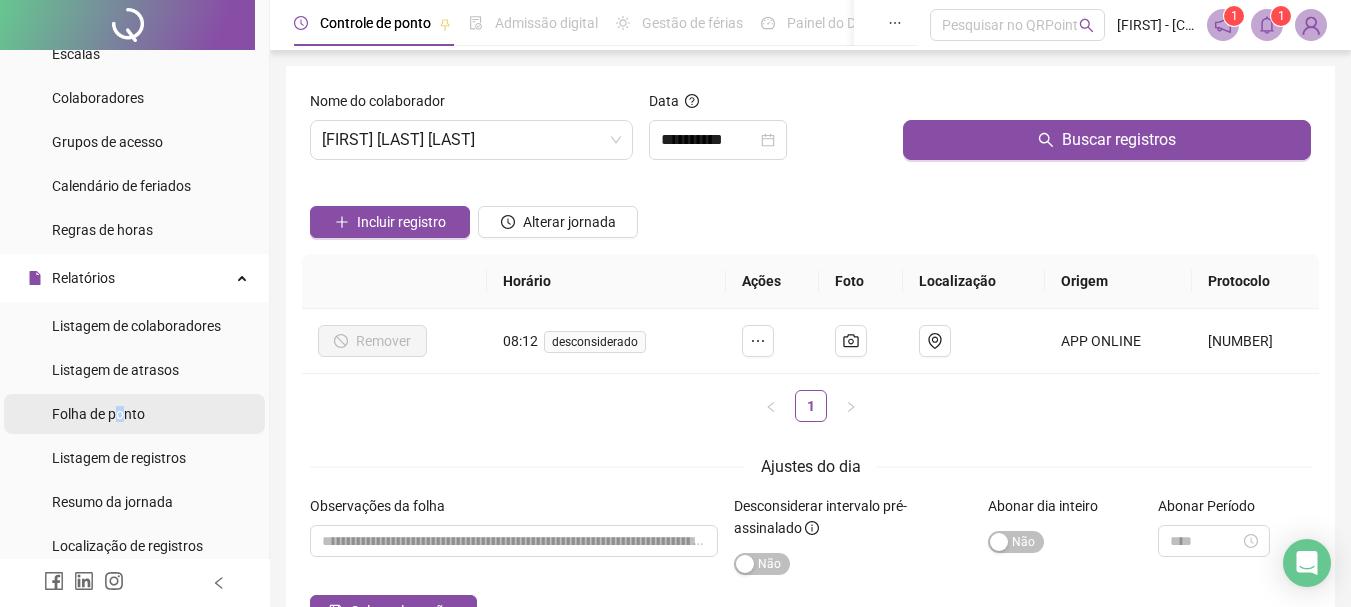 click on "Folha de ponto" at bounding box center [98, 414] 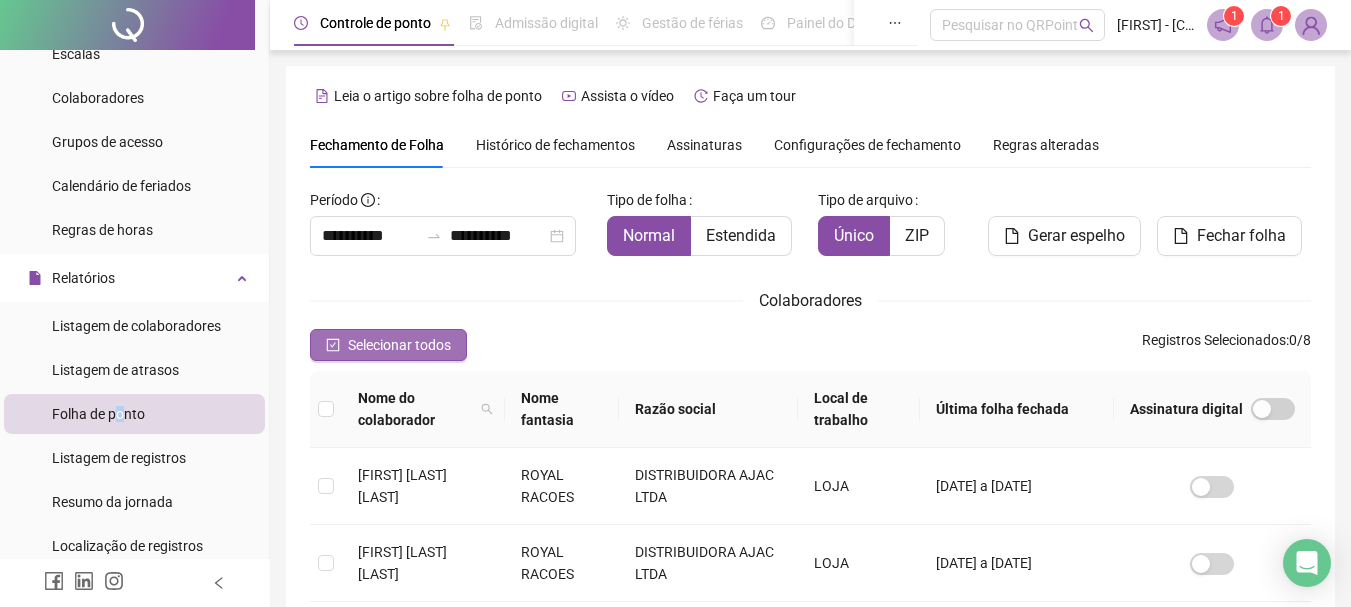 scroll, scrollTop: 106, scrollLeft: 0, axis: vertical 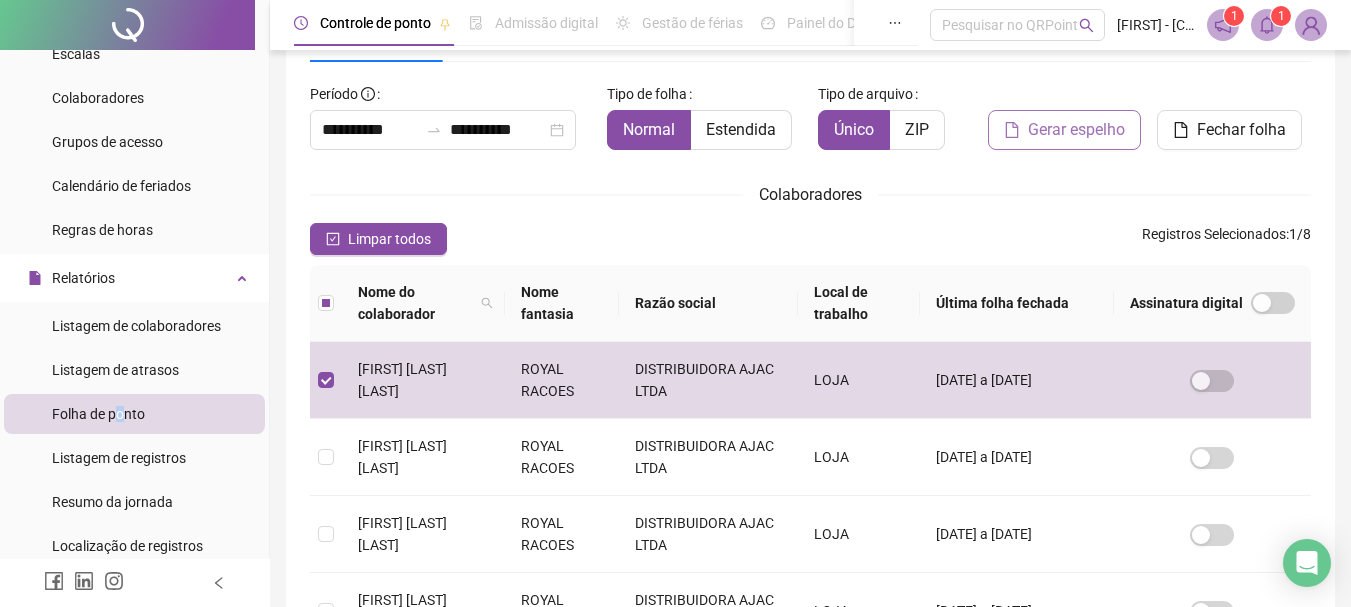 click on "Gerar espelho" at bounding box center [1076, 130] 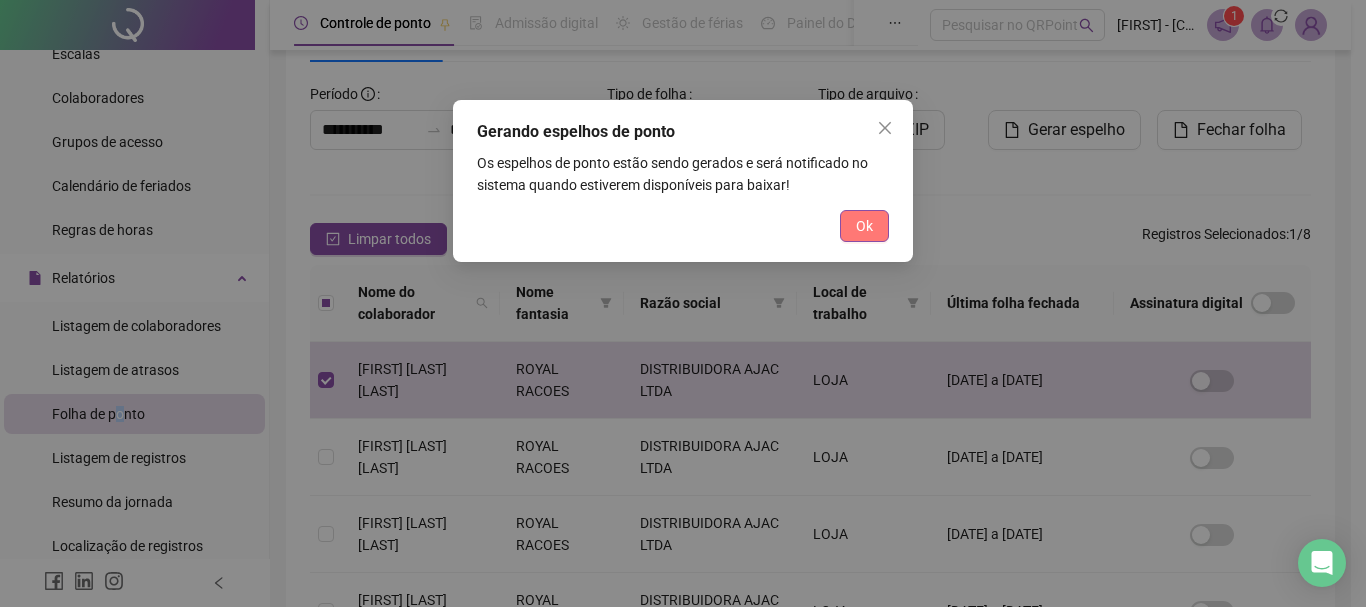 click on "Ok" at bounding box center (864, 226) 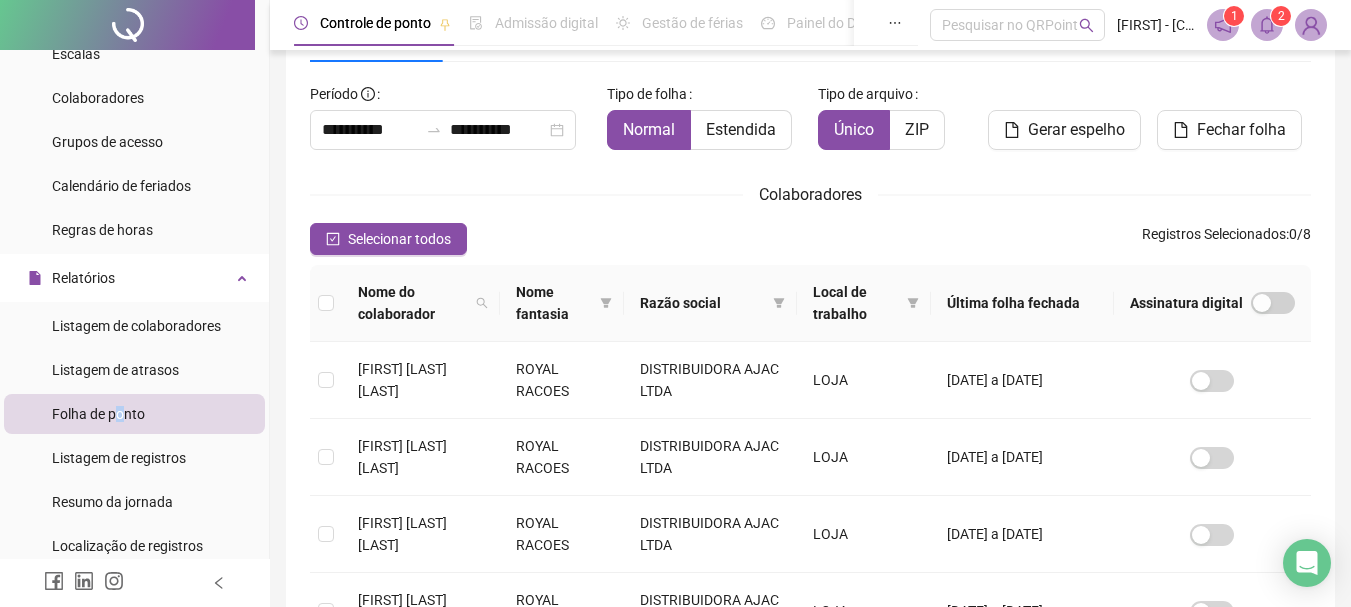 click 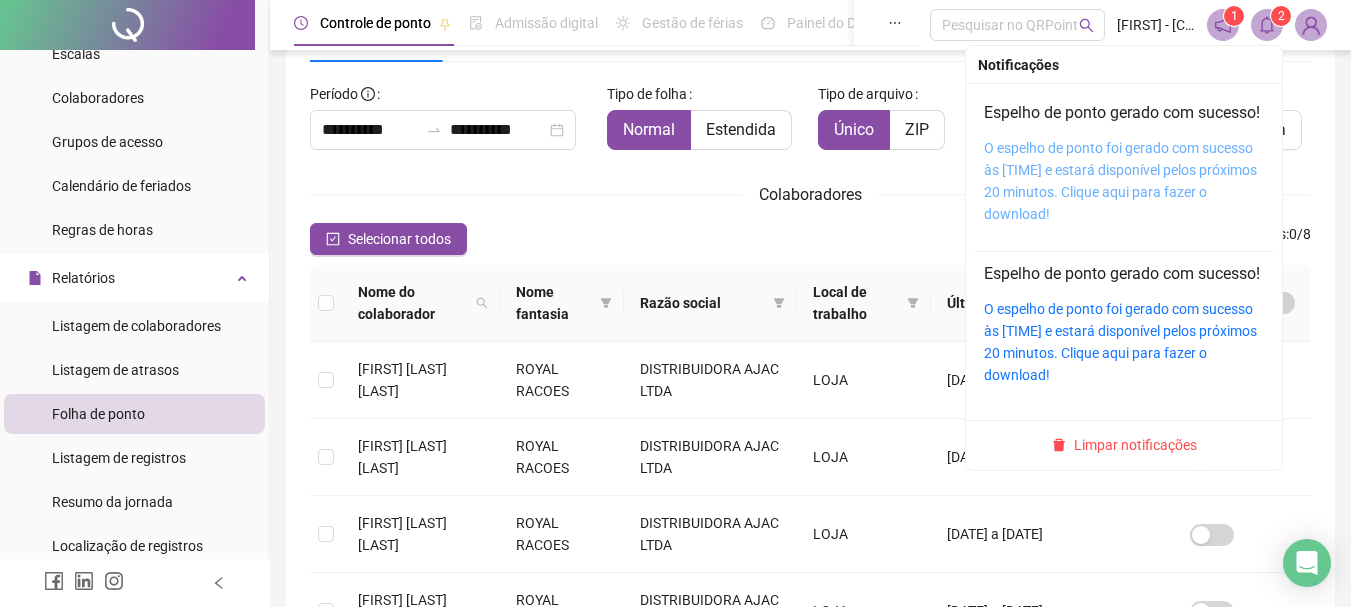 click on "O espelho de ponto foi gerado com sucesso às [TIME] e estará disponível pelos próximos 20 minutos.
Clique aqui para fazer o download!" at bounding box center [1120, 181] 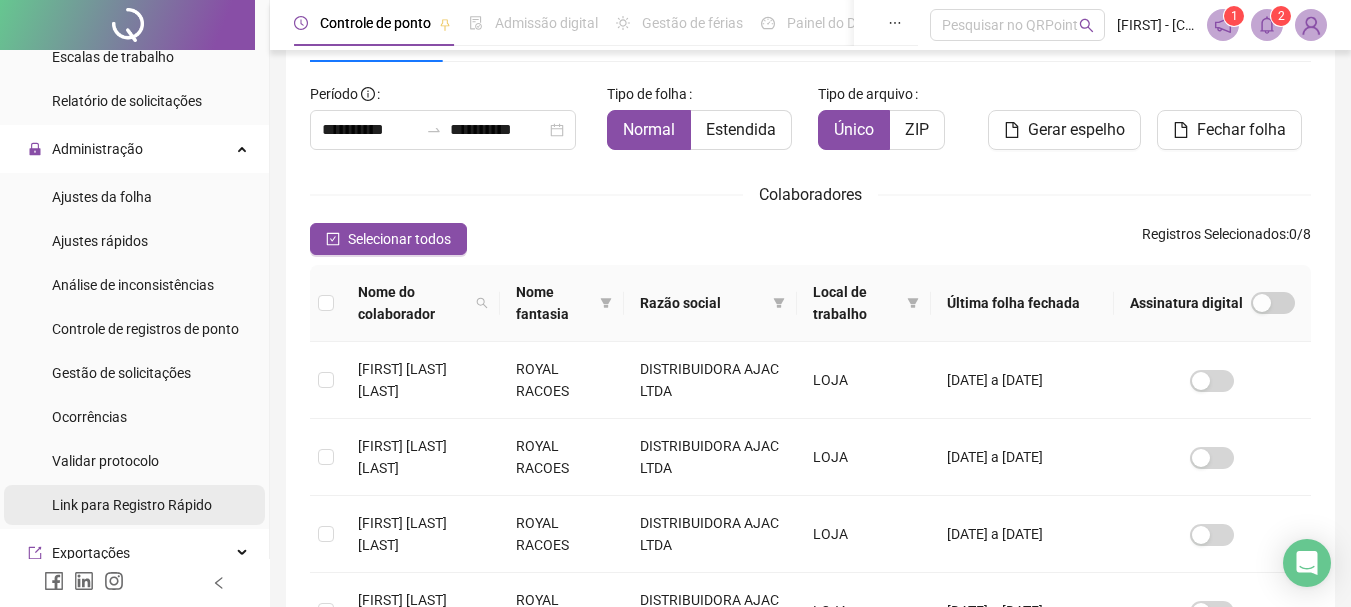 scroll, scrollTop: 800, scrollLeft: 0, axis: vertical 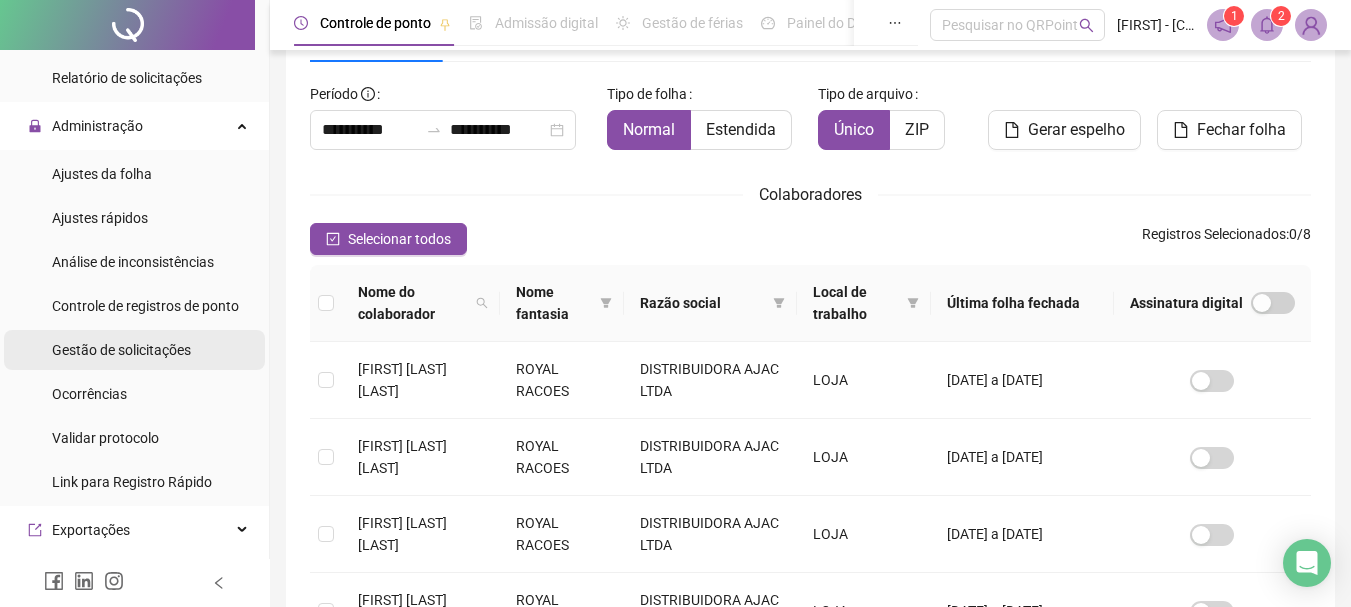click on "Gestão de solicitações" at bounding box center (121, 350) 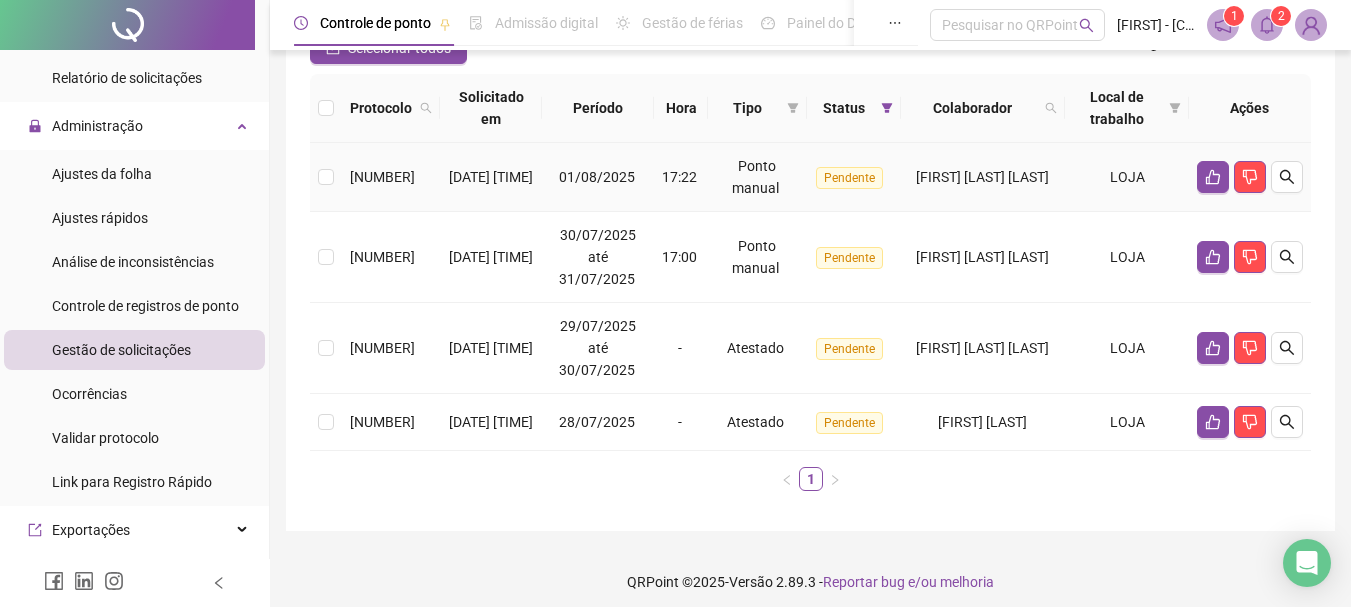 scroll, scrollTop: 100, scrollLeft: 0, axis: vertical 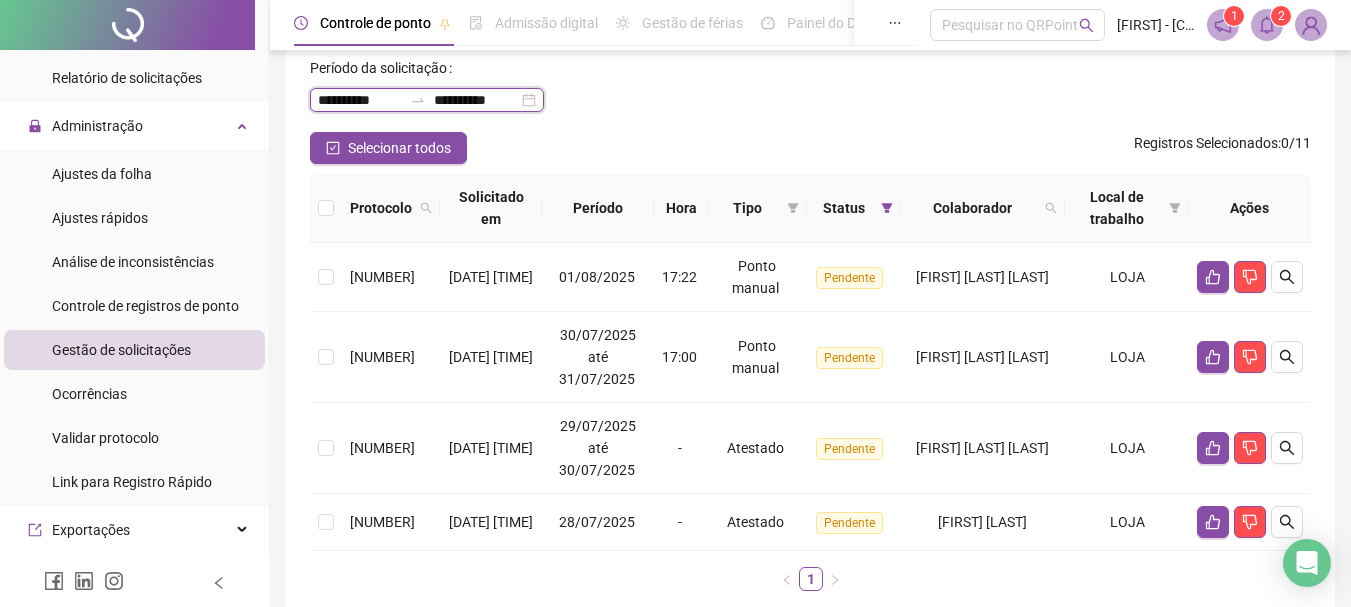 click on "**********" at bounding box center [360, 100] 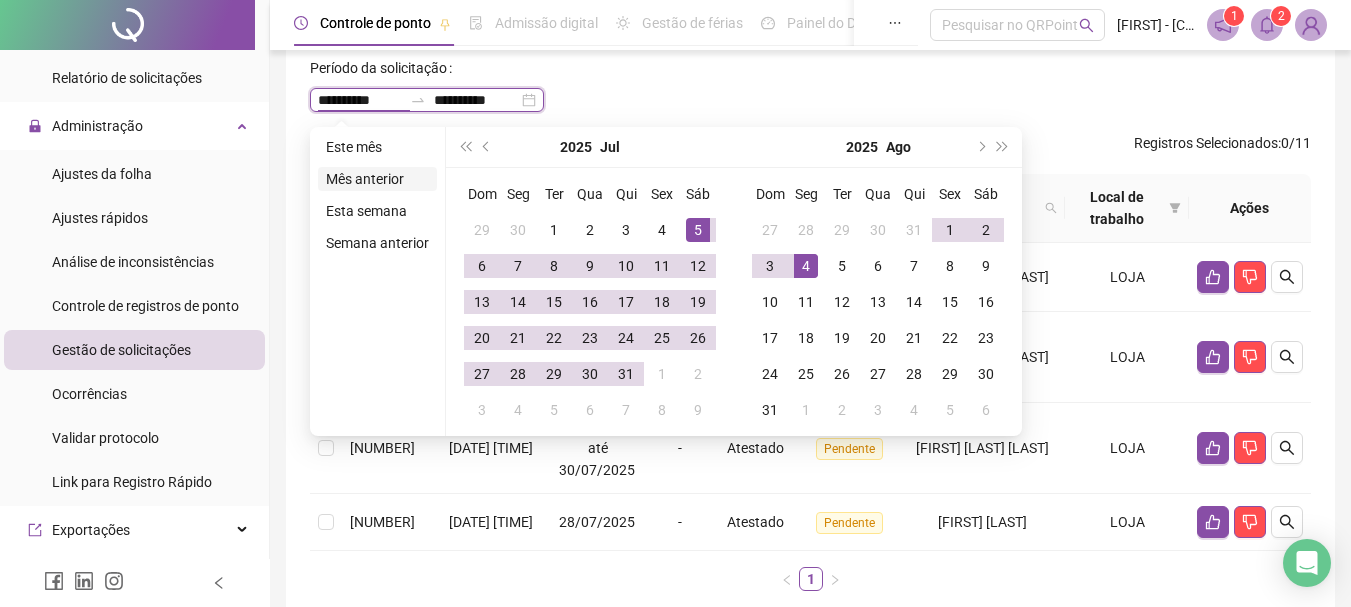 type on "**********" 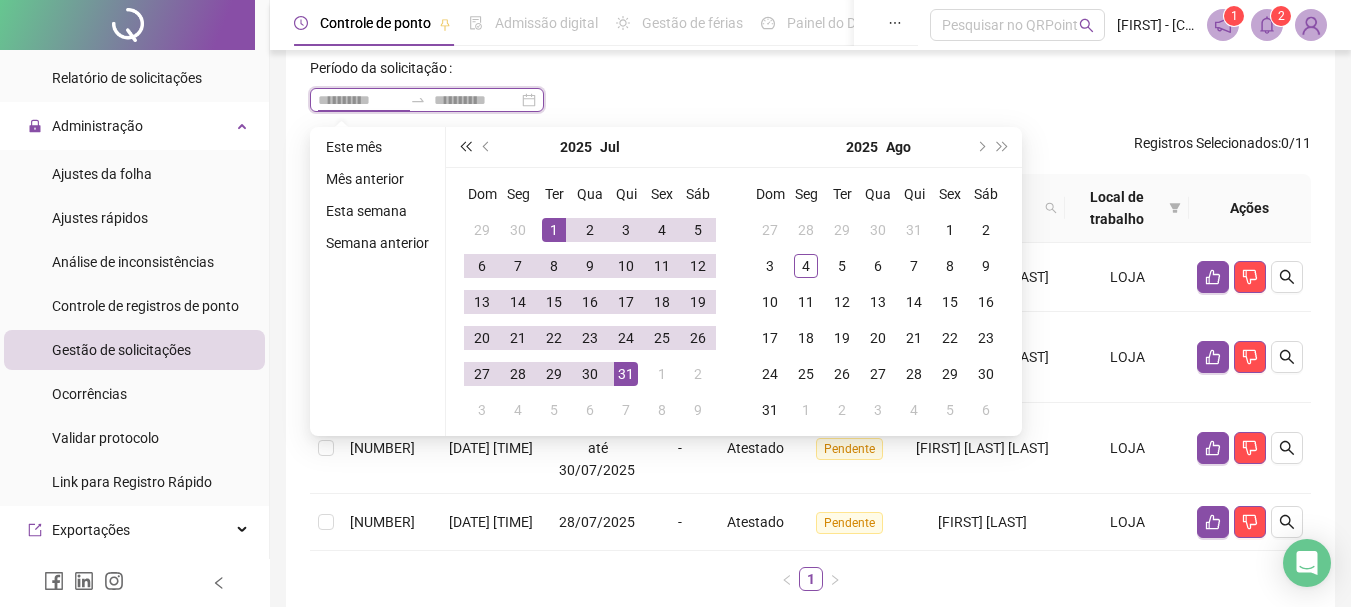 type on "**********" 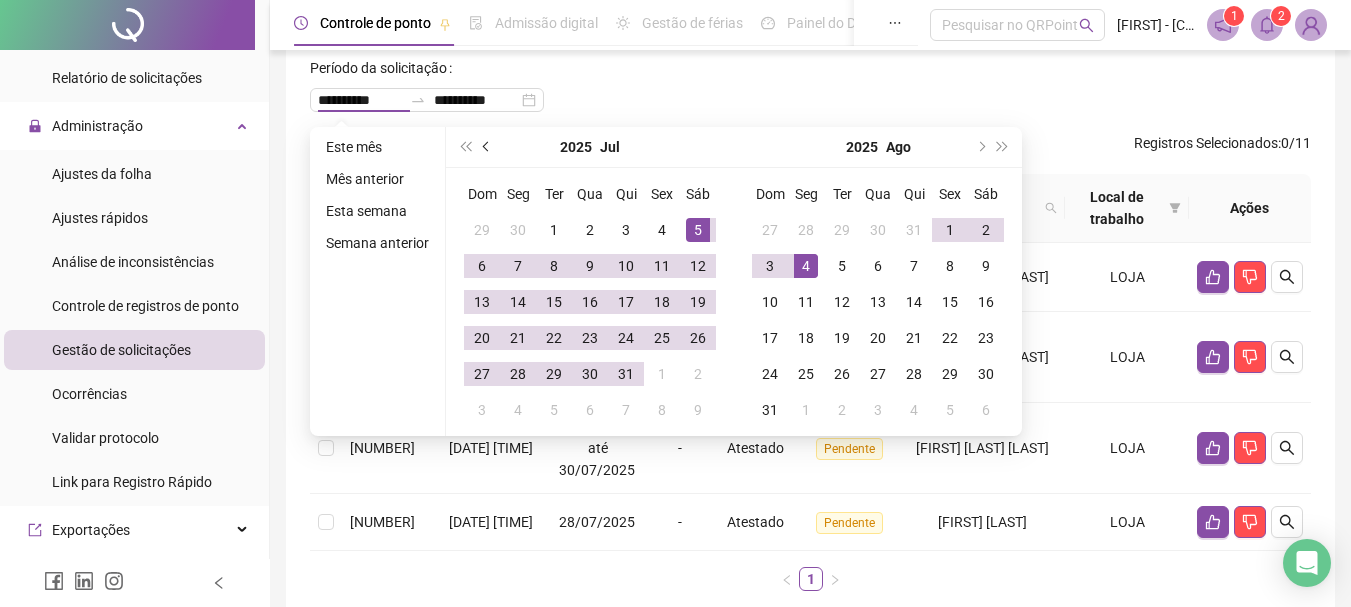 click at bounding box center (488, 147) 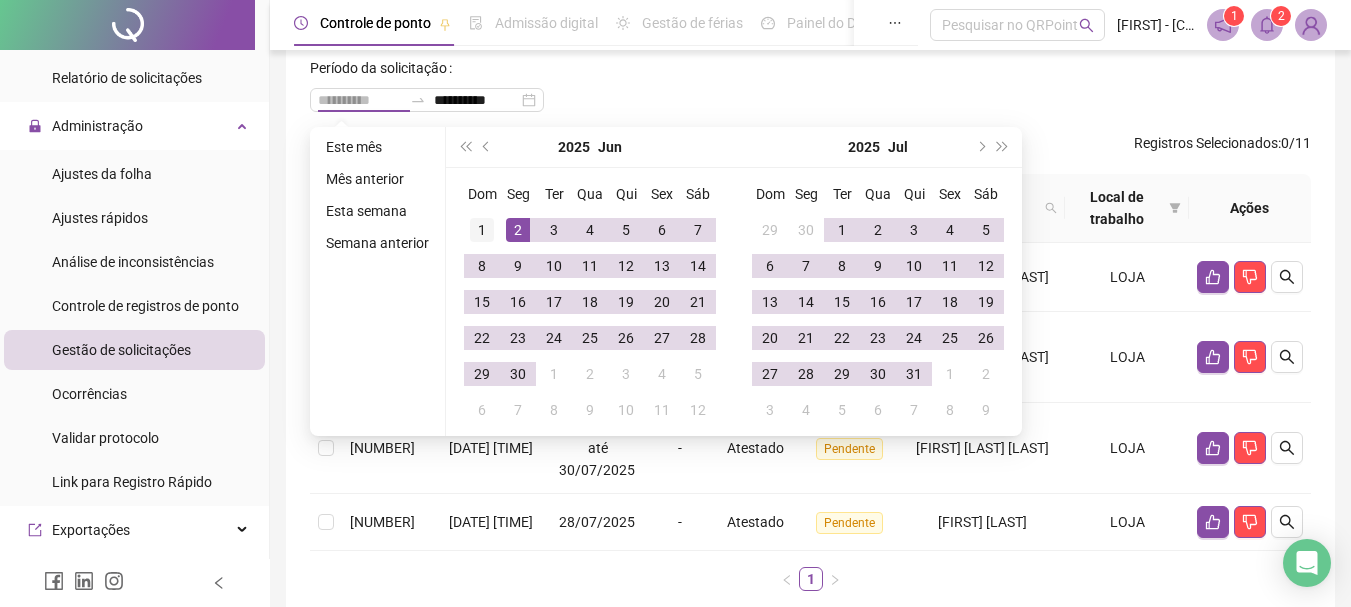 type on "**********" 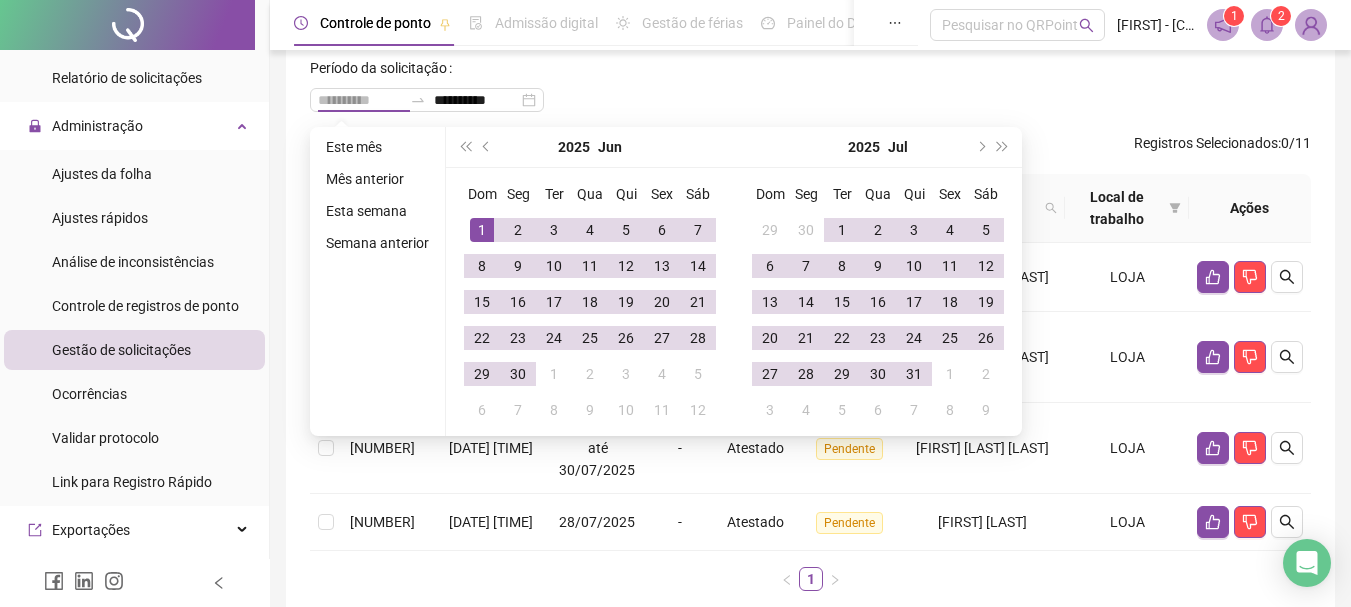 click on "1" at bounding box center [482, 230] 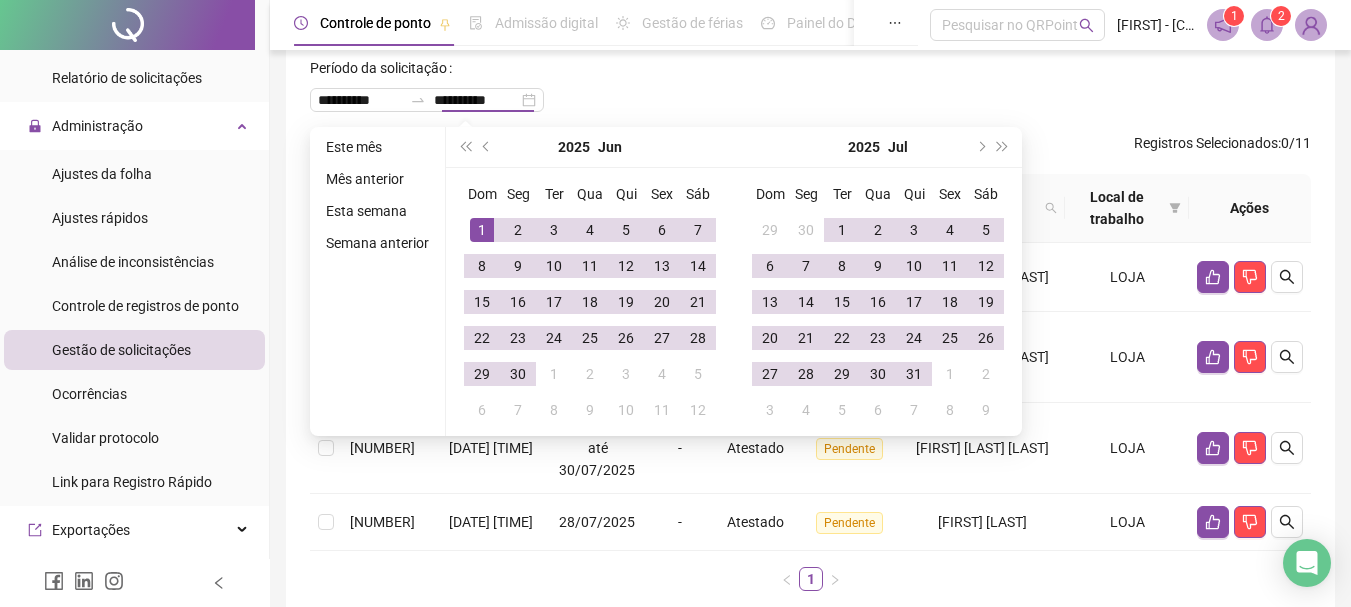 click on "**********" at bounding box center (810, 92) 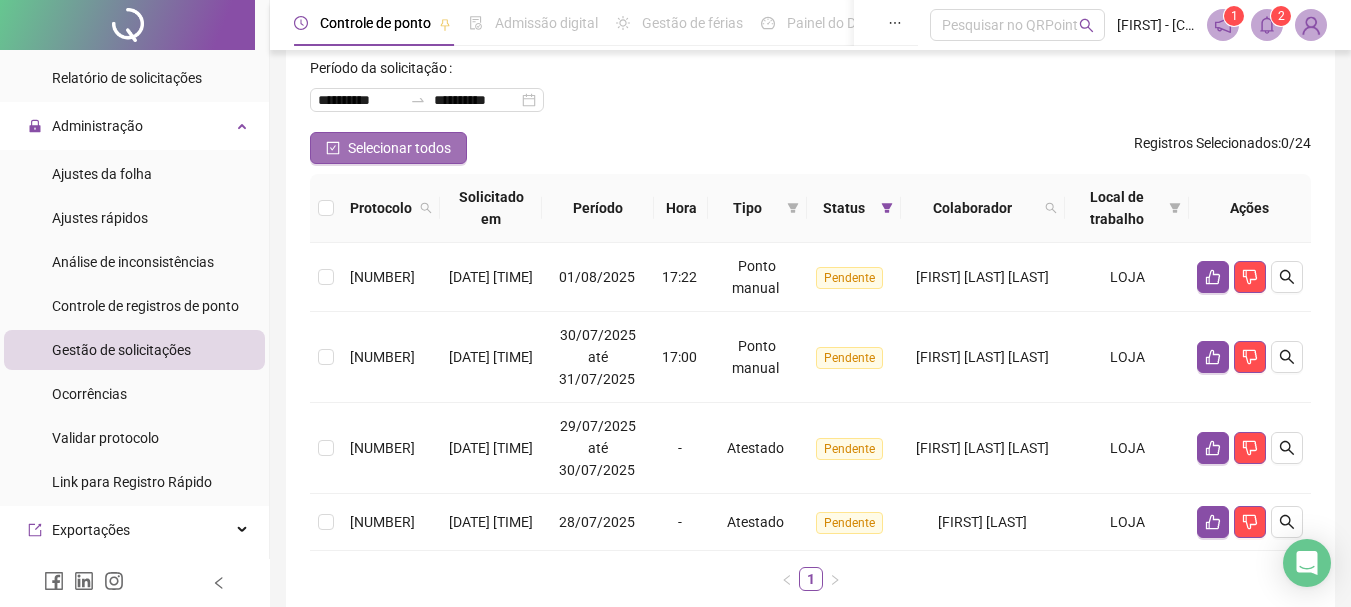click on "Selecionar todos" at bounding box center (399, 148) 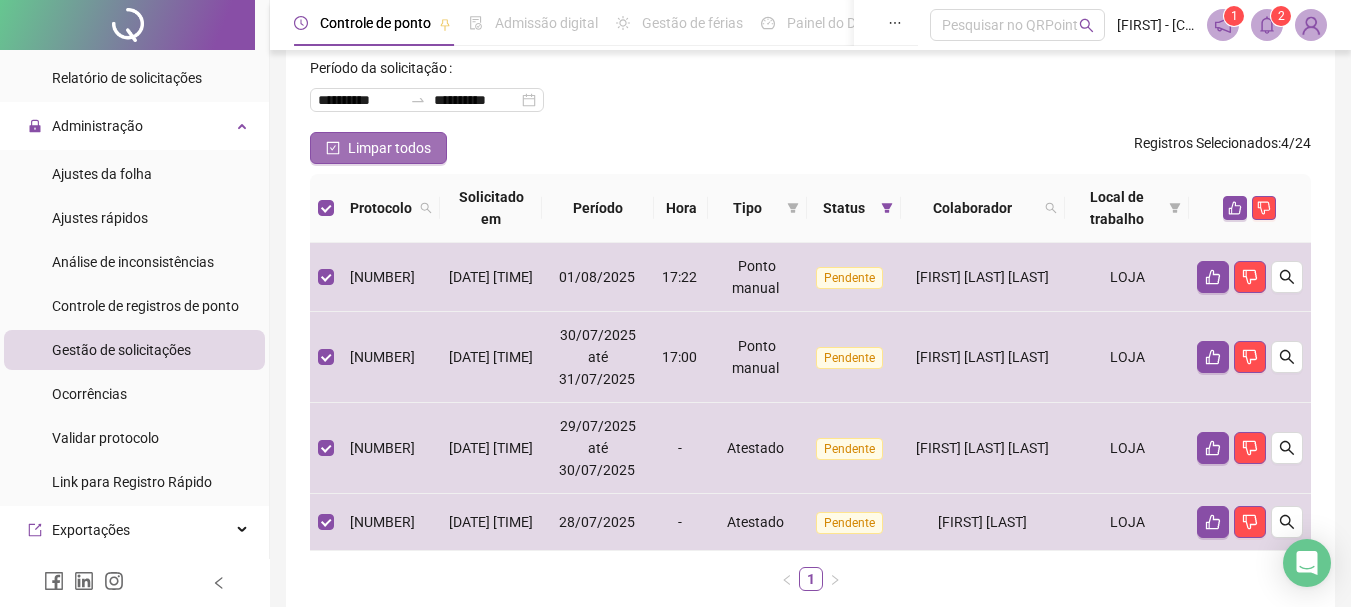 click on "Limpar todos" at bounding box center [389, 148] 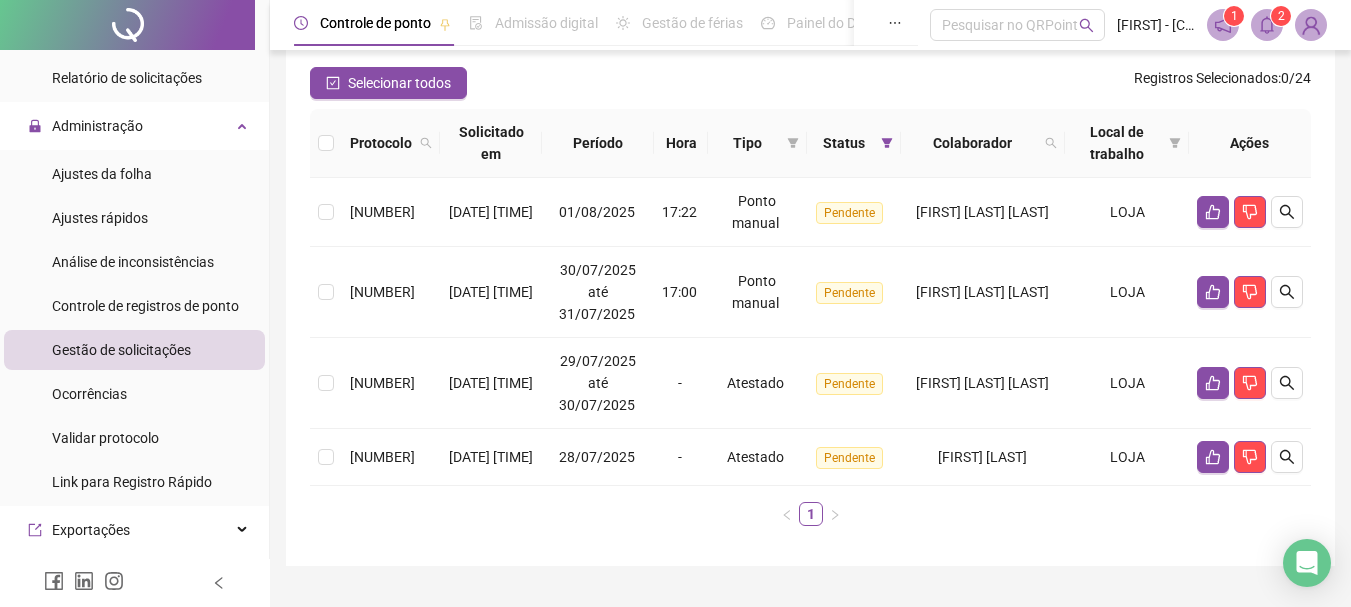 scroll, scrollTop: 200, scrollLeft: 0, axis: vertical 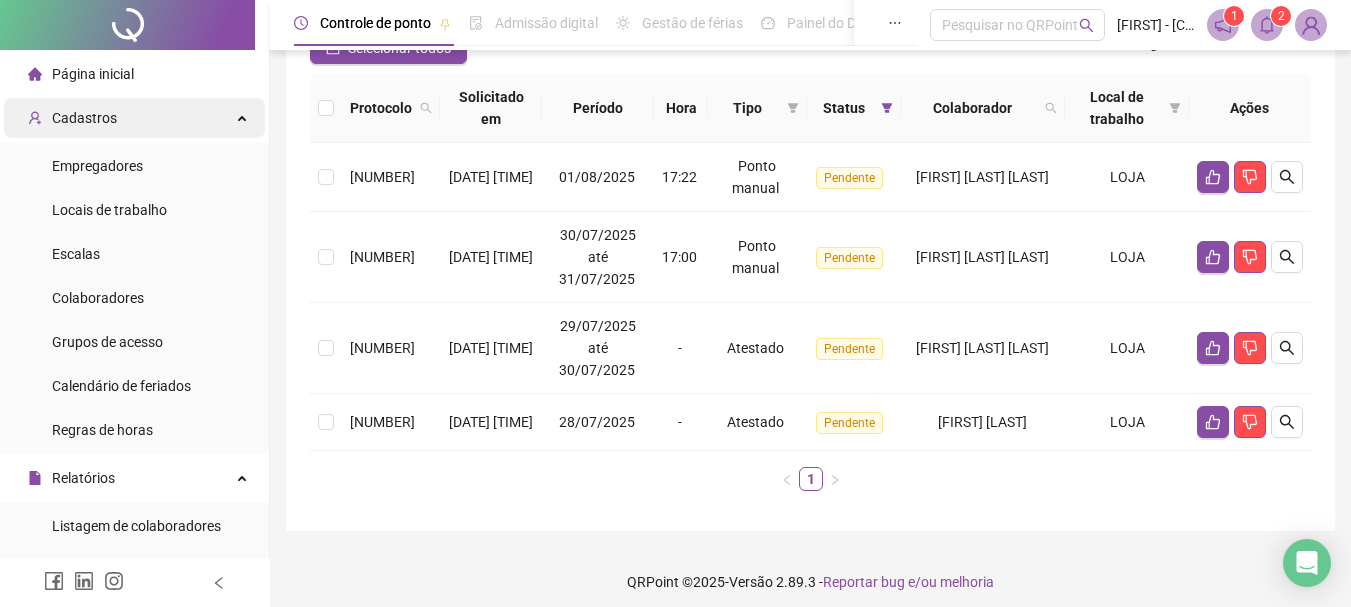 click on "Cadastros" at bounding box center [134, 118] 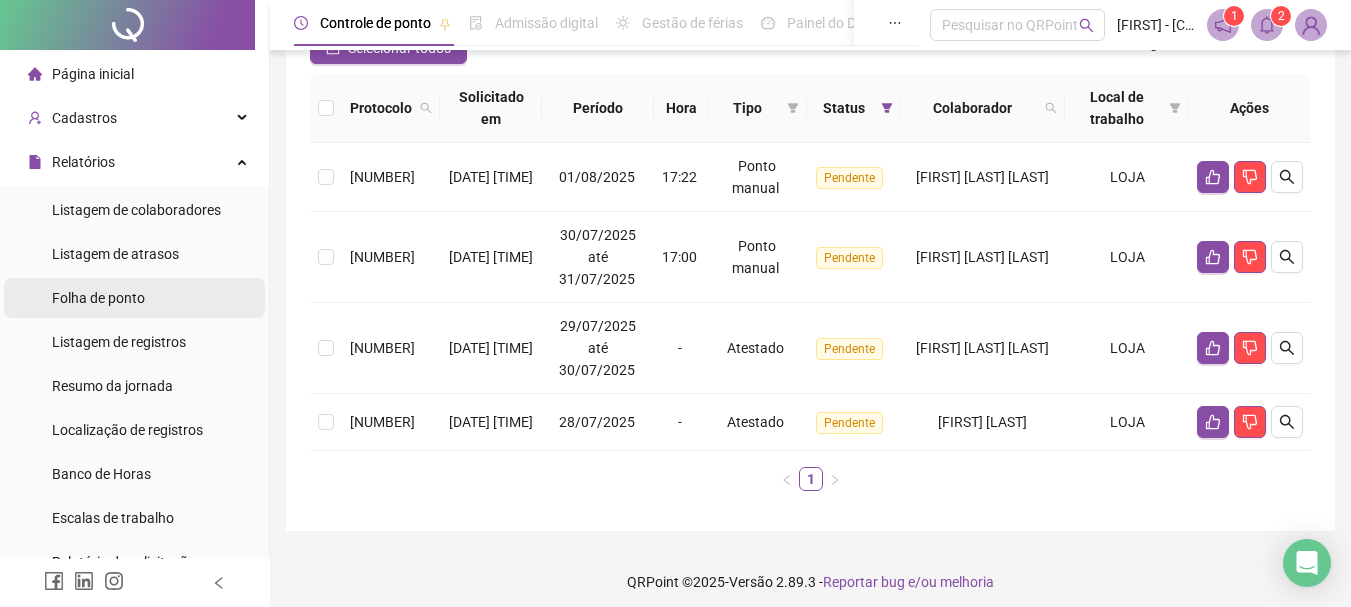 click on "Folha de ponto" at bounding box center [98, 298] 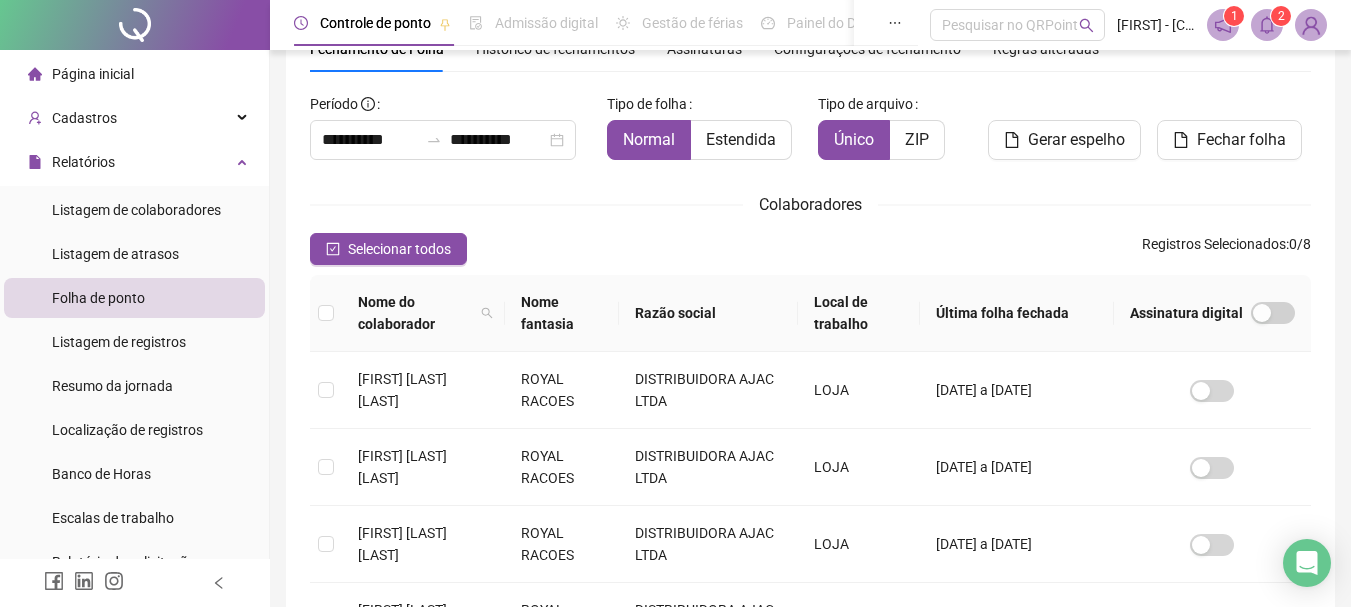 scroll, scrollTop: 106, scrollLeft: 0, axis: vertical 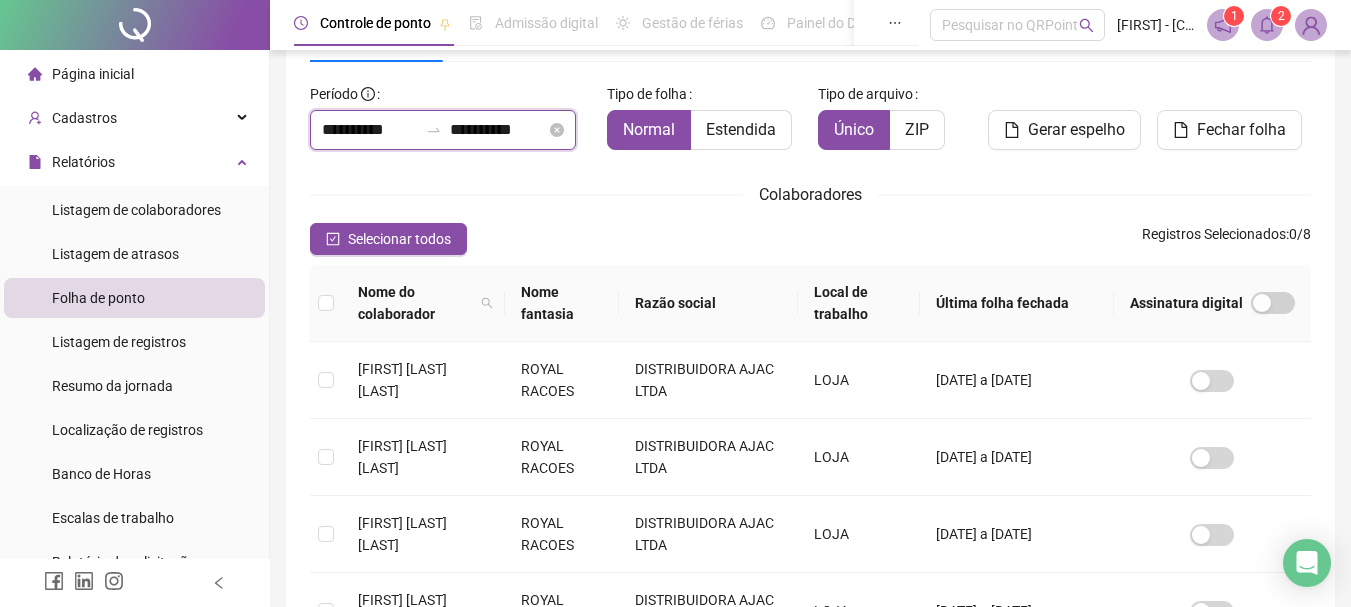 click on "**********" at bounding box center (370, 130) 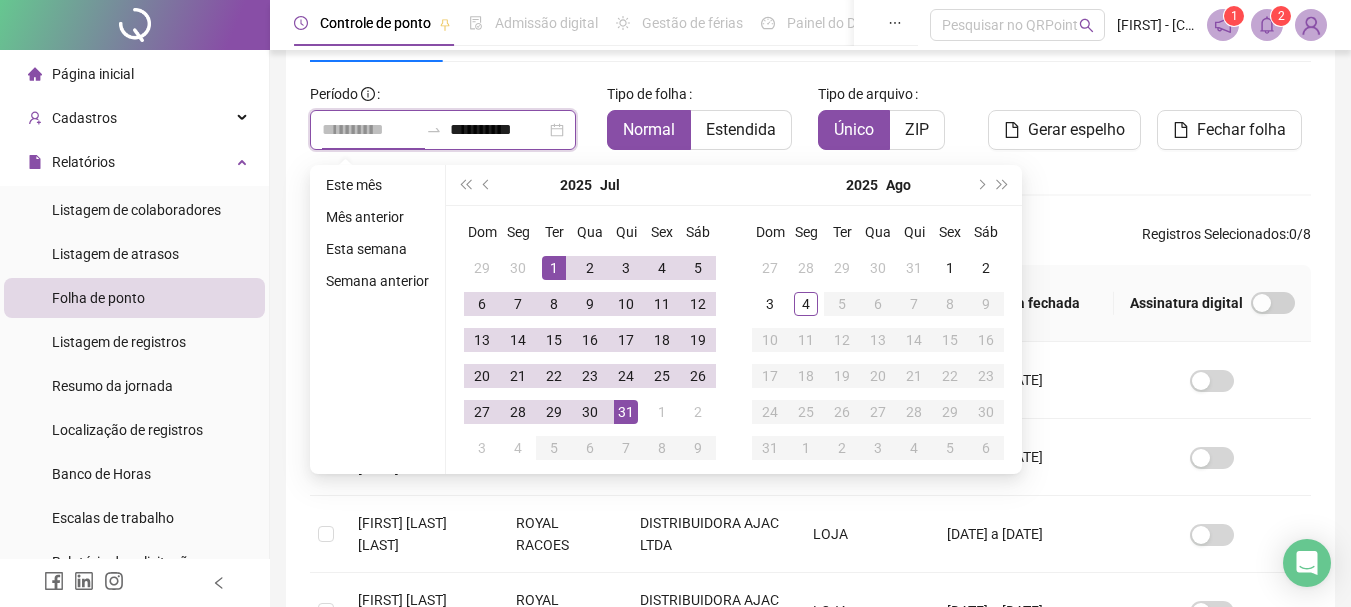 type on "**********" 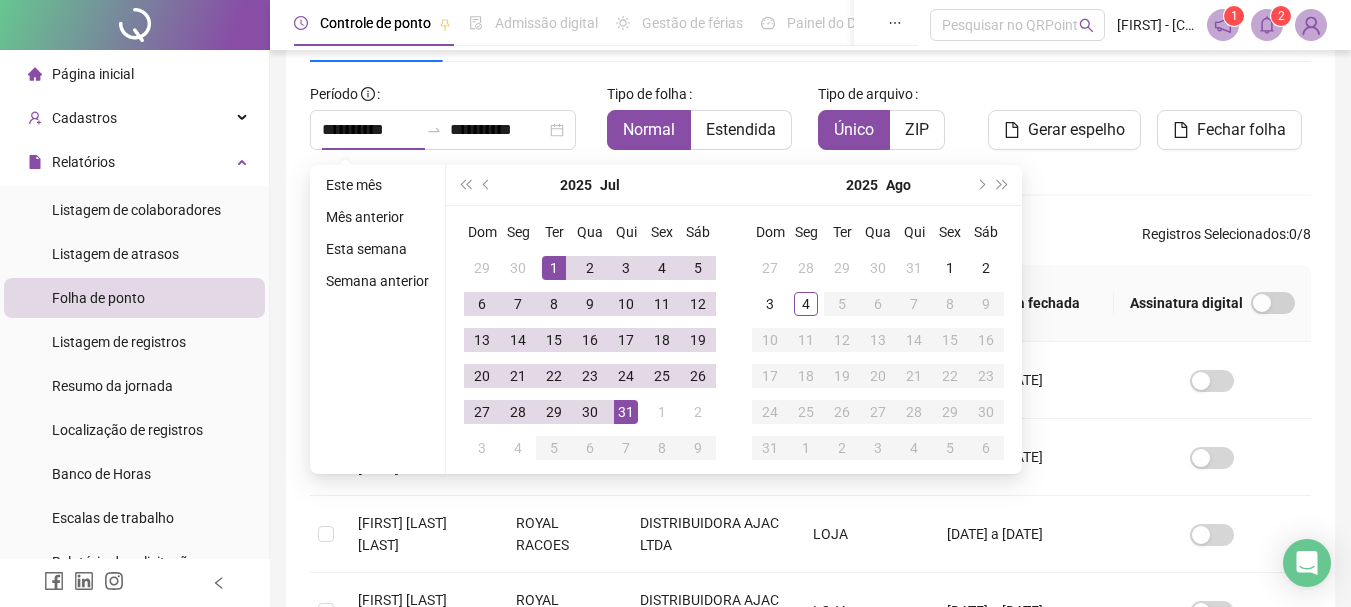 click on "**********" at bounding box center [810, 519] 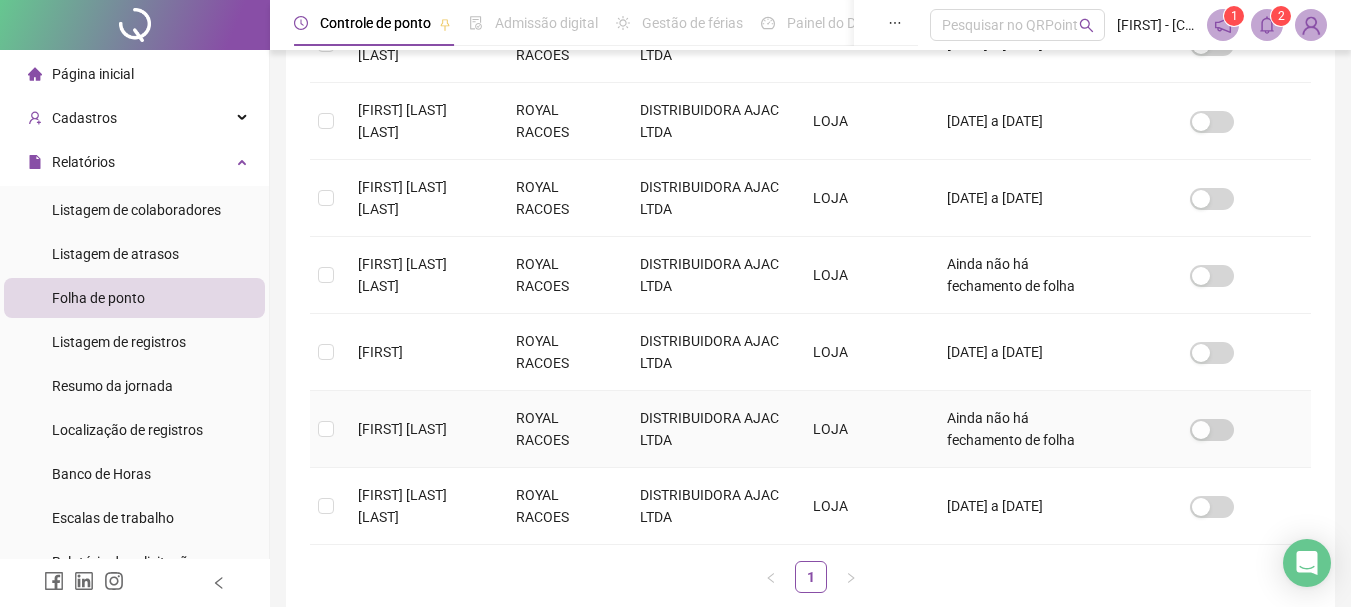 scroll, scrollTop: 606, scrollLeft: 0, axis: vertical 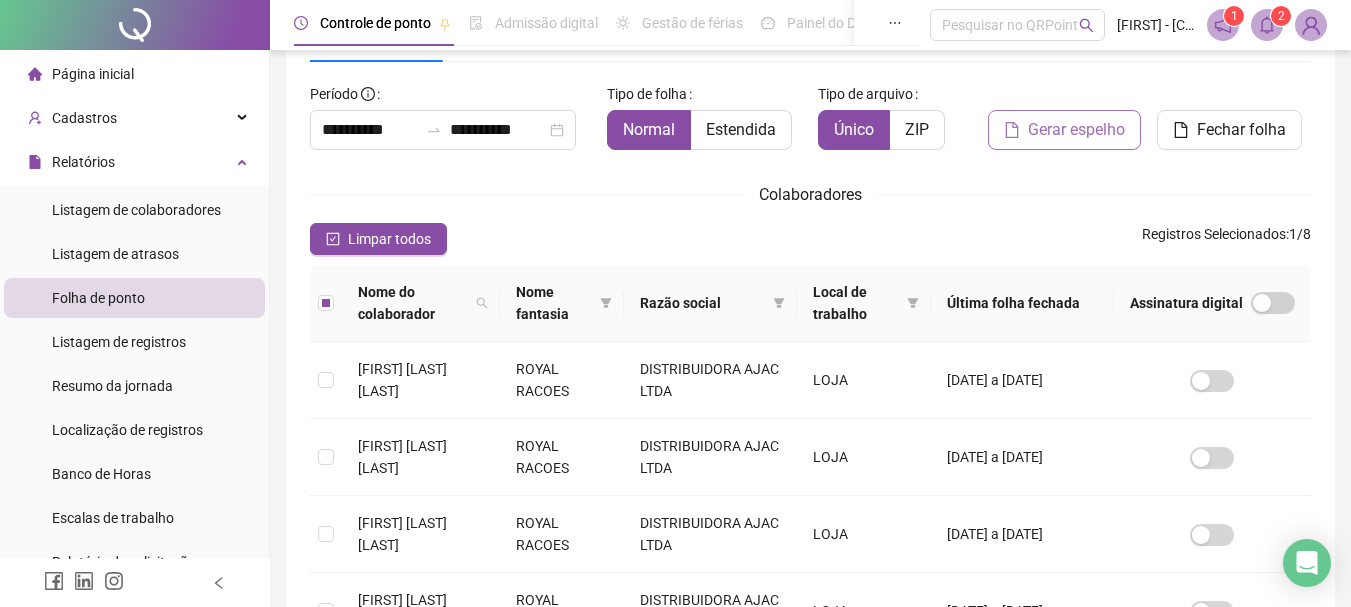 click on "Gerar espelho" at bounding box center [1076, 130] 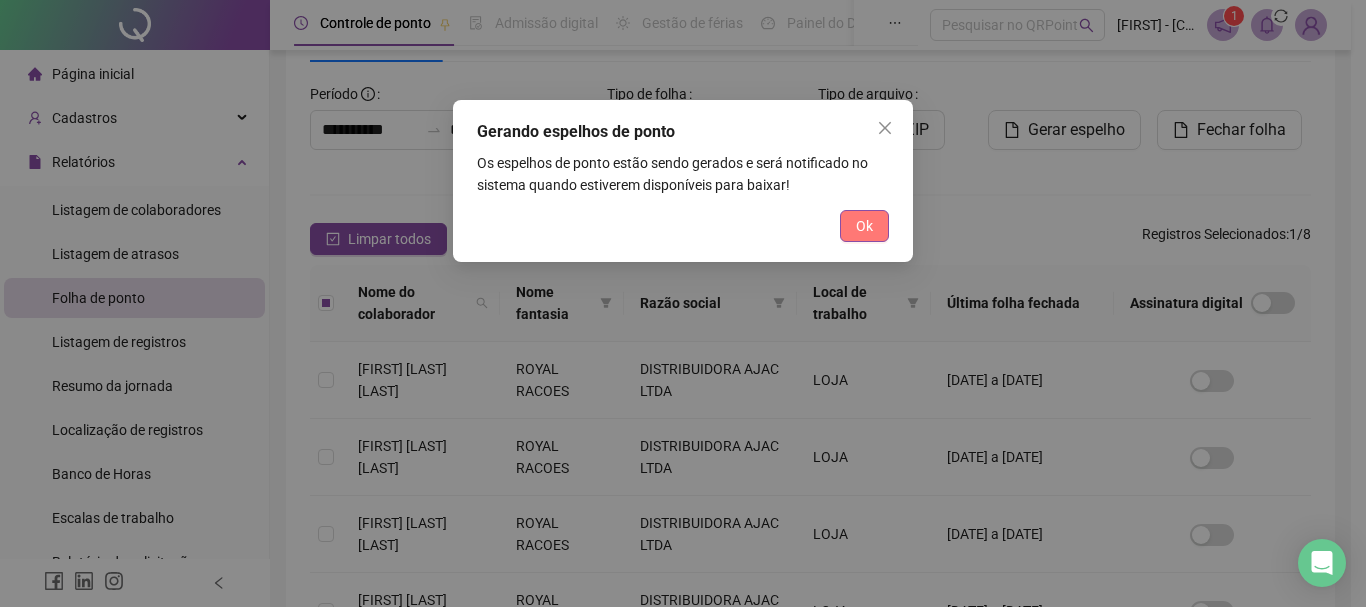 click on "Ok" at bounding box center (864, 226) 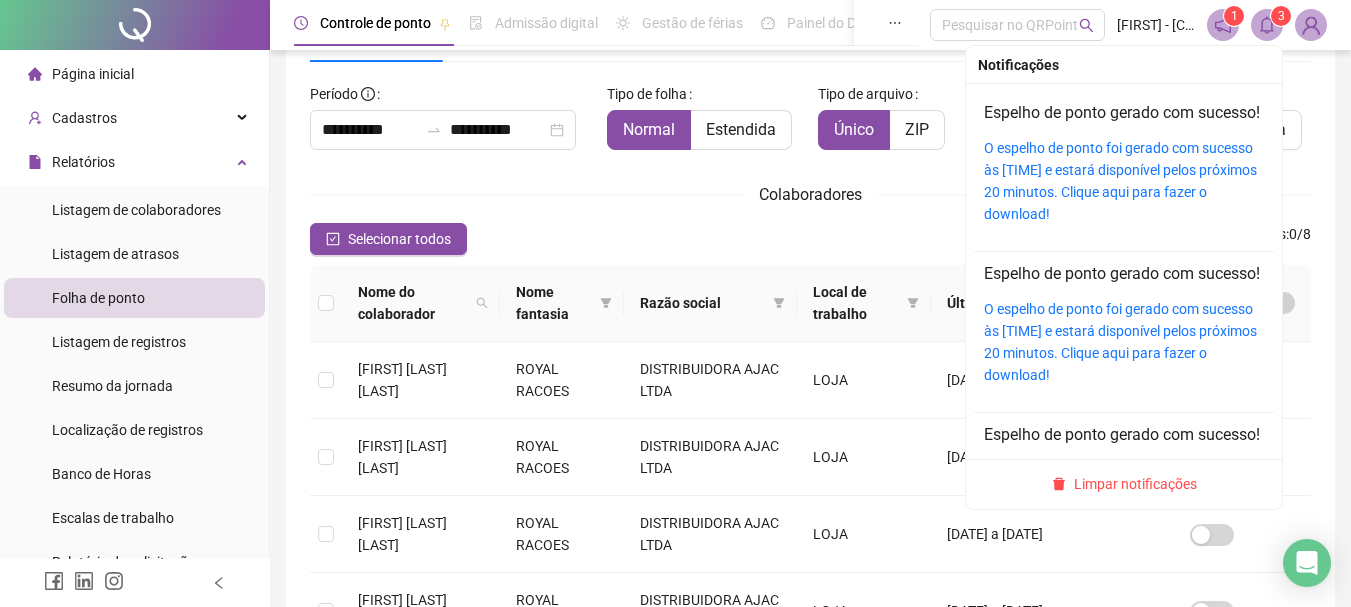 click 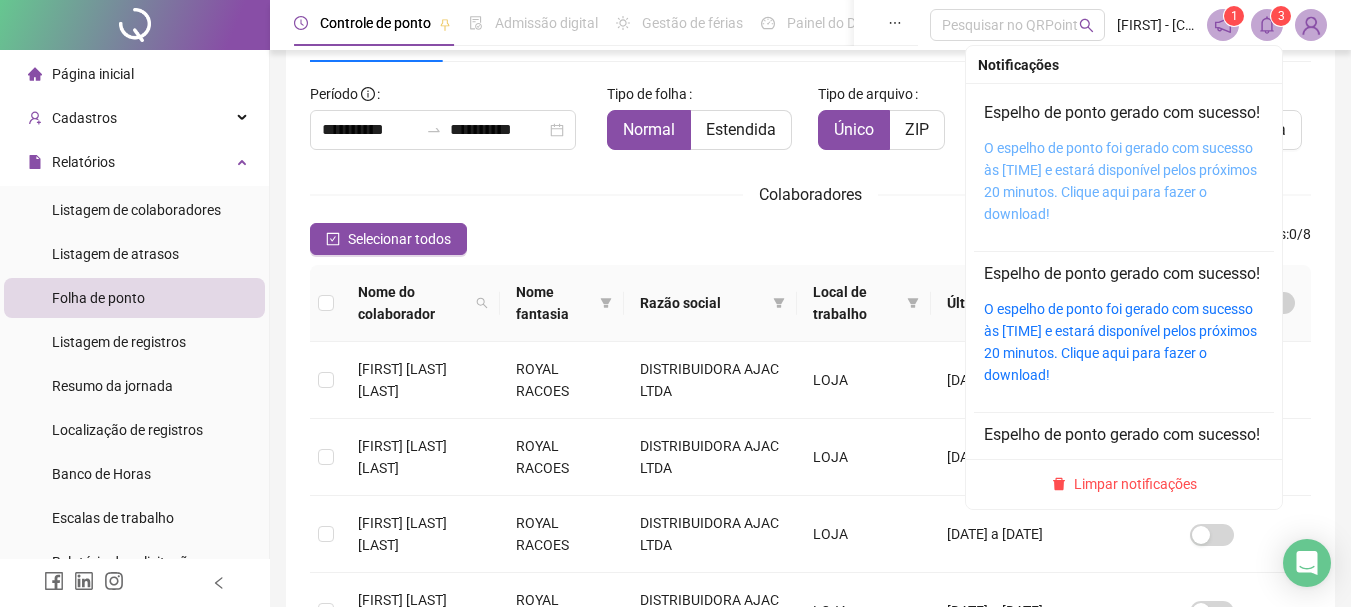 click on "O espelho de ponto foi gerado com sucesso às [TIME] e estará disponível pelos próximos 20 minutos.
Clique aqui para fazer o download!" at bounding box center [1120, 181] 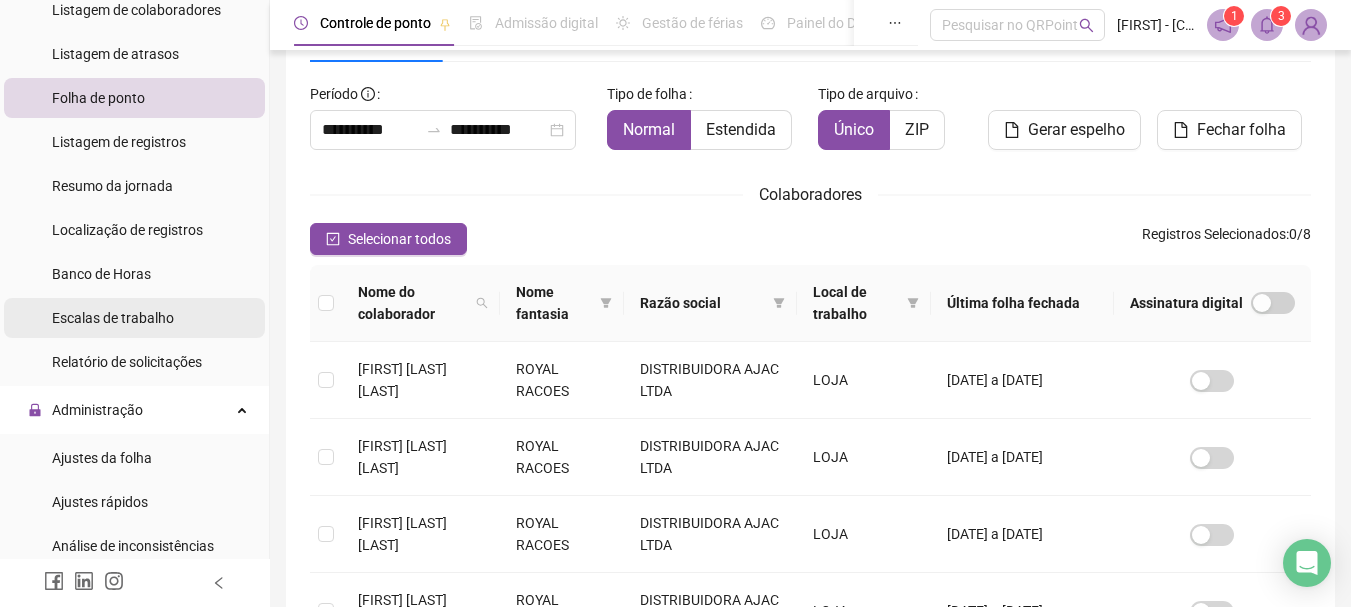 scroll, scrollTop: 100, scrollLeft: 0, axis: vertical 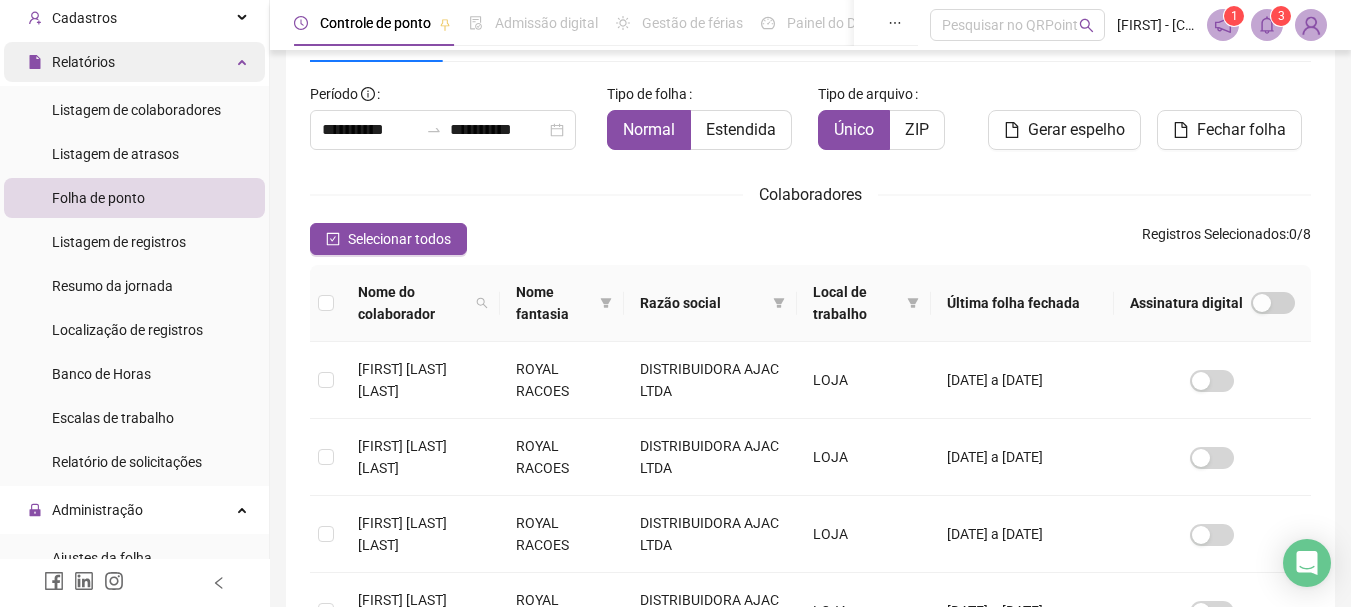 click on "Relatórios" at bounding box center [83, 62] 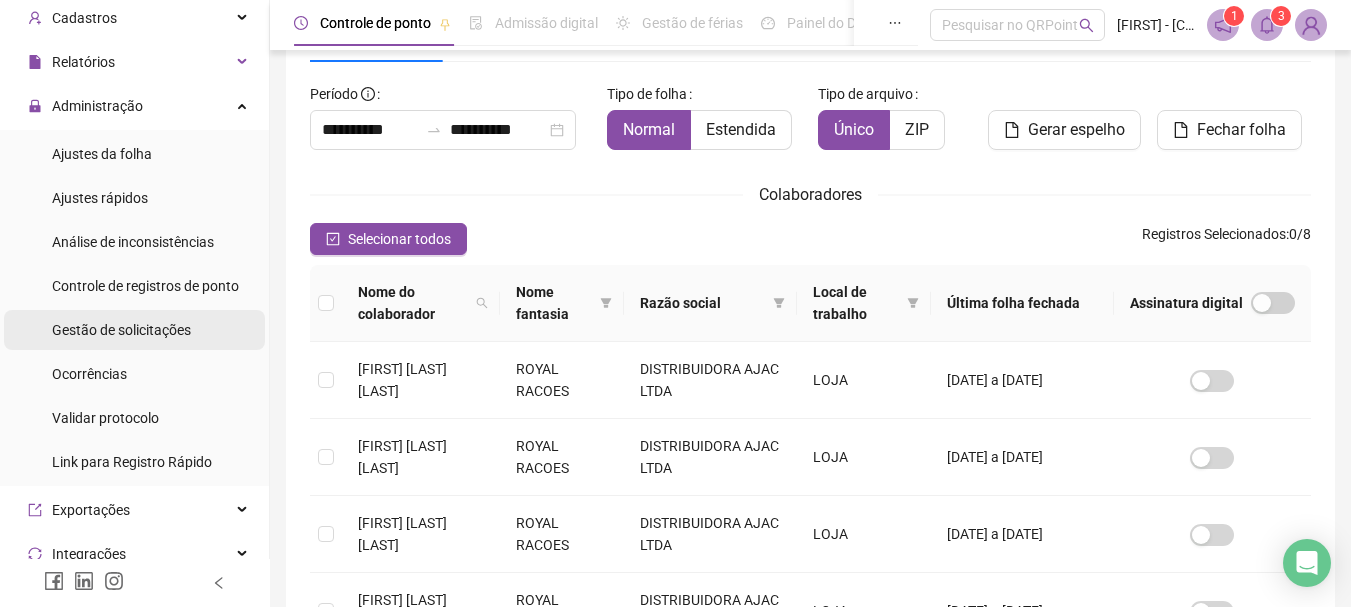 click on "Gestão de solicitações" at bounding box center [121, 330] 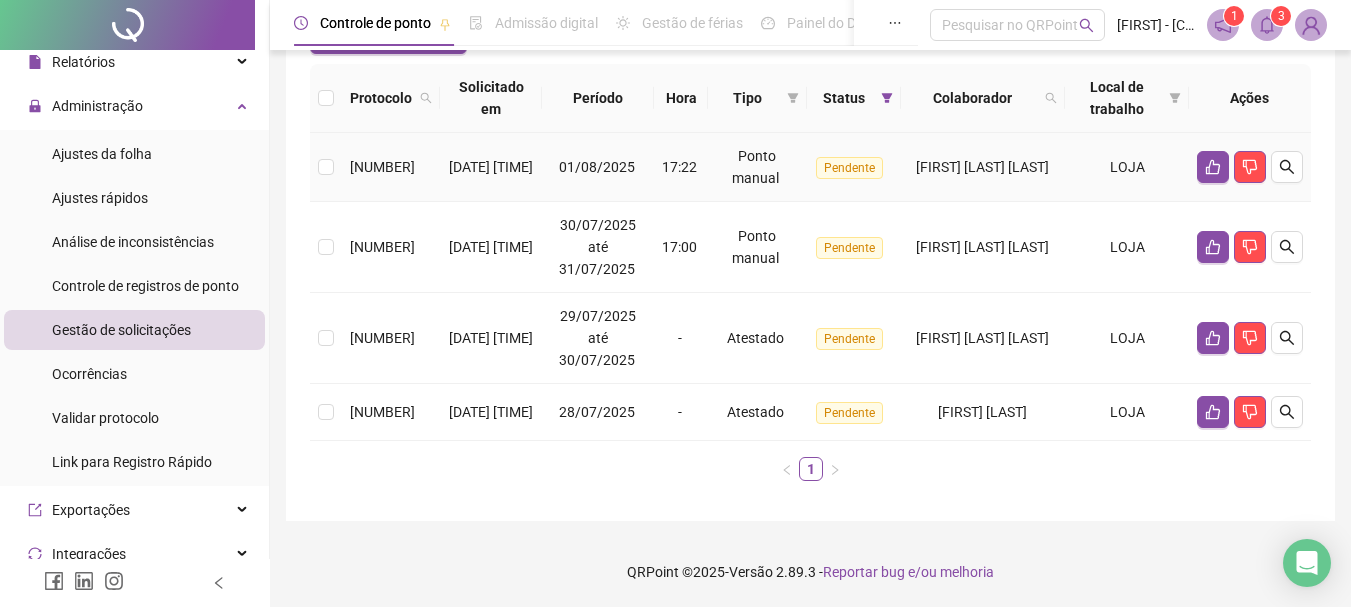 scroll, scrollTop: 222, scrollLeft: 0, axis: vertical 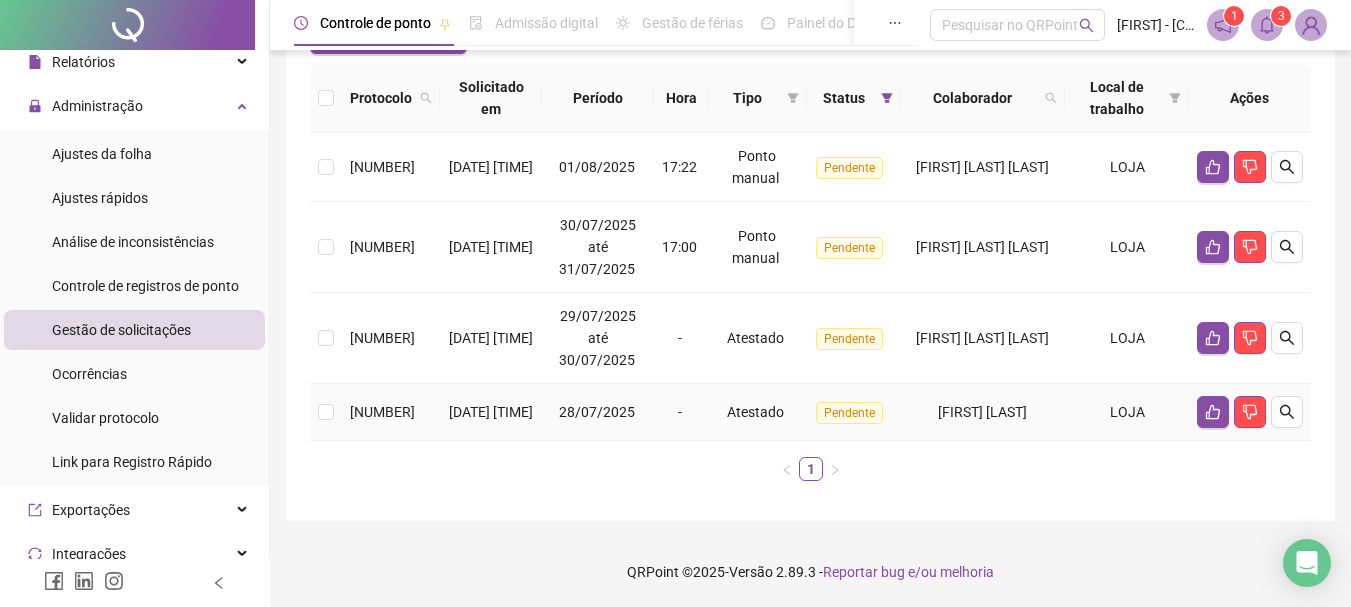 click on "28/07/2025" at bounding box center [597, 412] 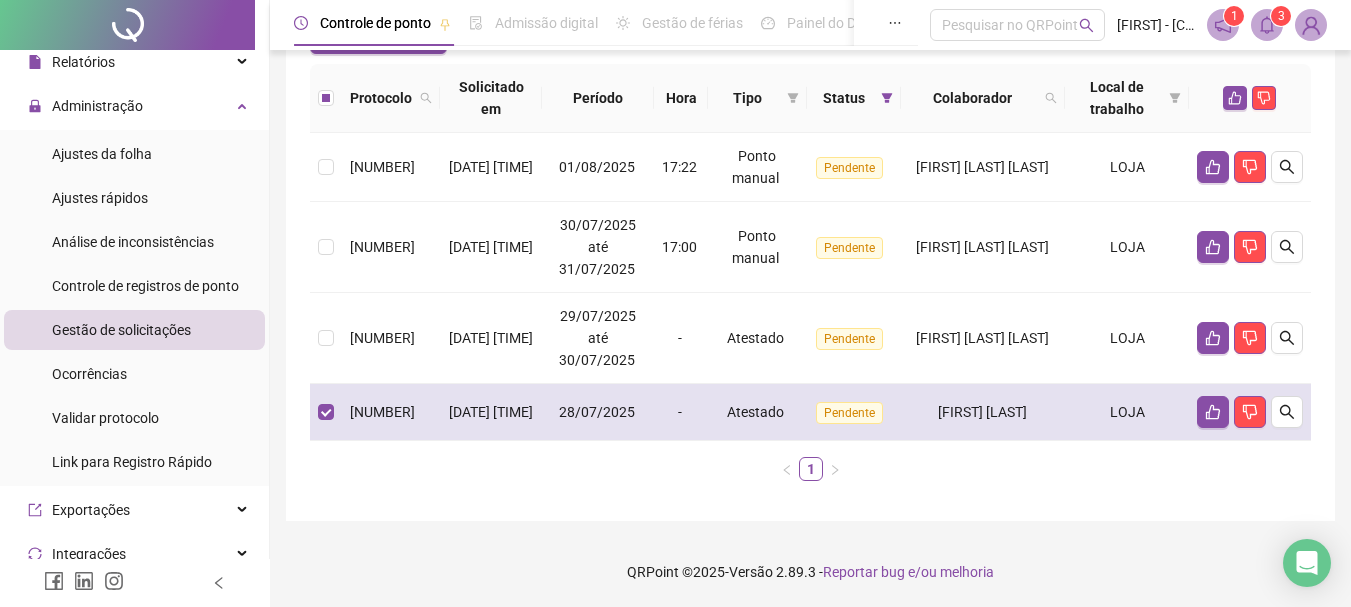 click on "28/07/2025" at bounding box center [597, 412] 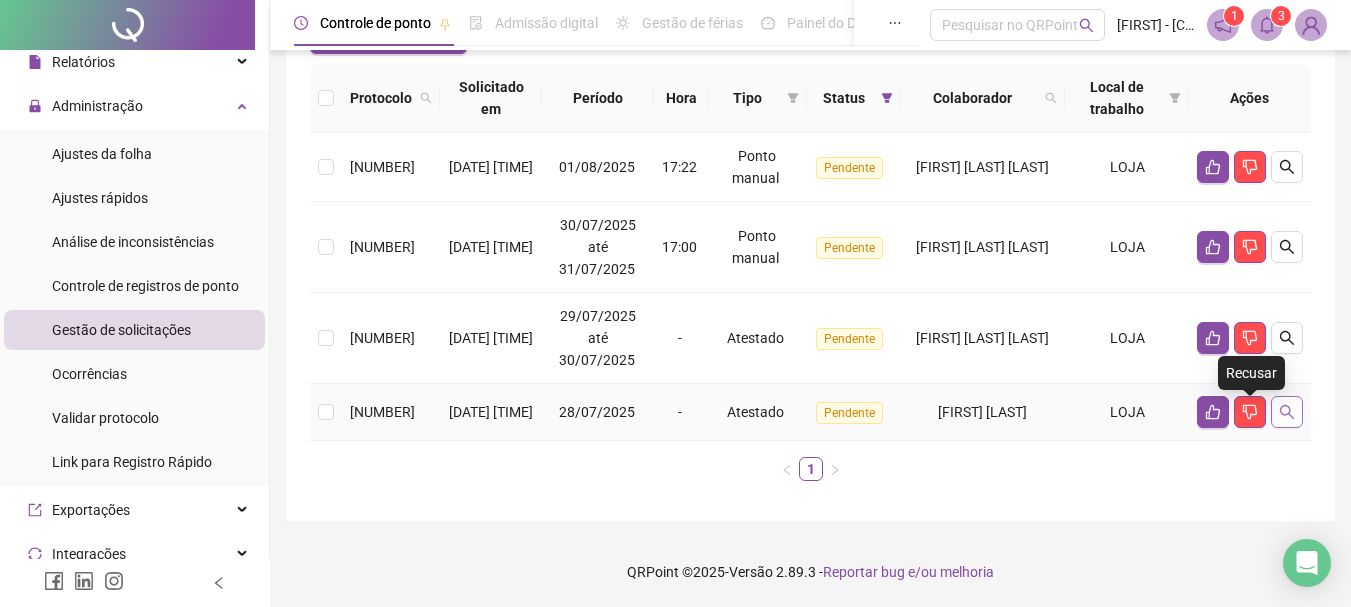 click 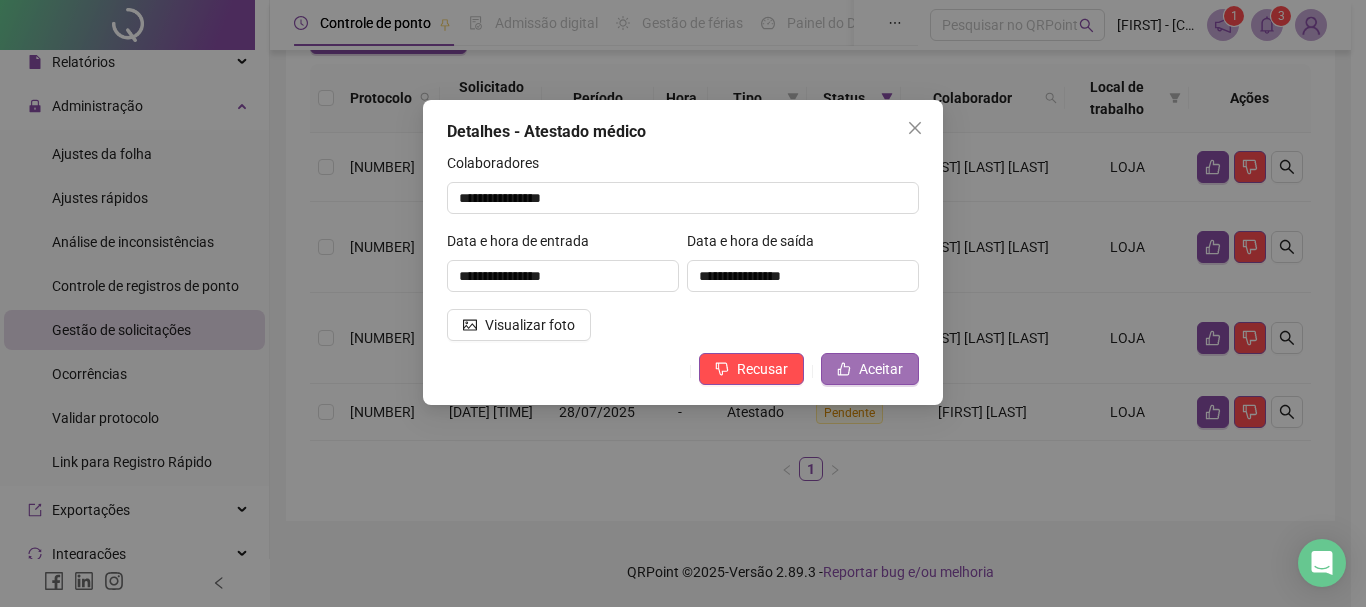 click on "Aceitar" at bounding box center [881, 369] 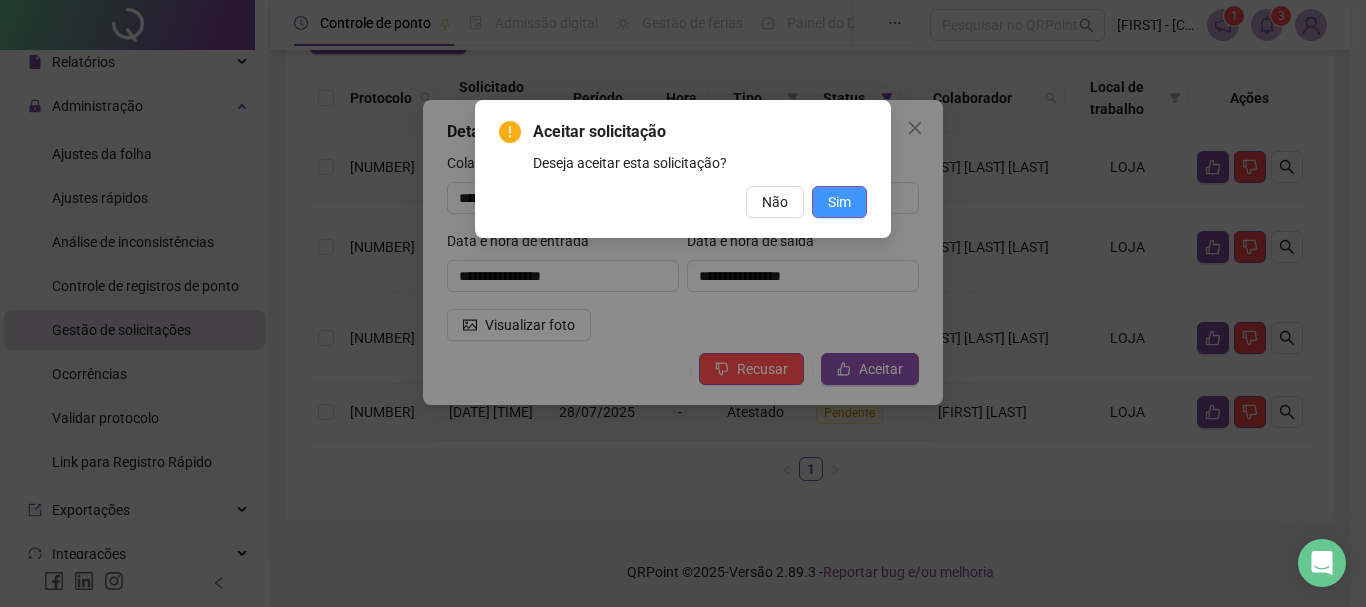 click on "Sim" at bounding box center [839, 202] 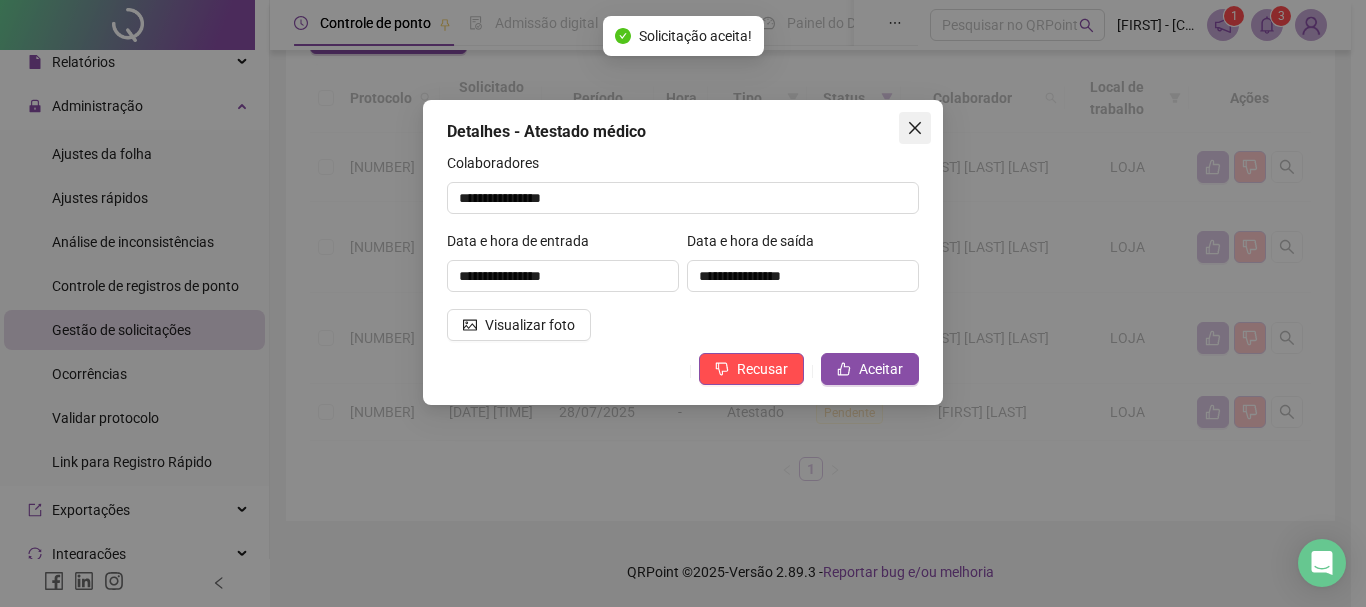 click 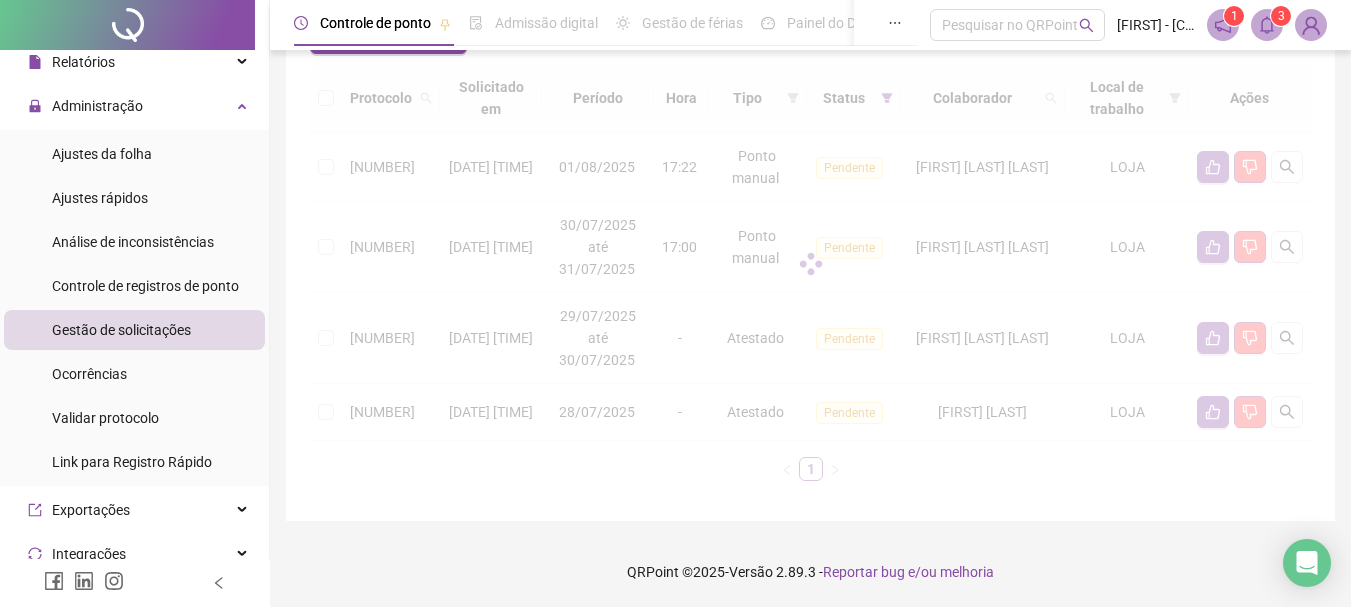 scroll, scrollTop: 153, scrollLeft: 0, axis: vertical 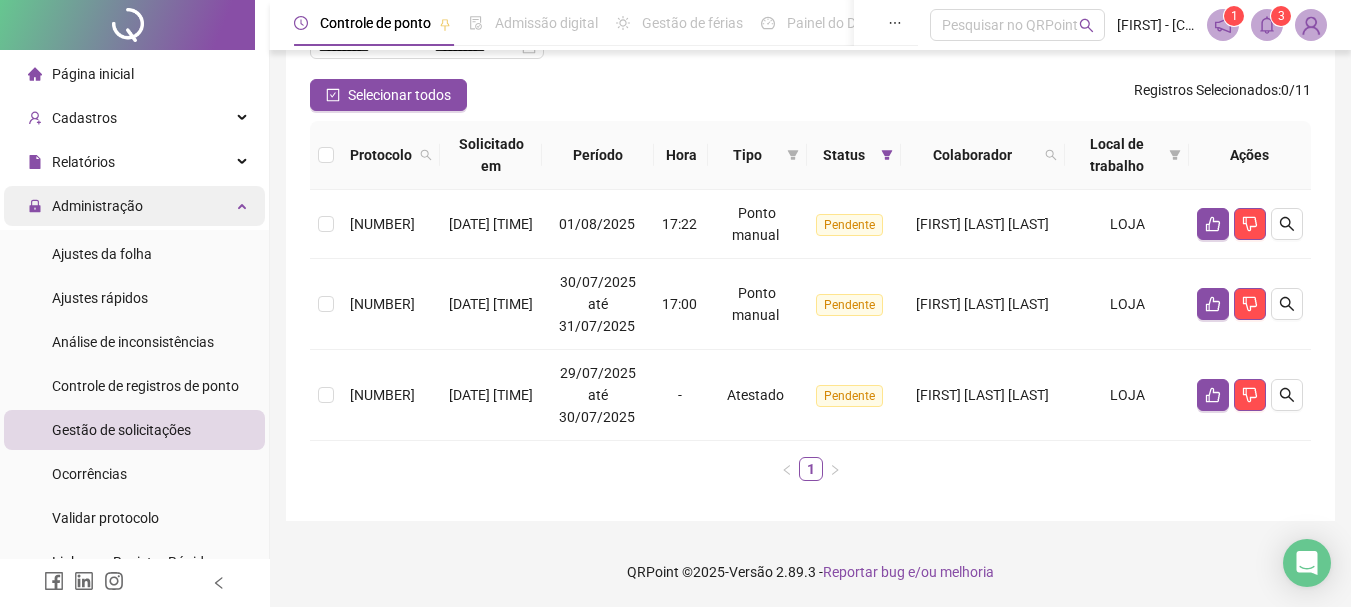 click on "Administração" at bounding box center (134, 206) 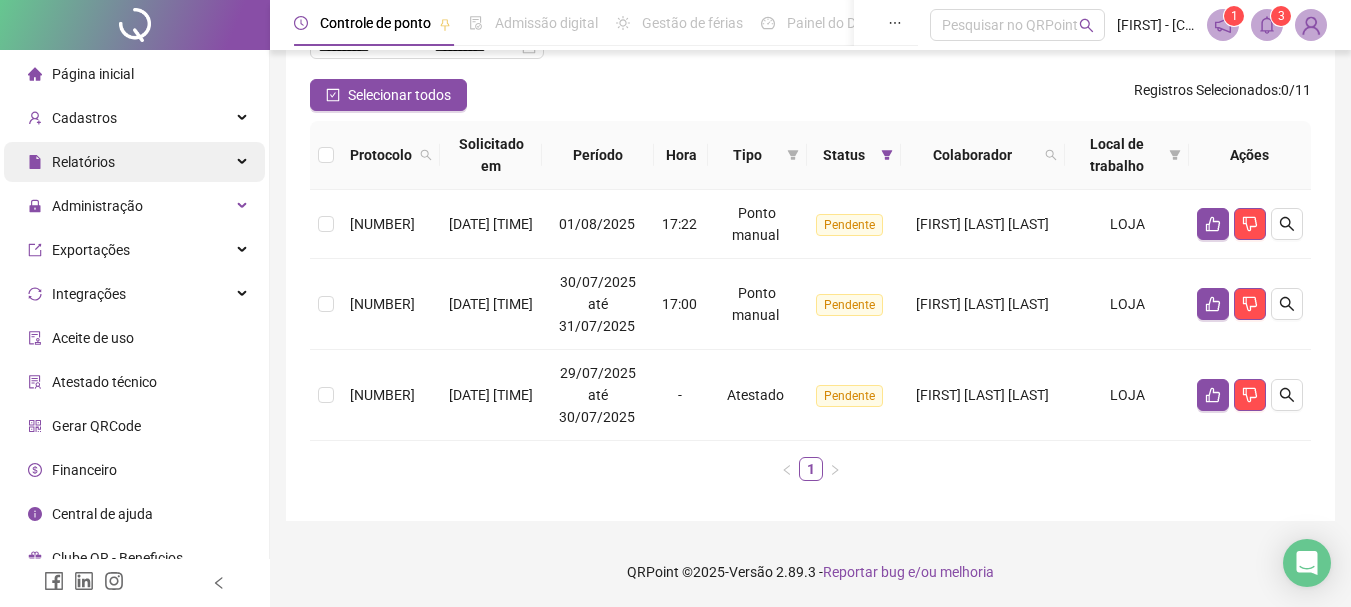 click on "Relatórios" at bounding box center [134, 162] 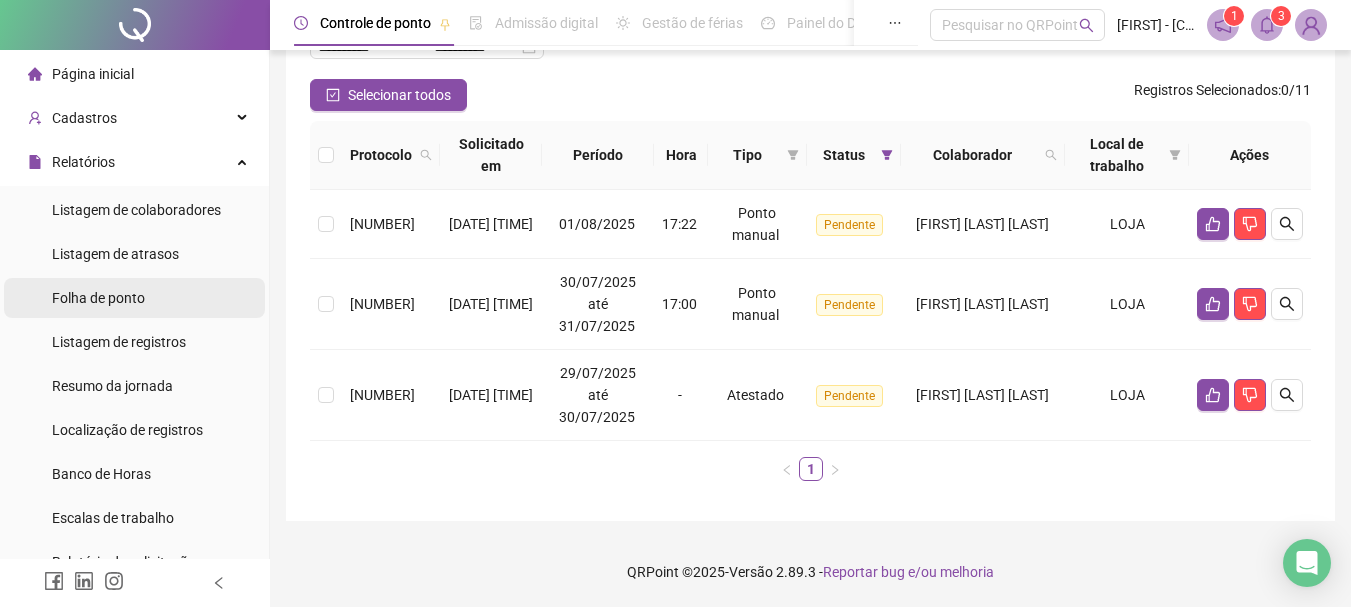 click on "Folha de ponto" at bounding box center (98, 298) 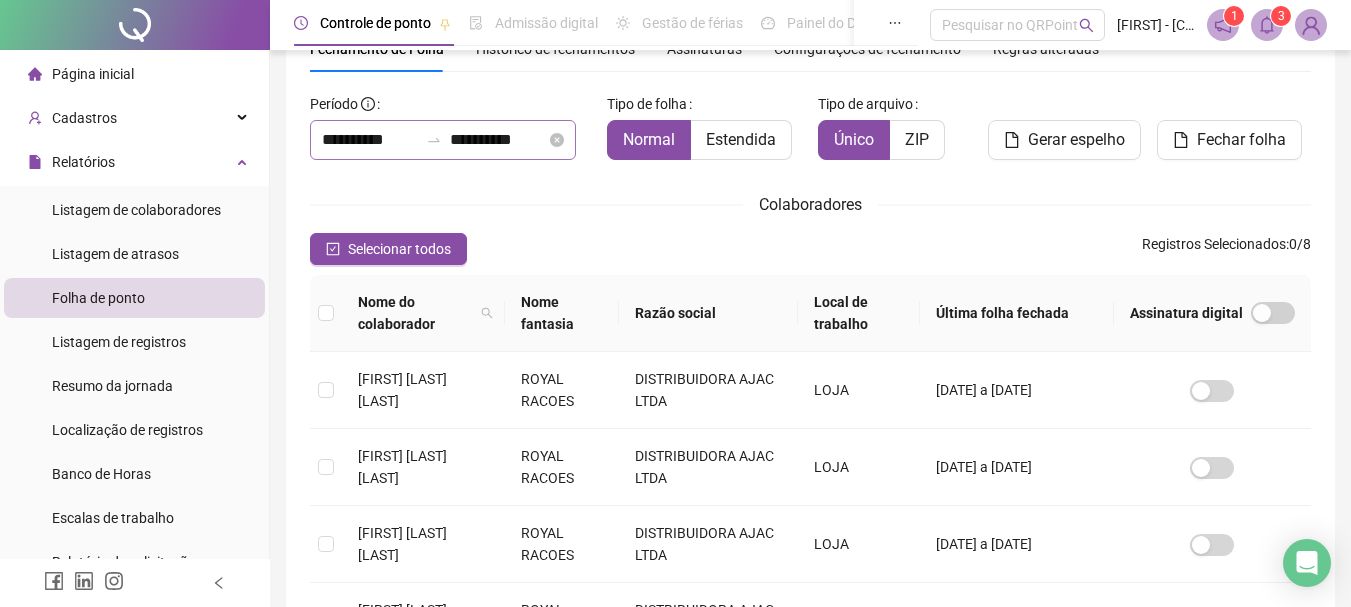 scroll, scrollTop: 106, scrollLeft: 0, axis: vertical 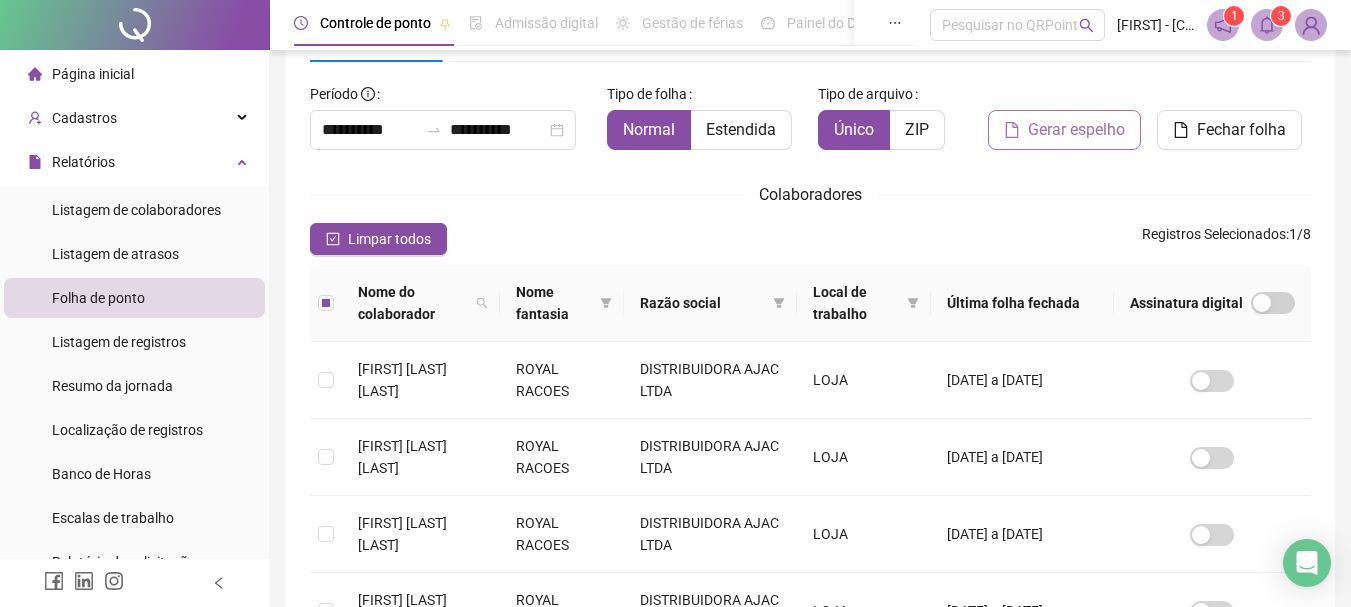 click on "Gerar espelho" at bounding box center (1076, 130) 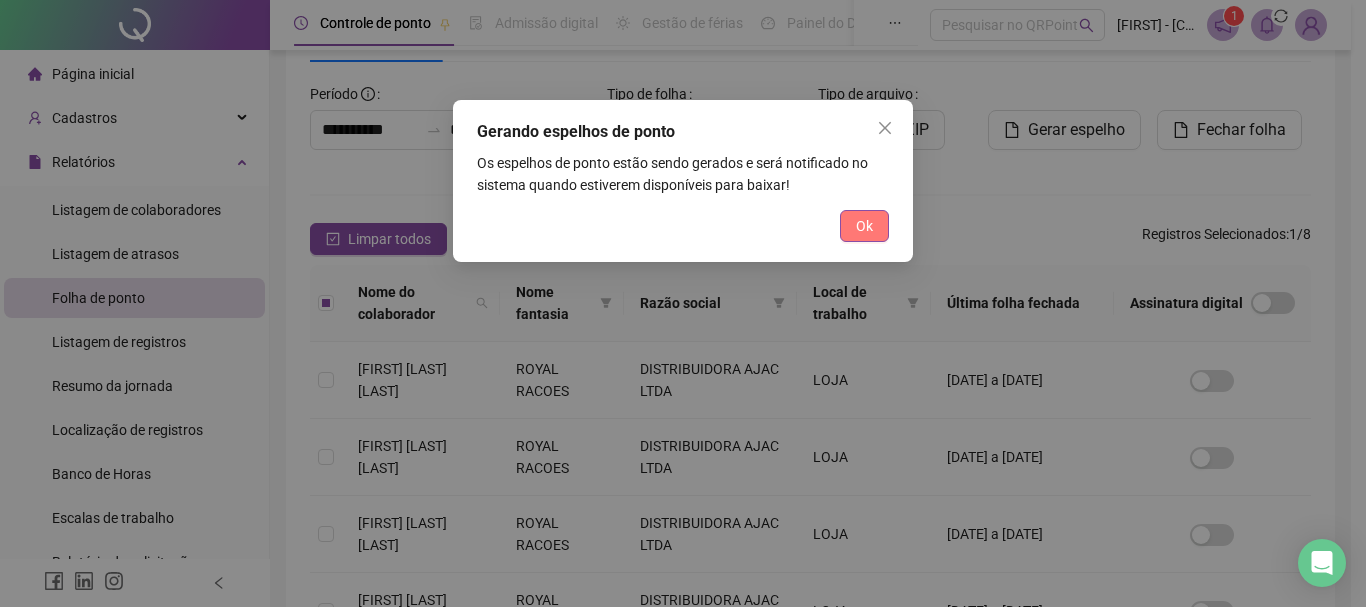 click on "Ok" at bounding box center (864, 226) 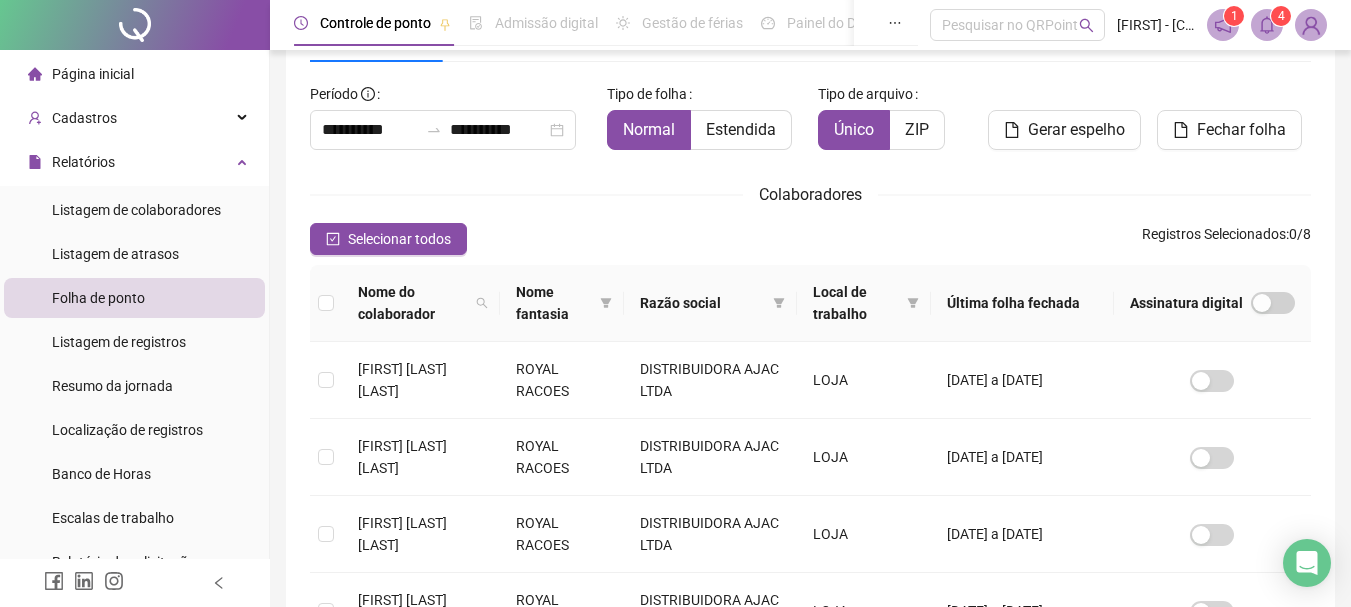 click 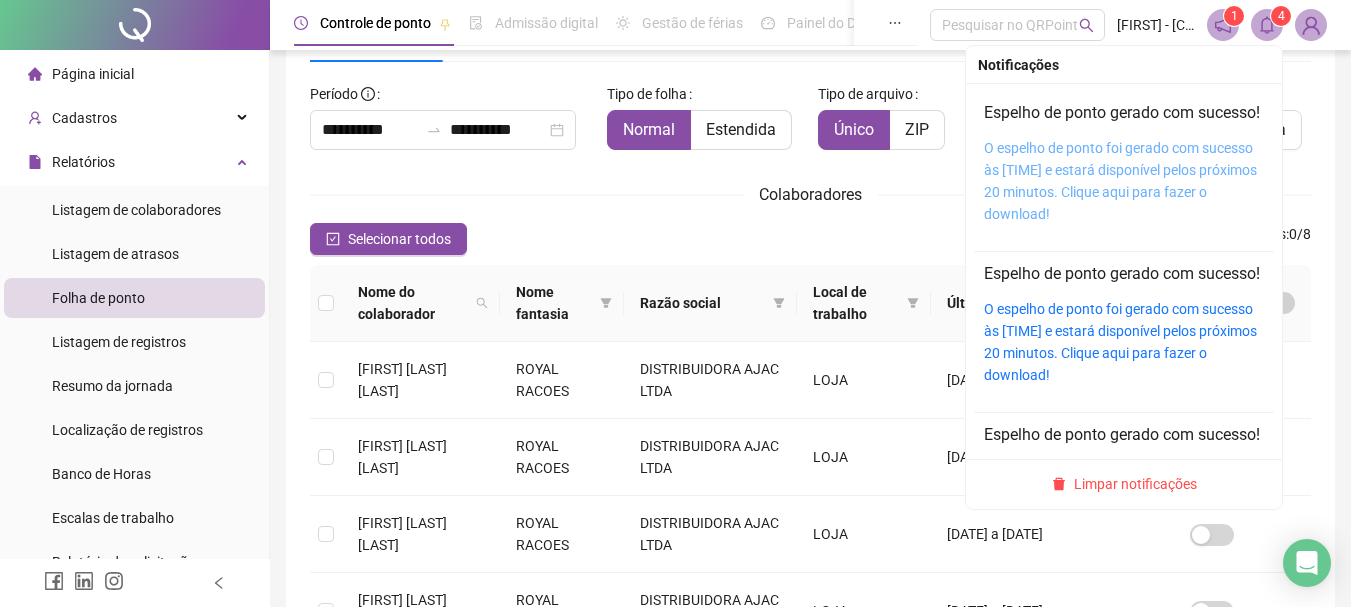 click on "O espelho de ponto foi gerado com sucesso às [TIME] e estará disponível pelos próximos 20 minutos.
Clique aqui para fazer o download!" at bounding box center (1120, 181) 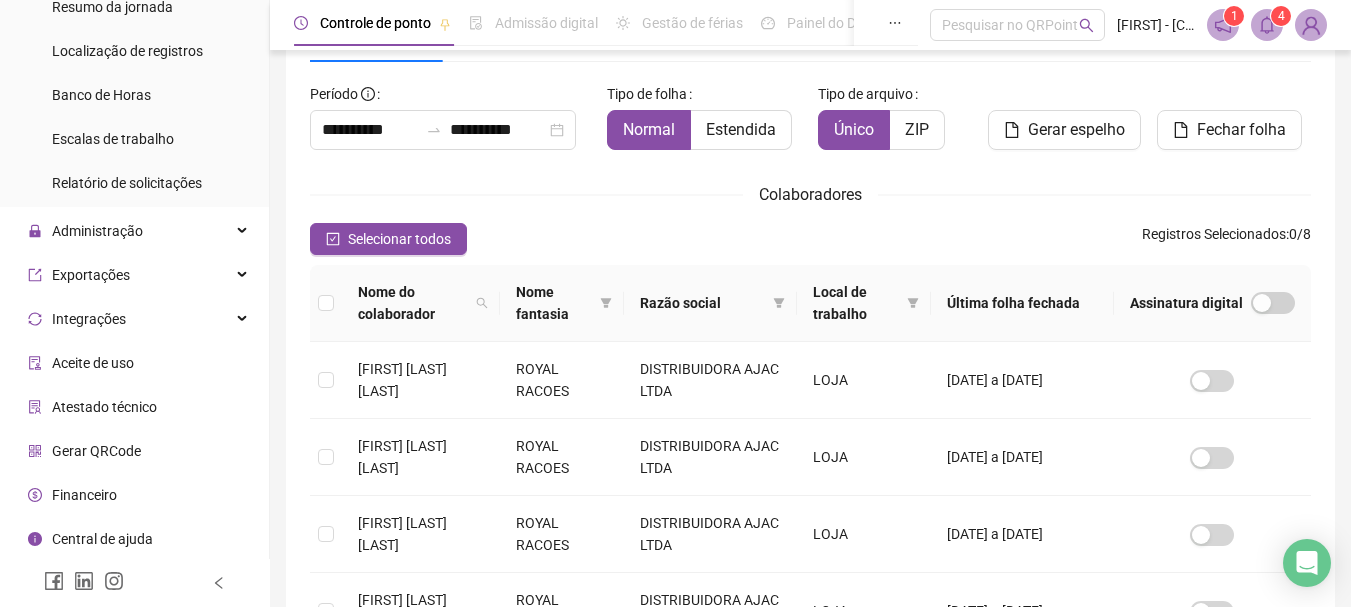 scroll, scrollTop: 0, scrollLeft: 0, axis: both 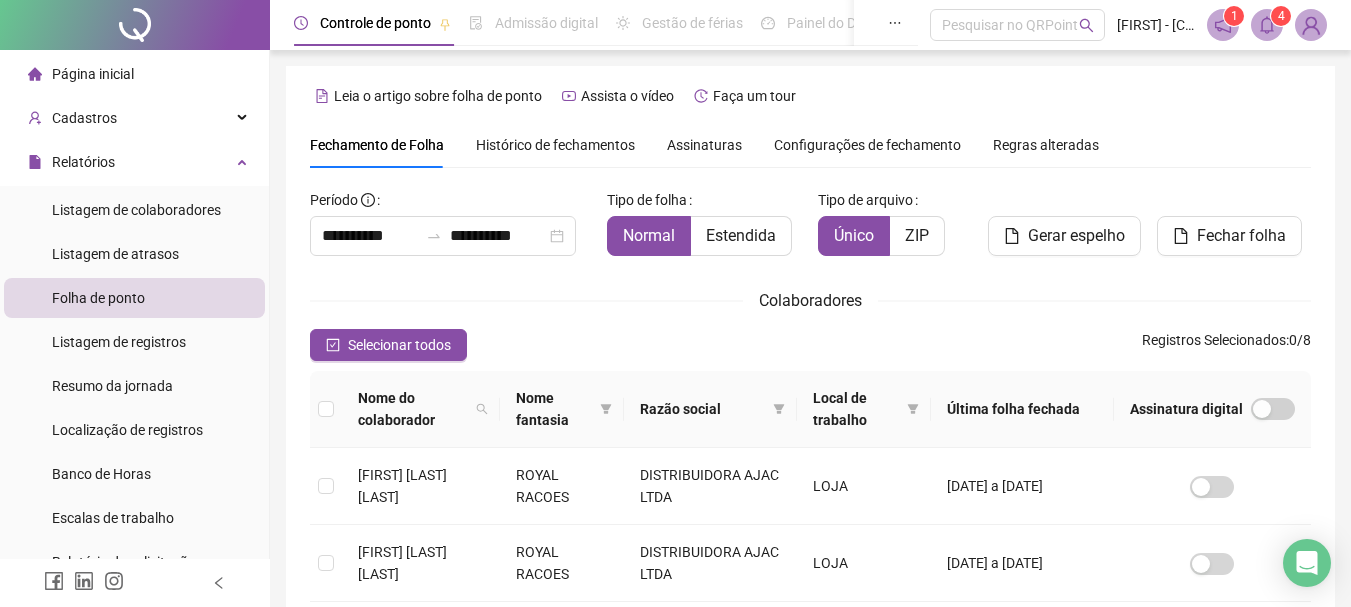 click at bounding box center (135, 25) 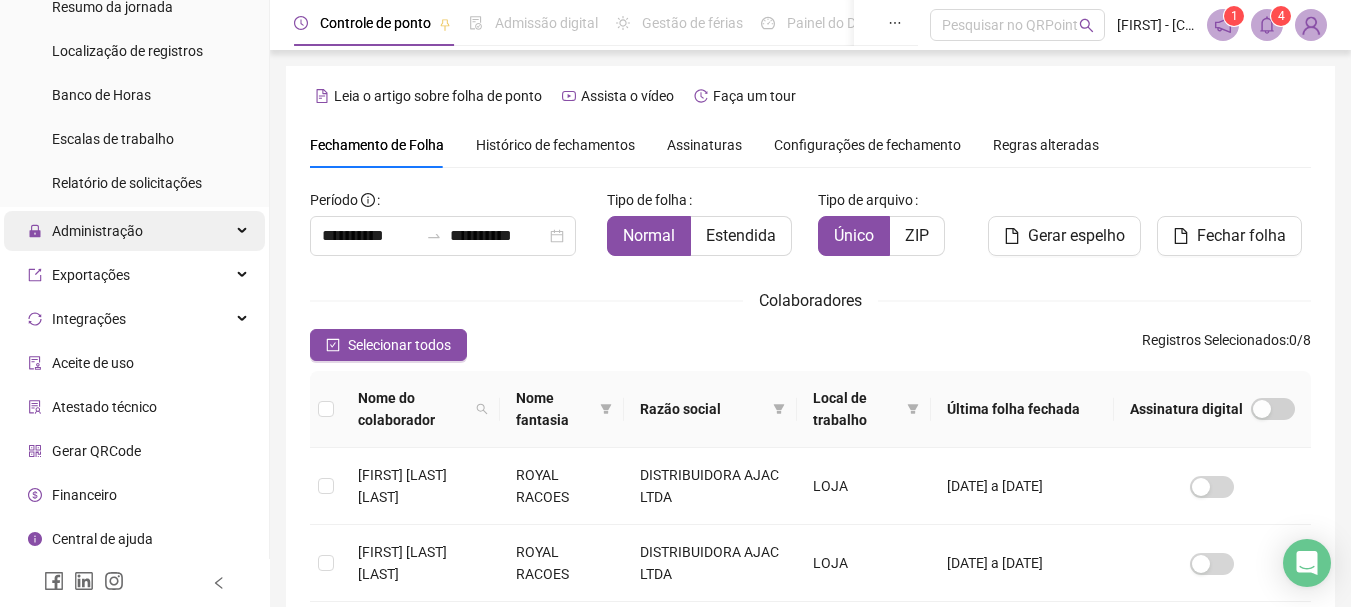 click on "Administração" at bounding box center [97, 231] 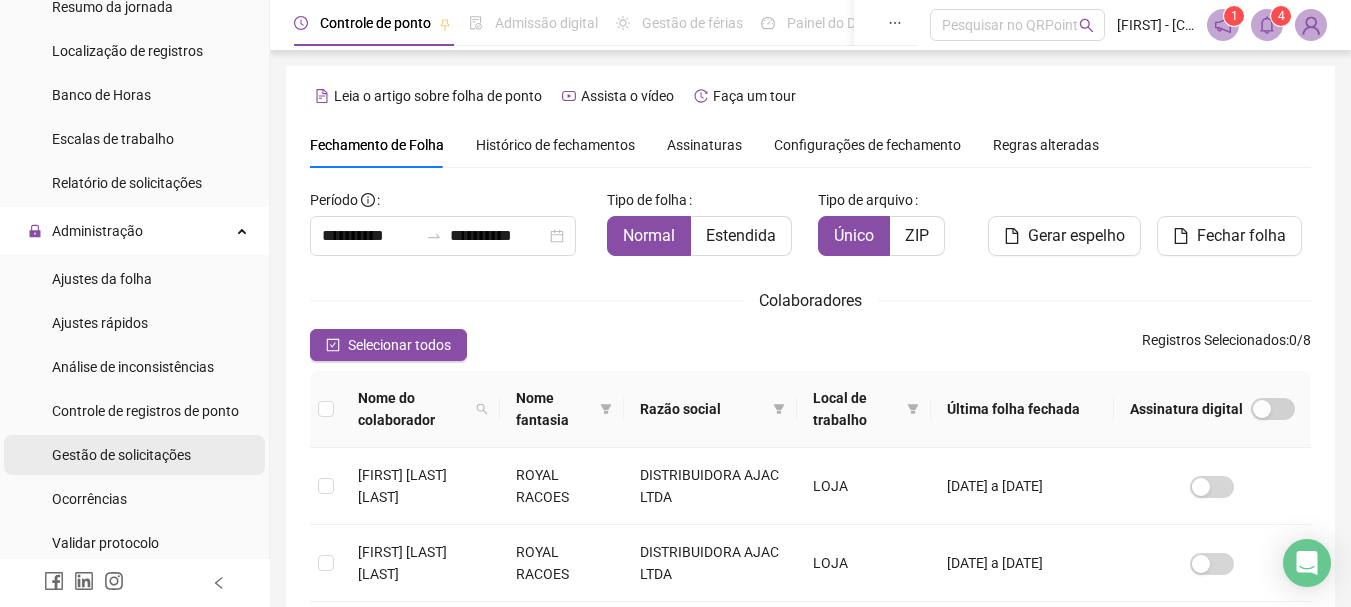 click on "Gestão de solicitações" at bounding box center (121, 455) 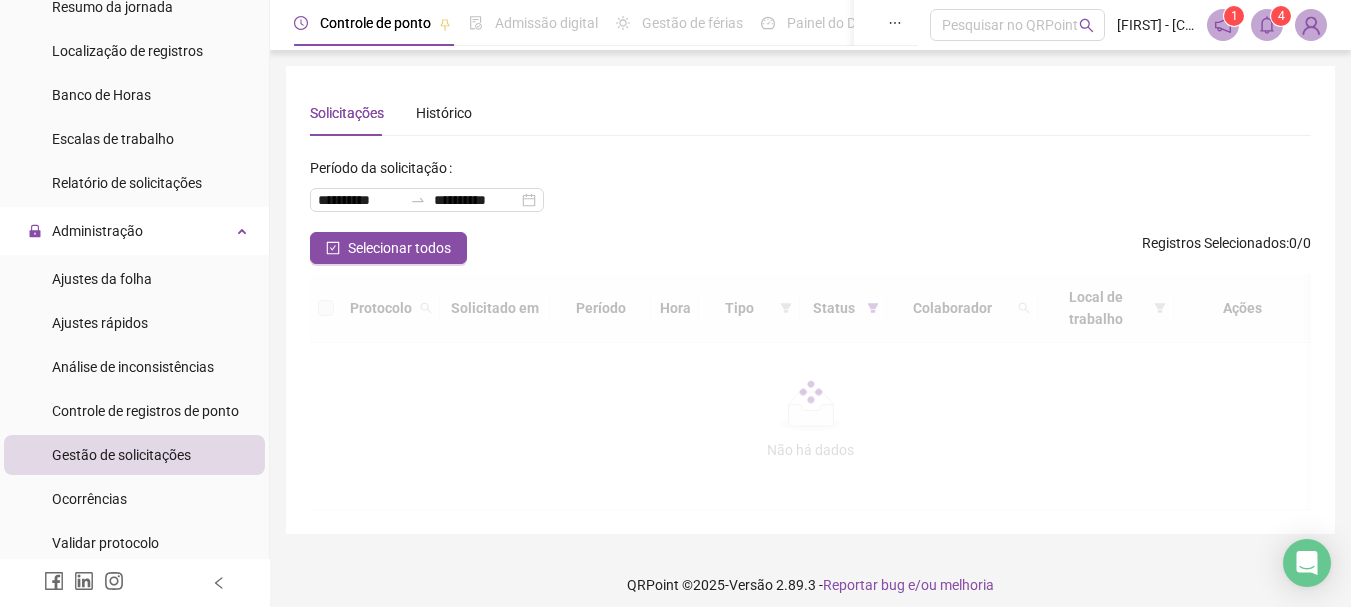 scroll, scrollTop: 0, scrollLeft: 0, axis: both 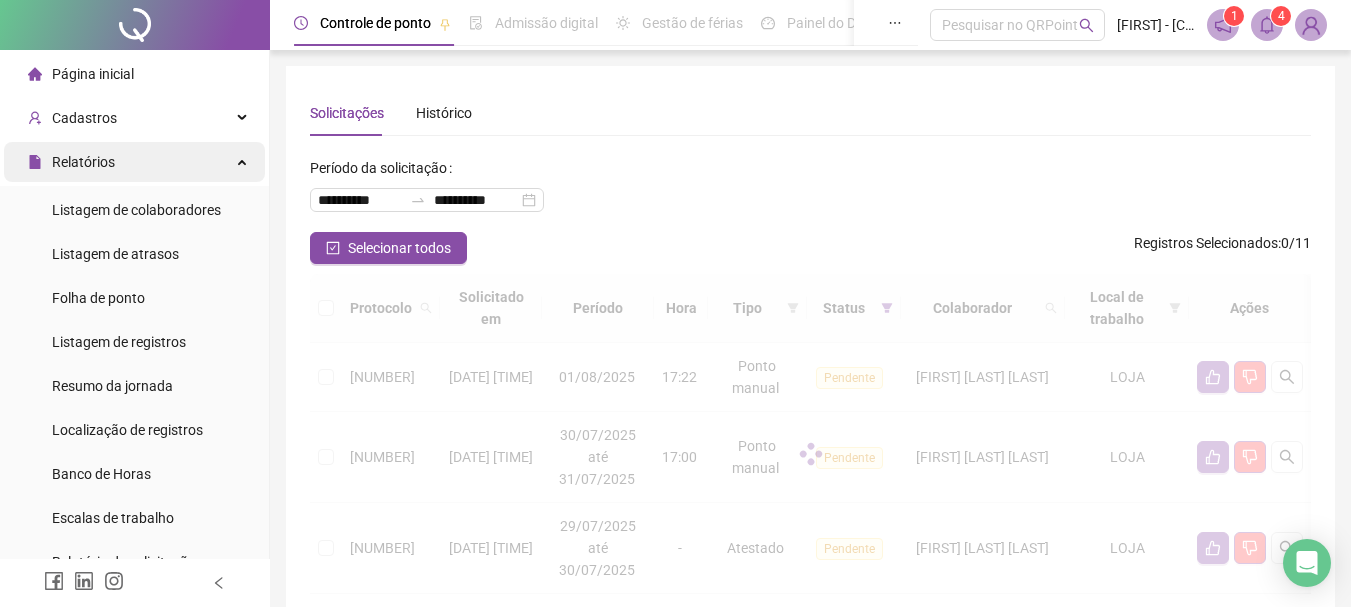 click on "Relatórios" at bounding box center (83, 162) 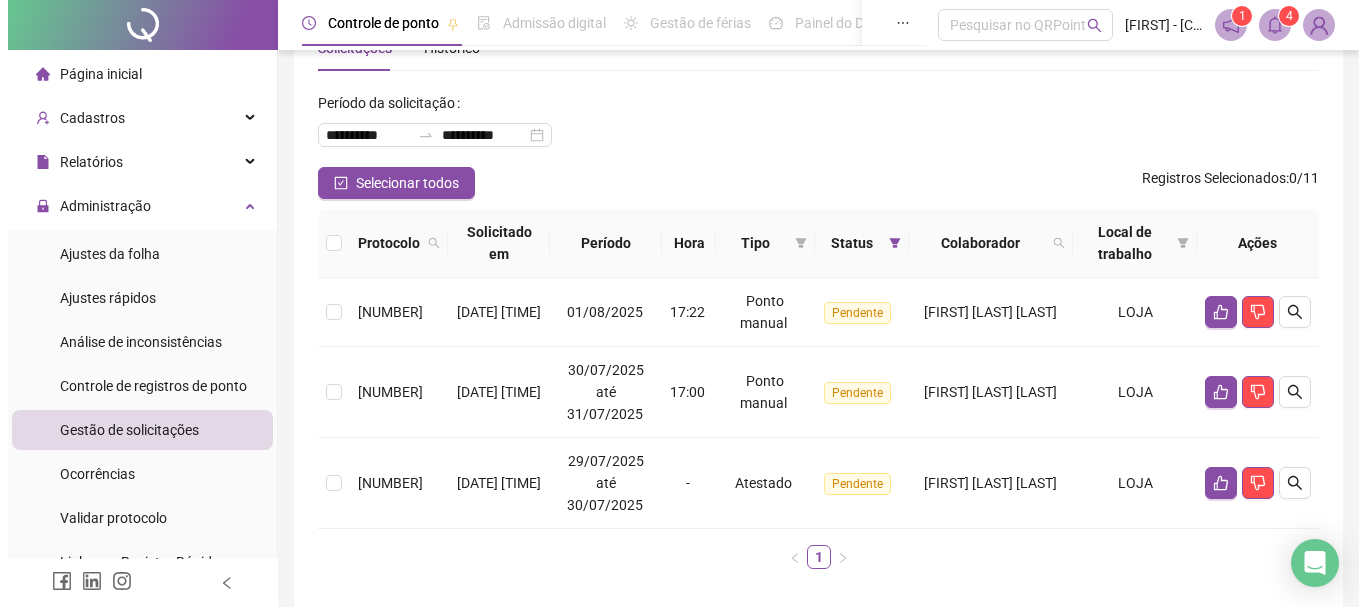 scroll, scrollTop: 153, scrollLeft: 0, axis: vertical 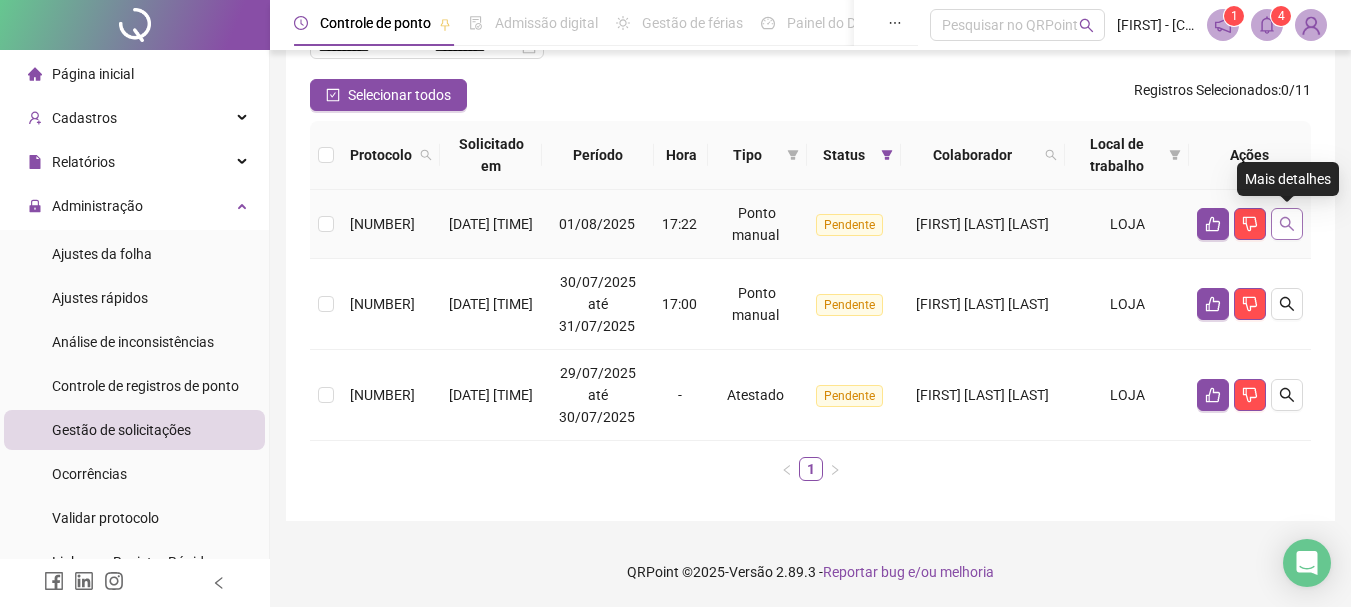 click 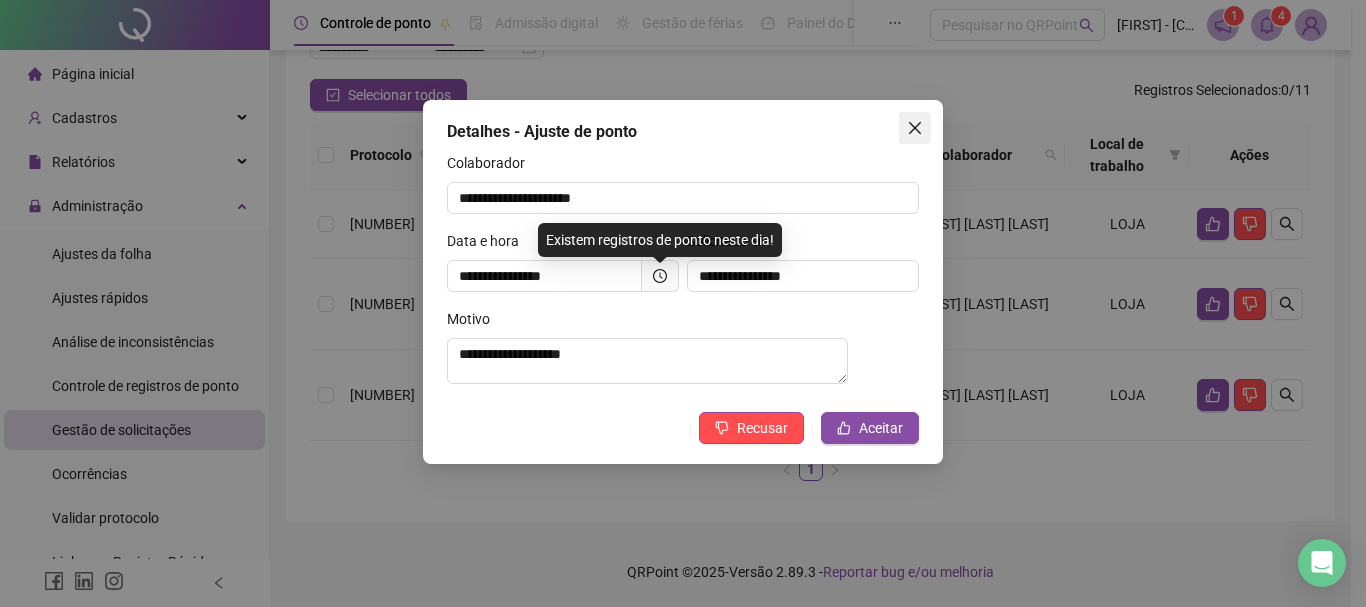 click 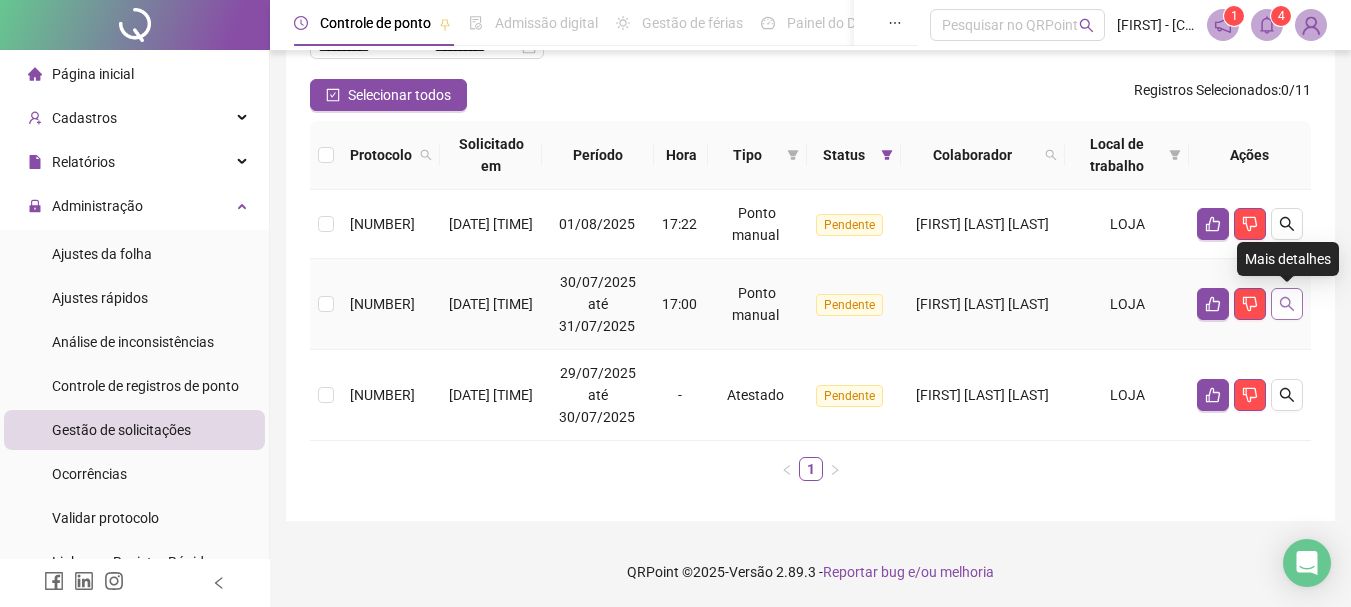 click 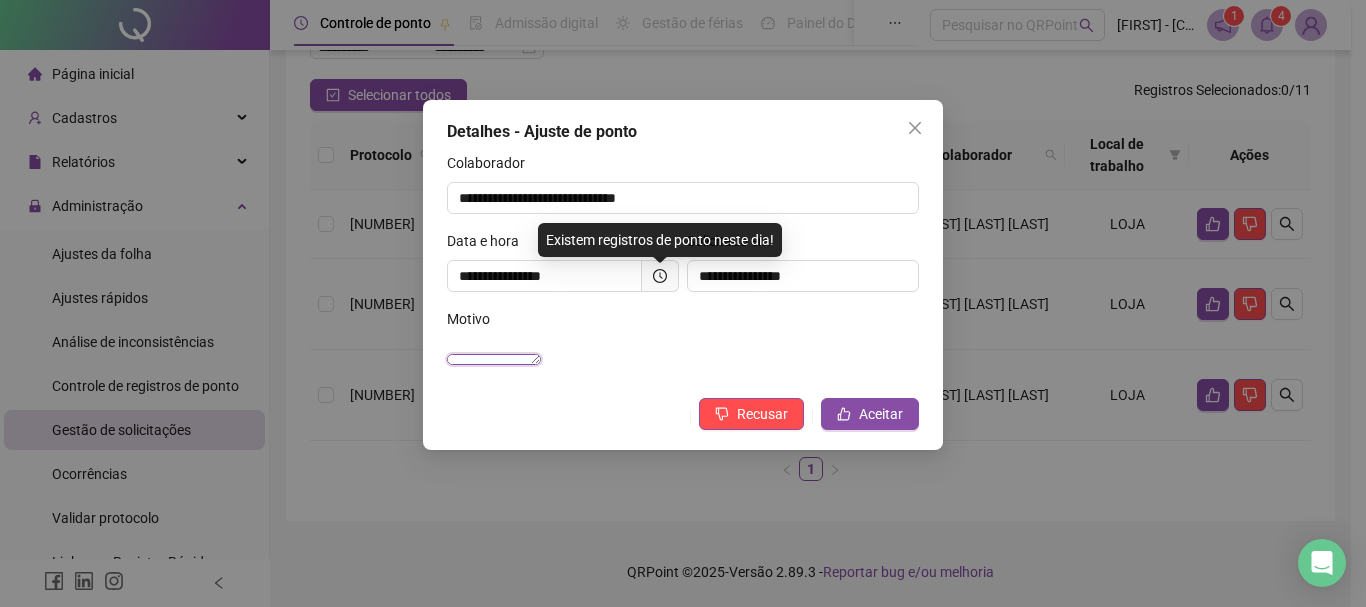 click on "**********" at bounding box center [494, 359] 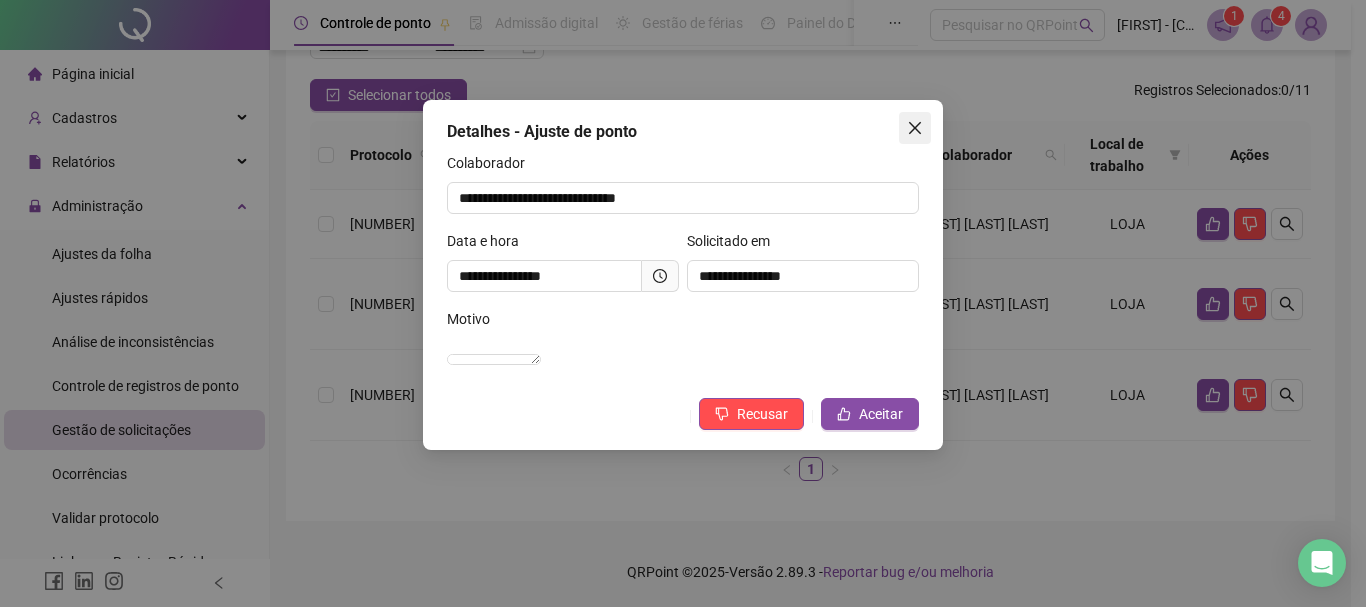 click 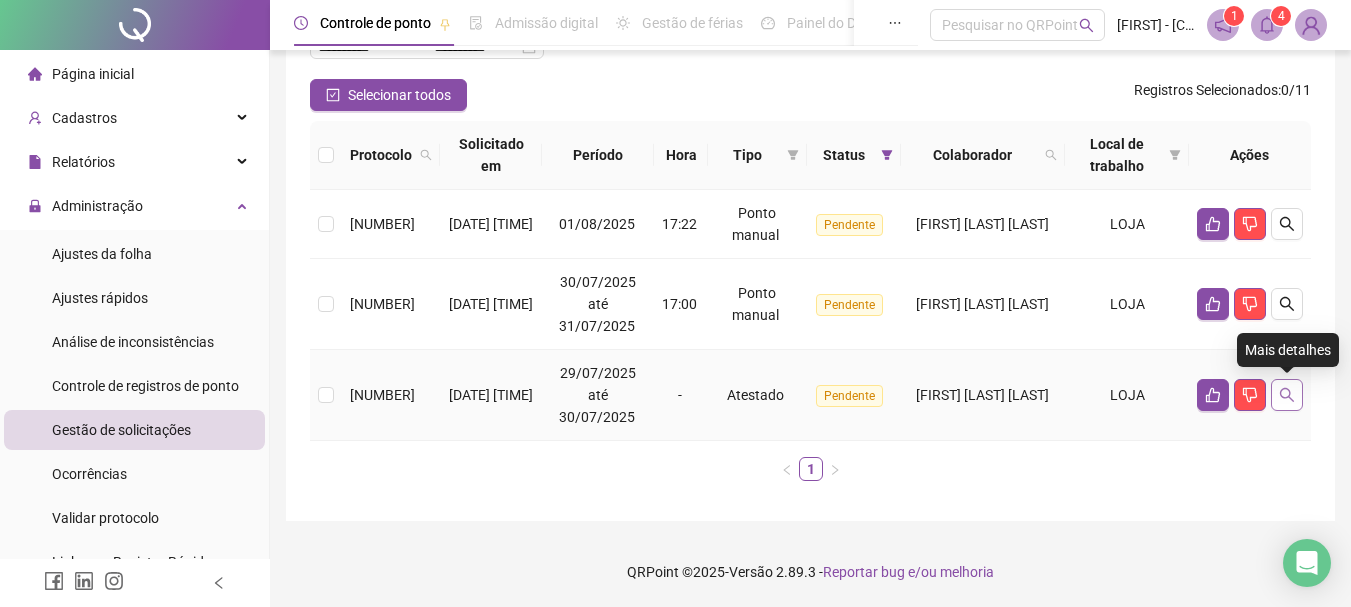 click at bounding box center (1287, 395) 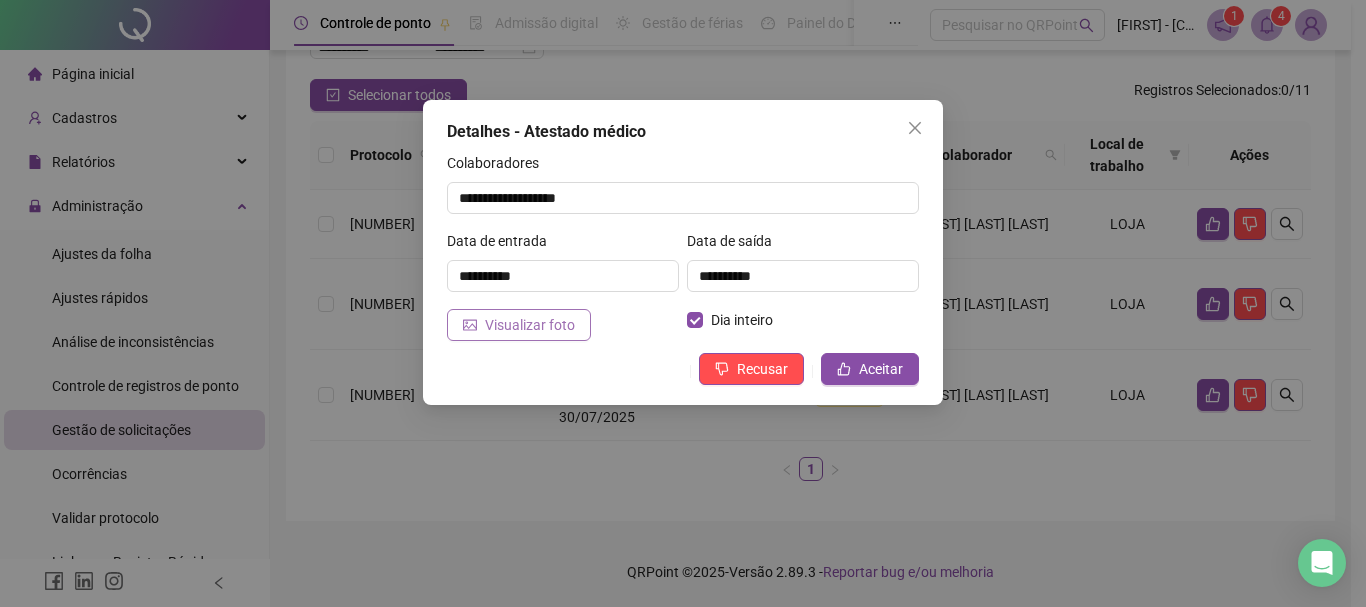 click on "Visualizar foto" at bounding box center (530, 325) 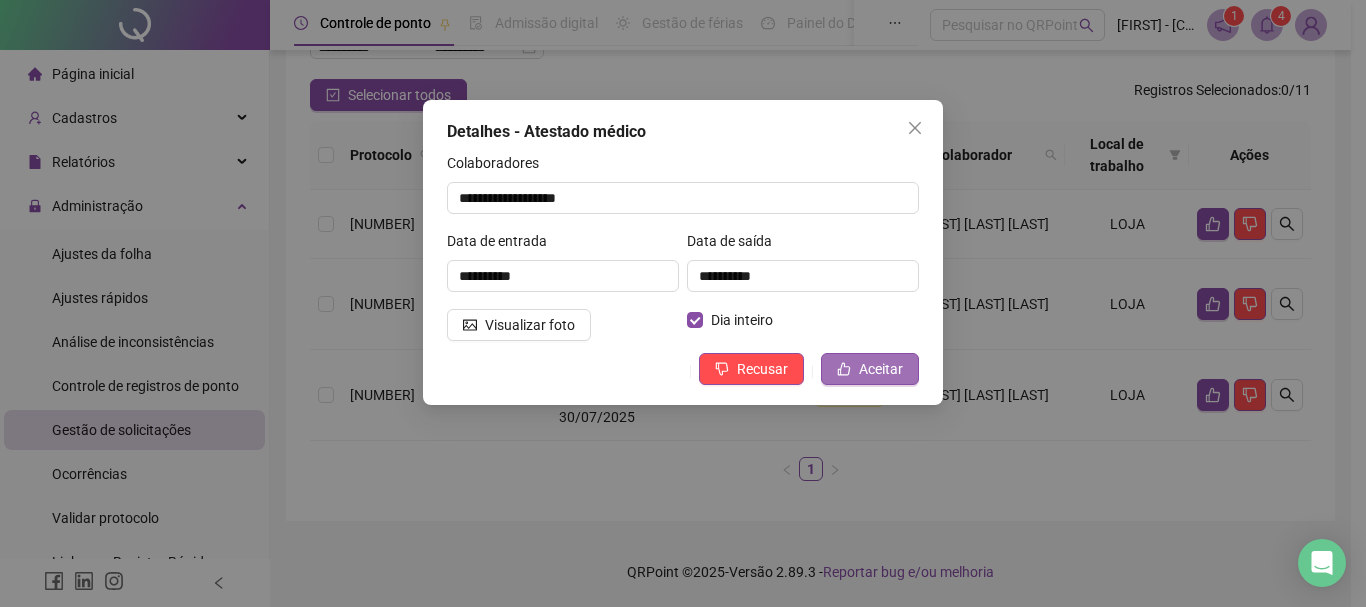 click on "Aceitar" at bounding box center (881, 369) 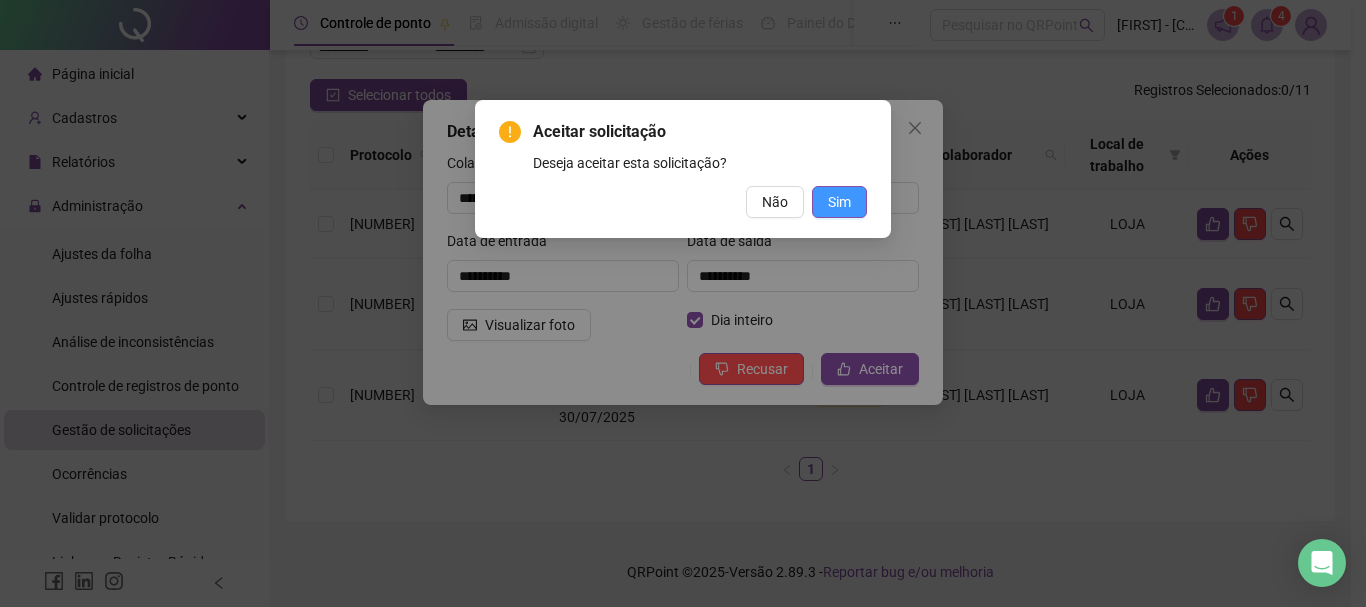click on "Sim" at bounding box center (839, 202) 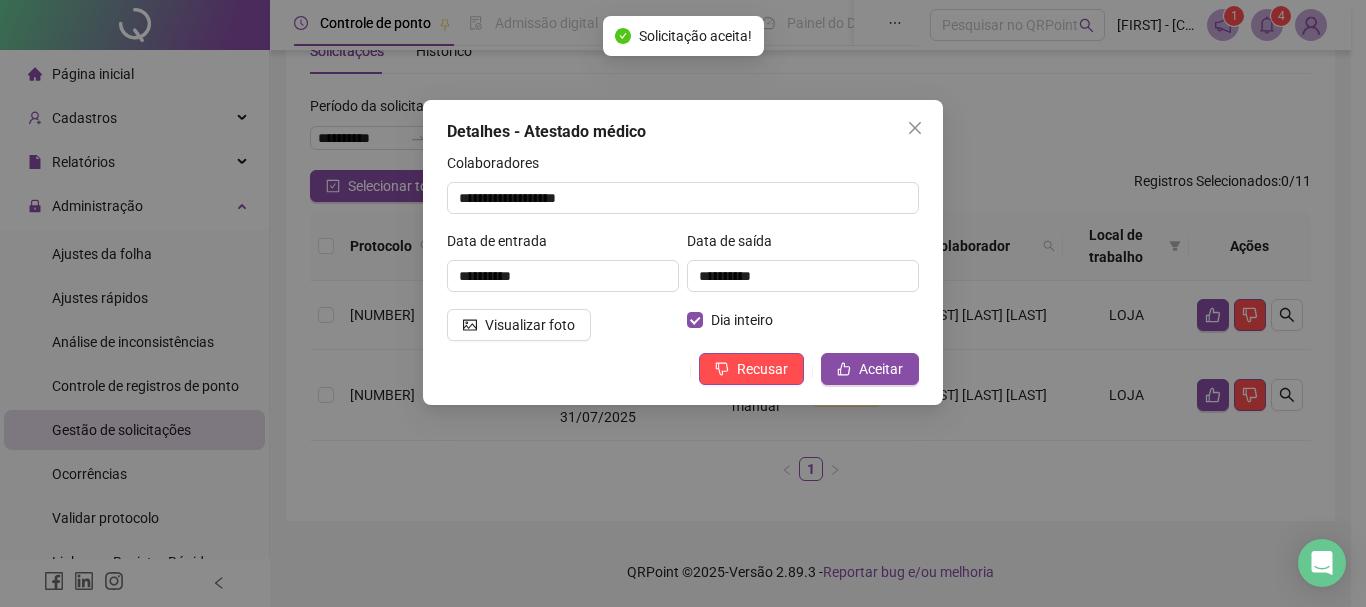 scroll, scrollTop: 62, scrollLeft: 0, axis: vertical 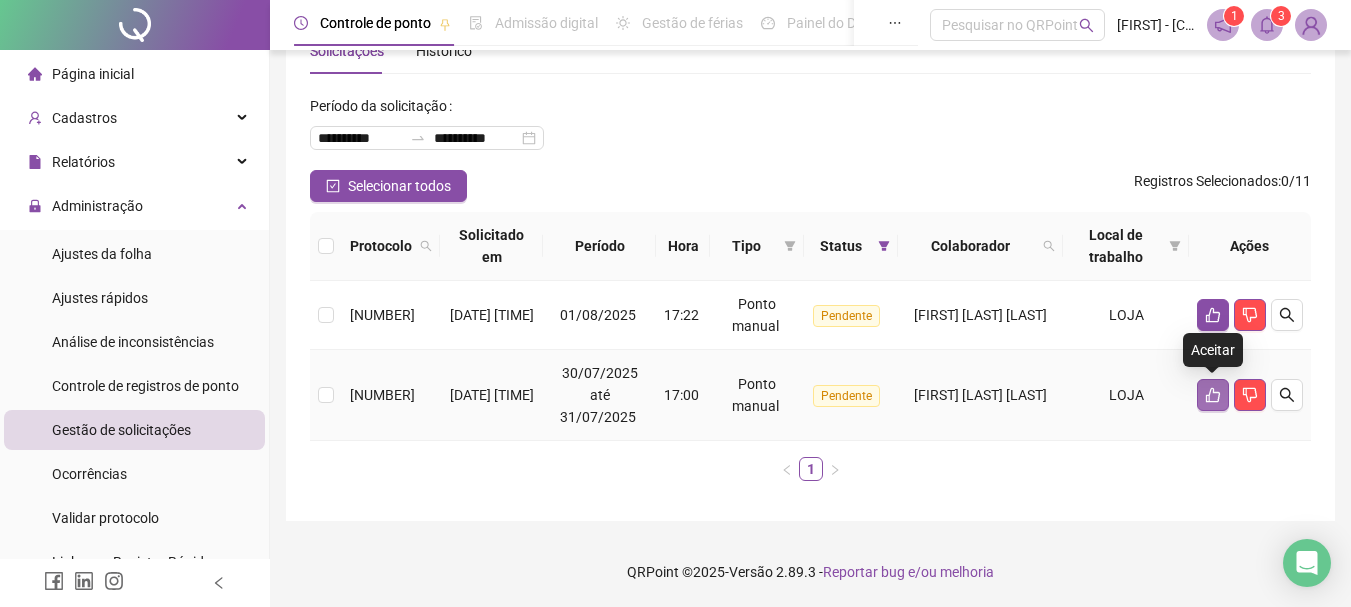 click at bounding box center [1213, 395] 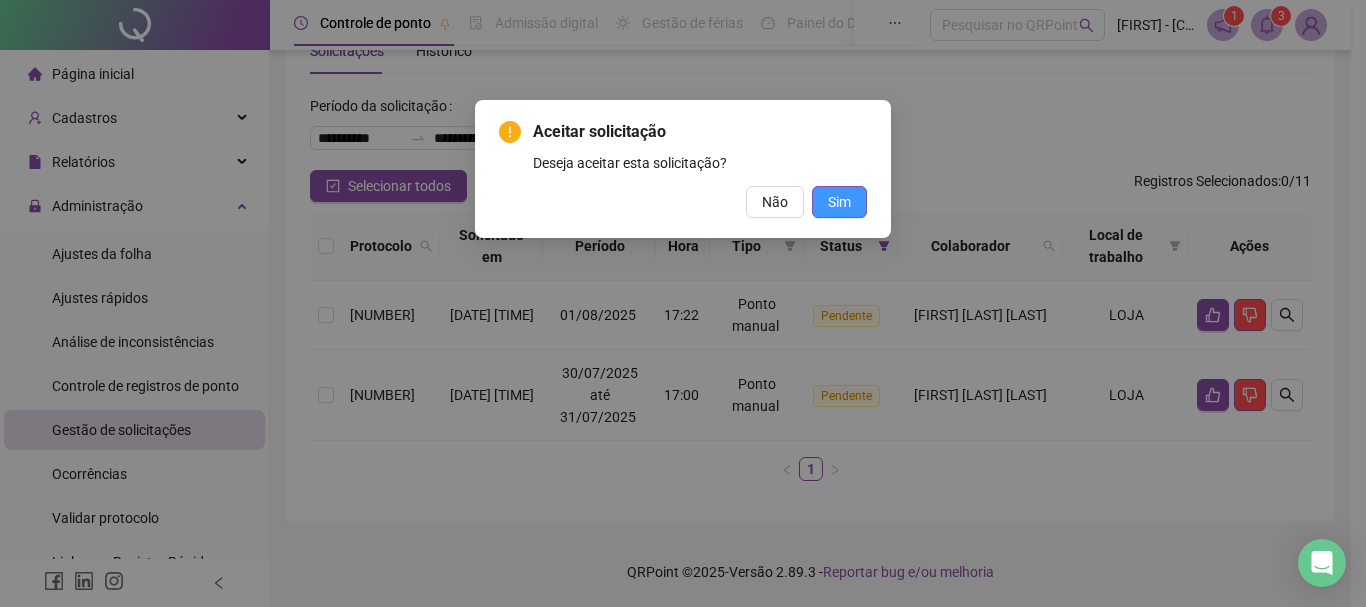 click on "Sim" at bounding box center [839, 202] 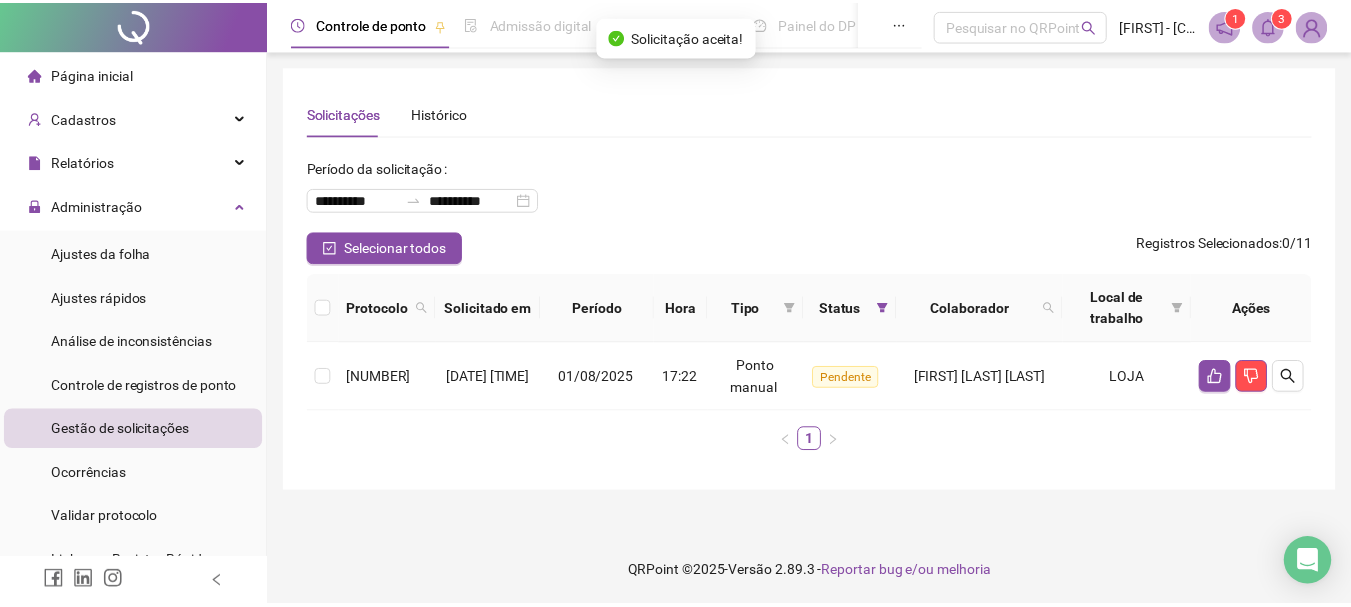 scroll, scrollTop: 0, scrollLeft: 0, axis: both 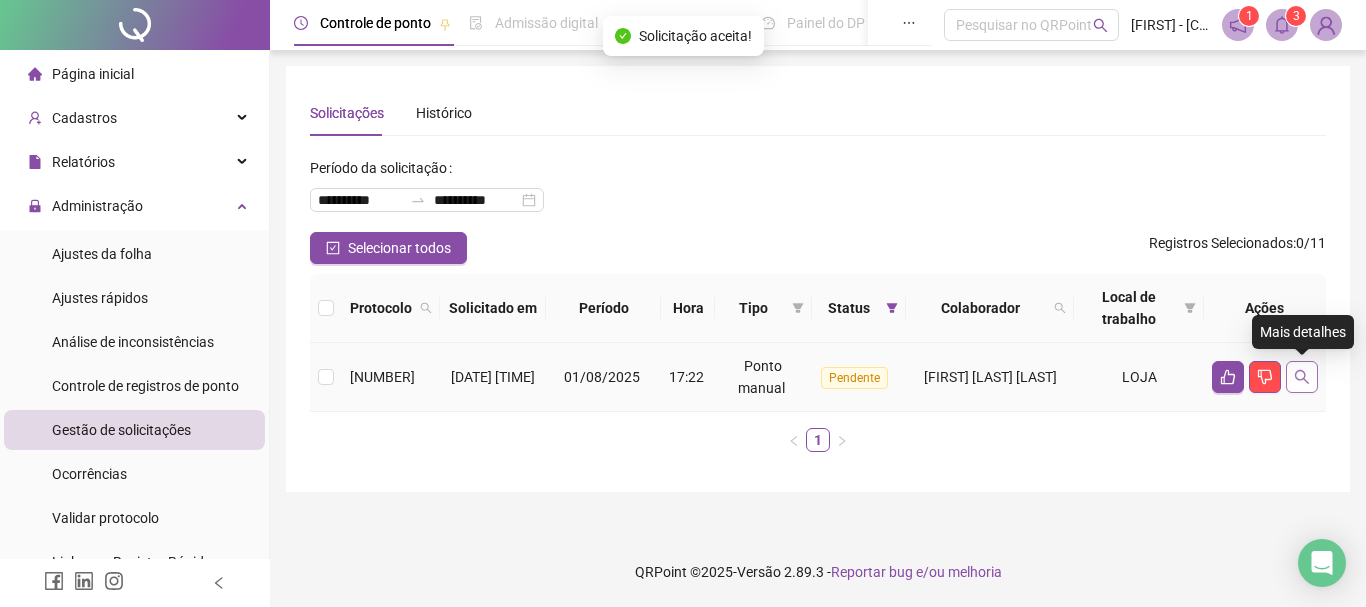 click 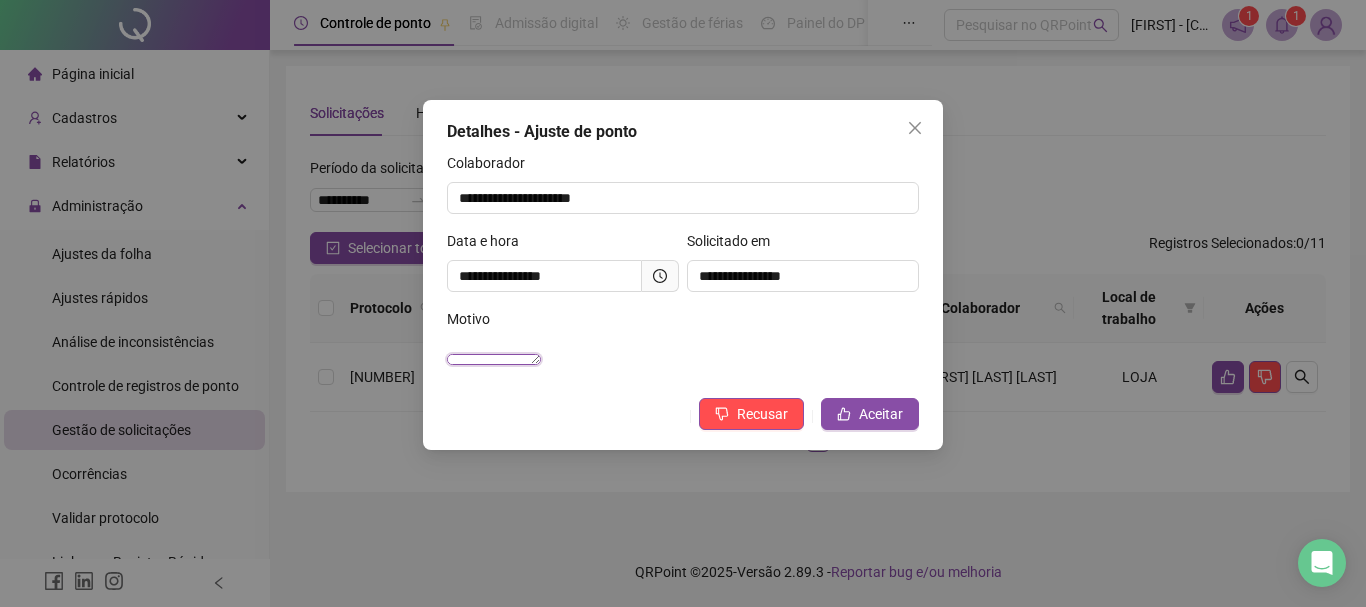 click on "**********" at bounding box center [494, 359] 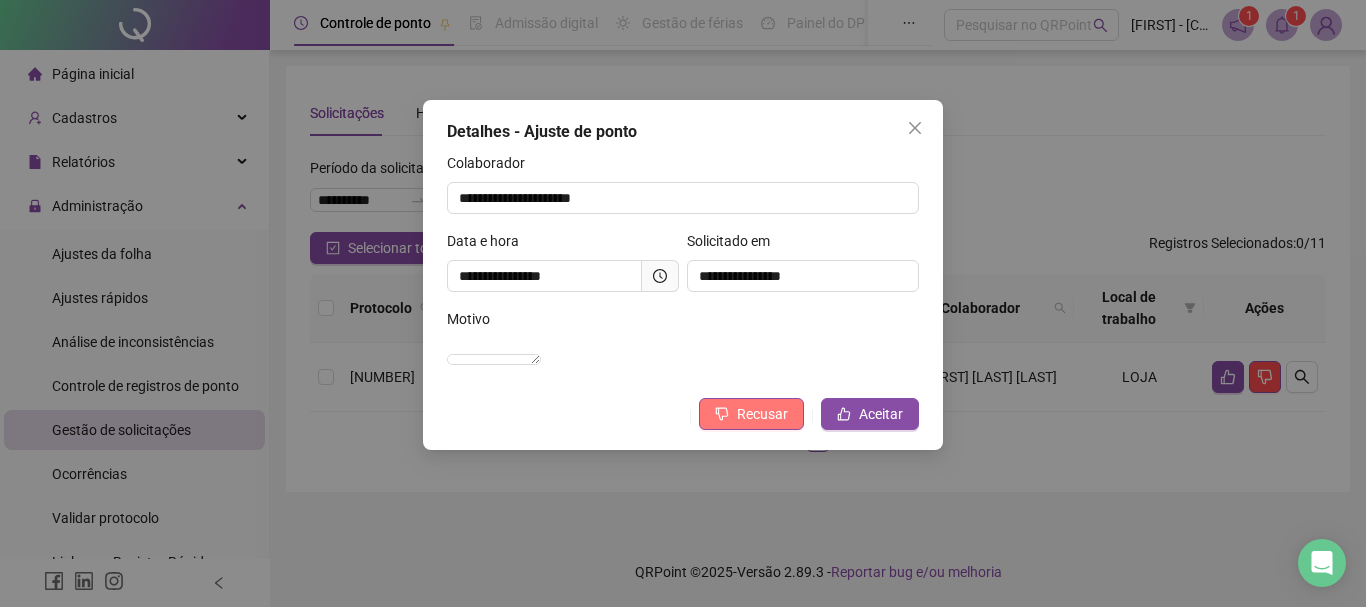 click on "Recusar" at bounding box center (762, 414) 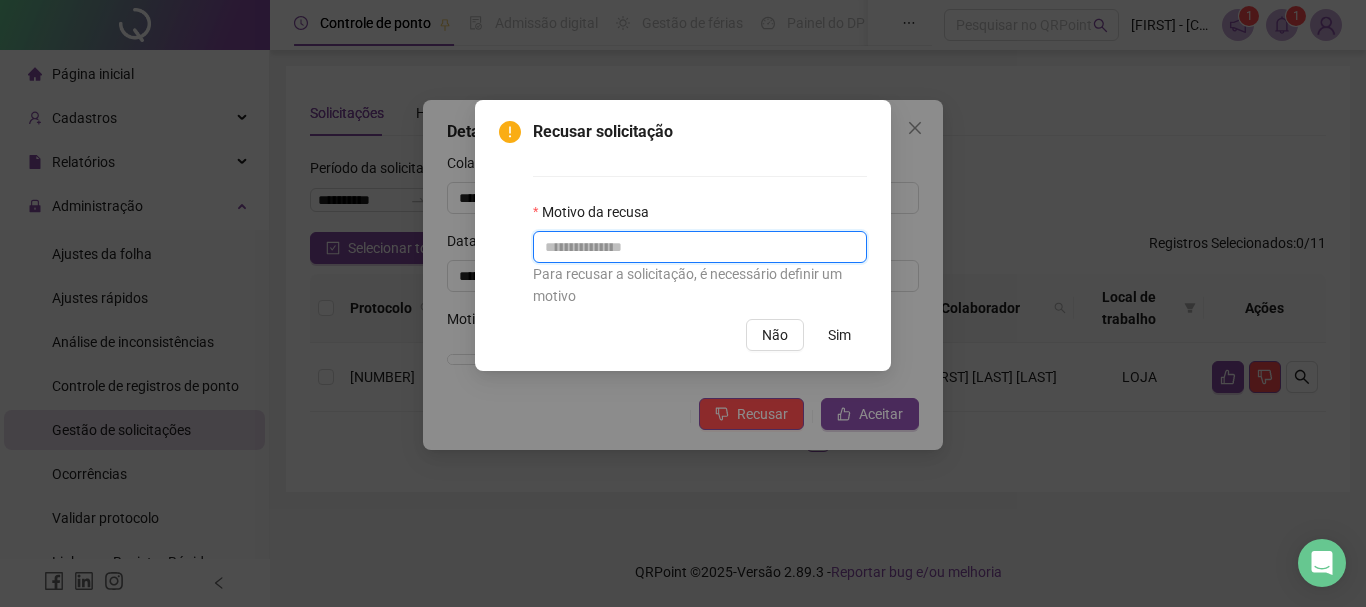 click at bounding box center (700, 247) 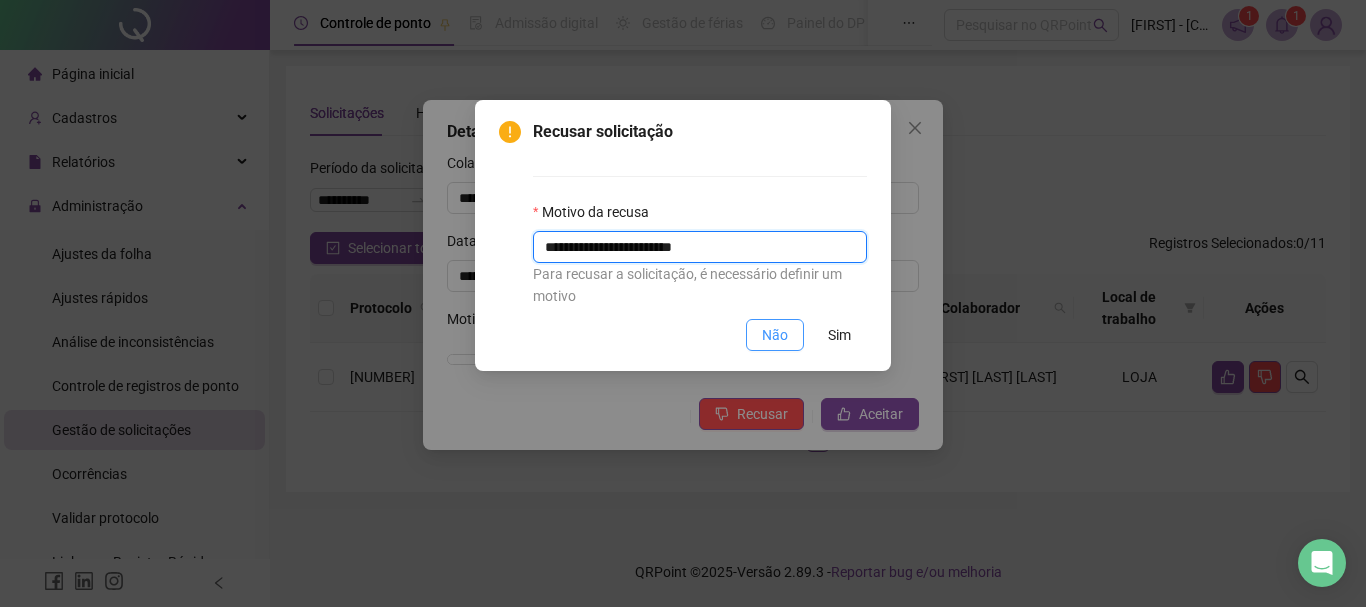 type on "**********" 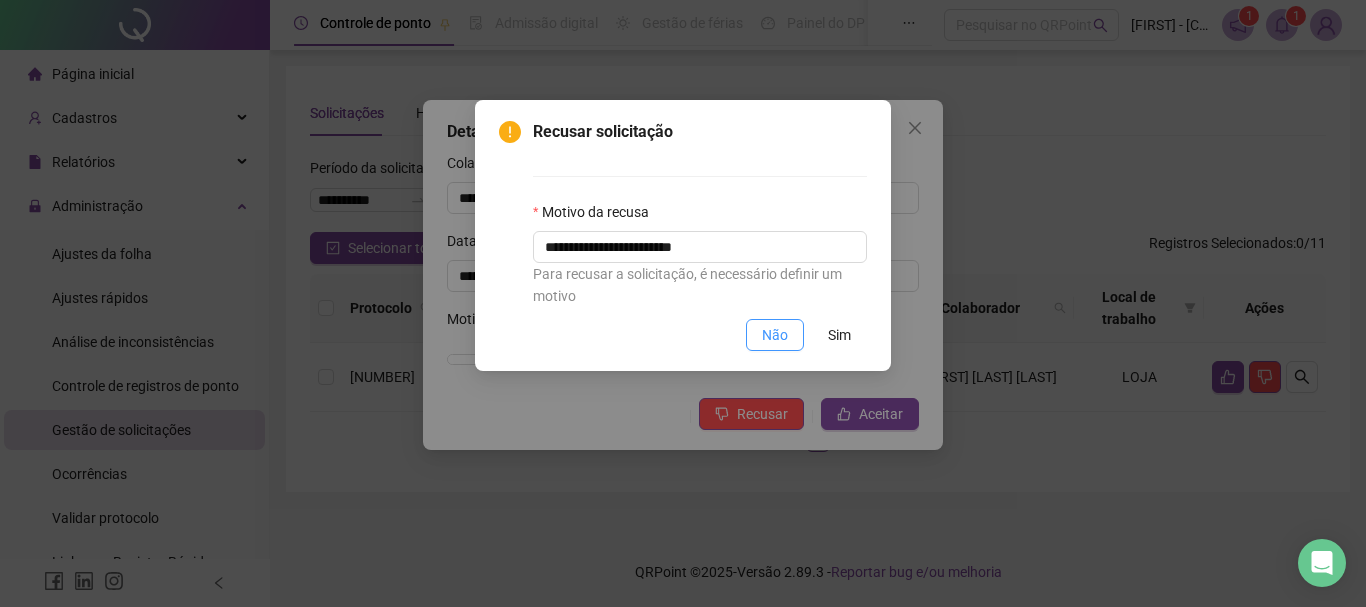 click on "Não" at bounding box center (775, 335) 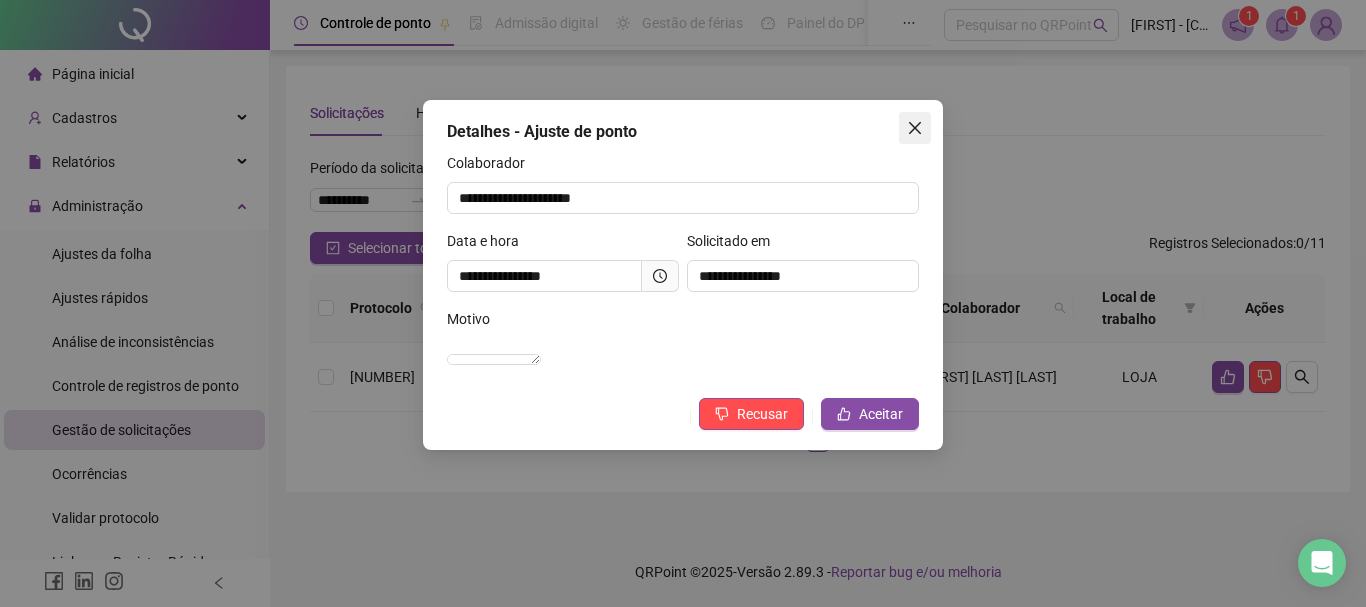 click 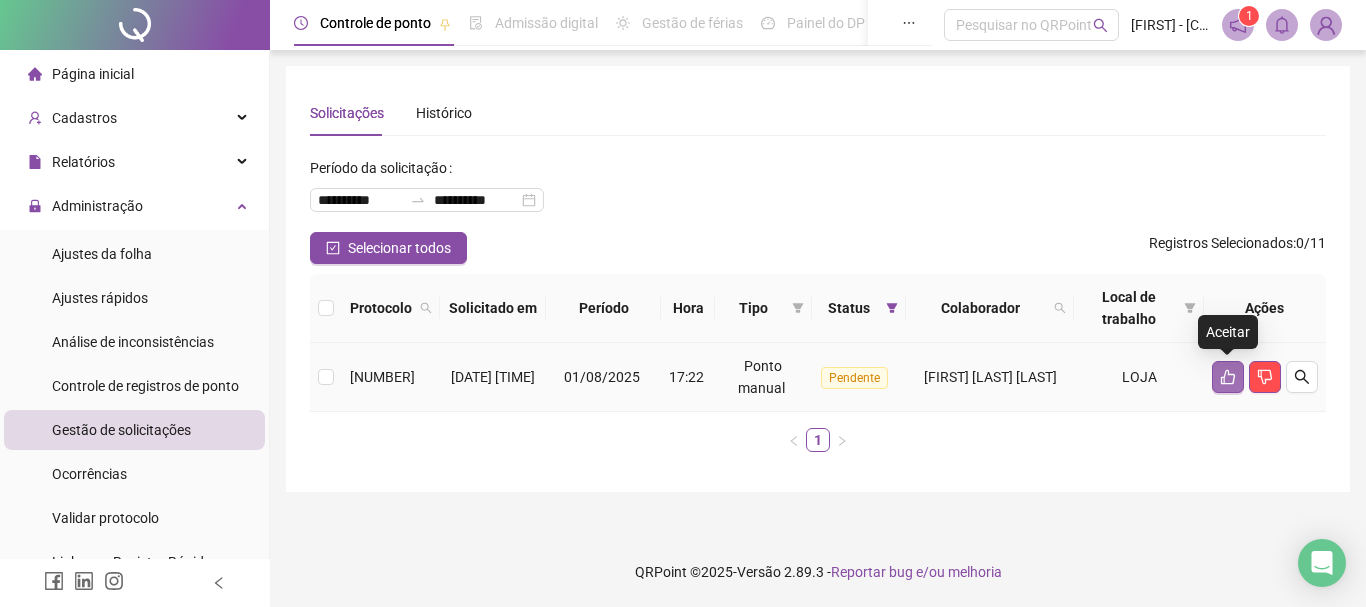 click 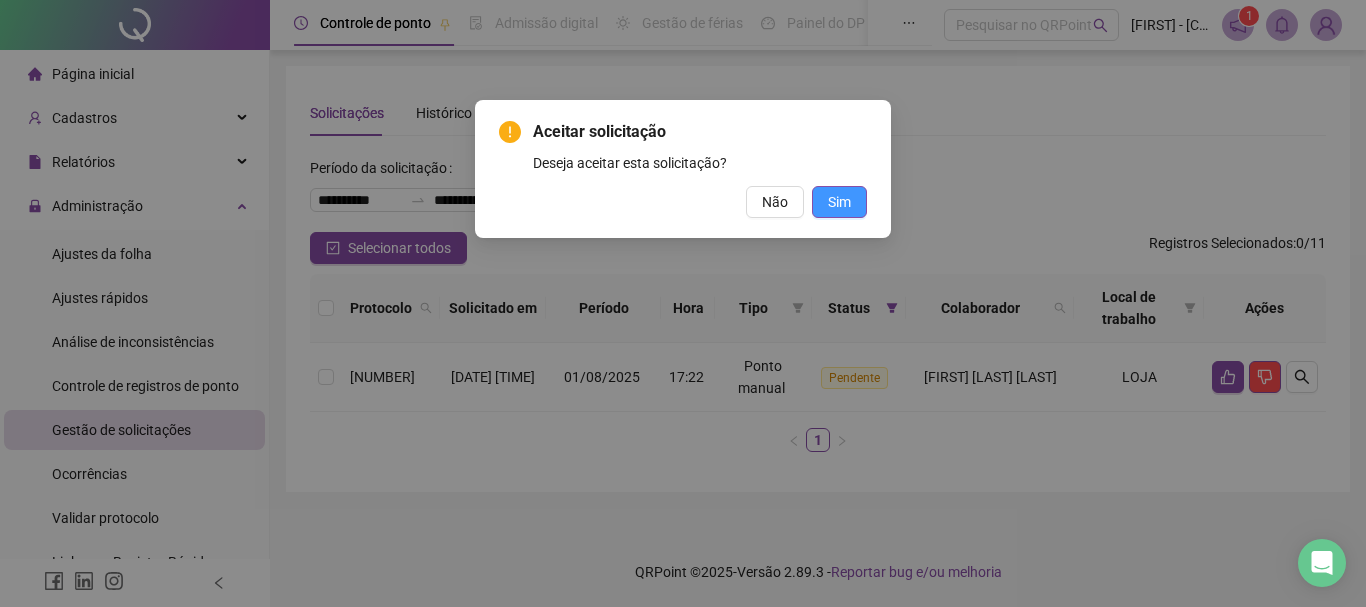 click on "Sim" at bounding box center (839, 202) 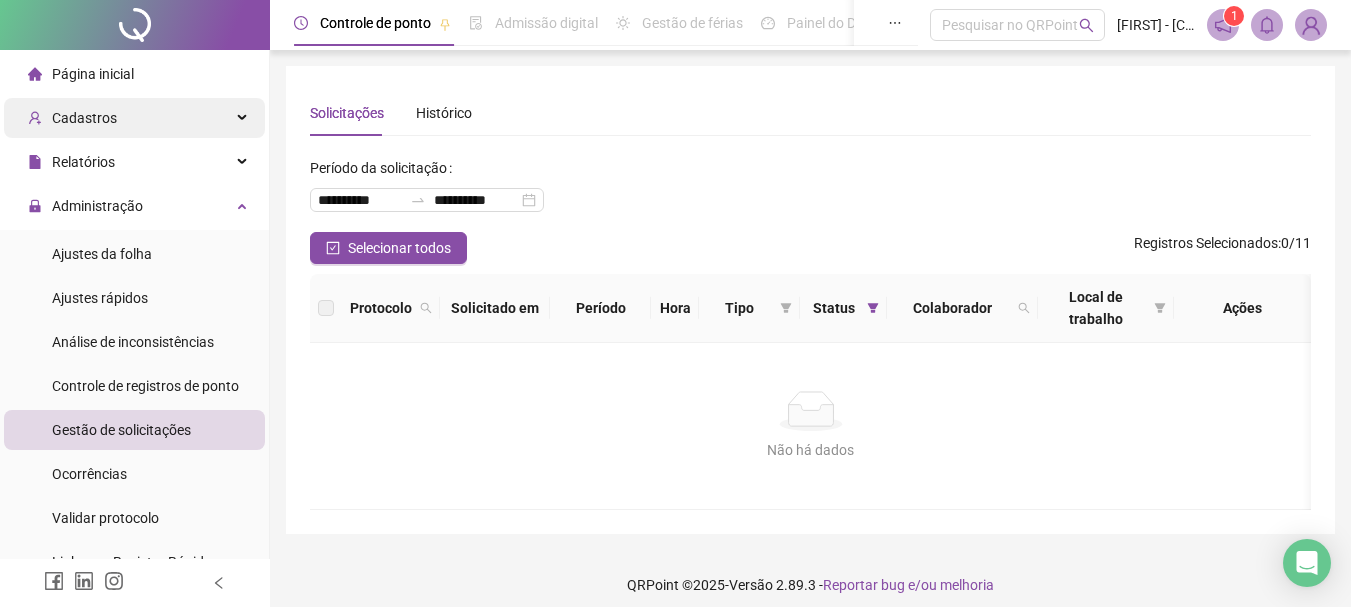 click on "Cadastros" at bounding box center (84, 118) 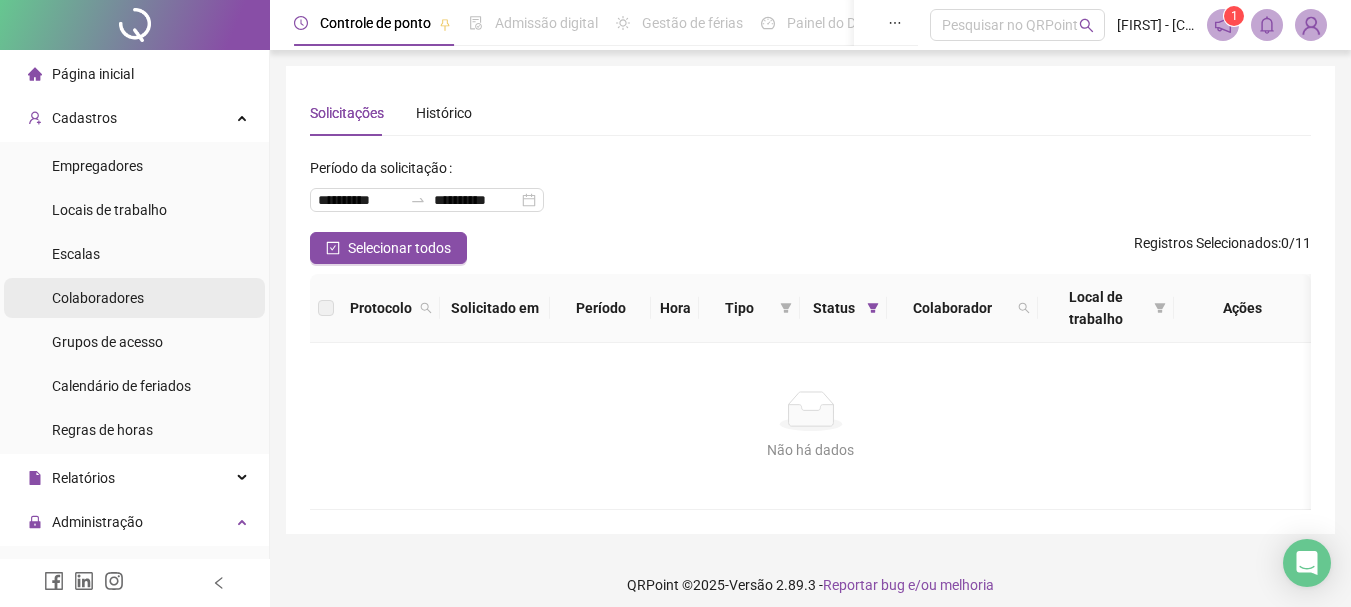 click on "Colaboradores" at bounding box center [98, 298] 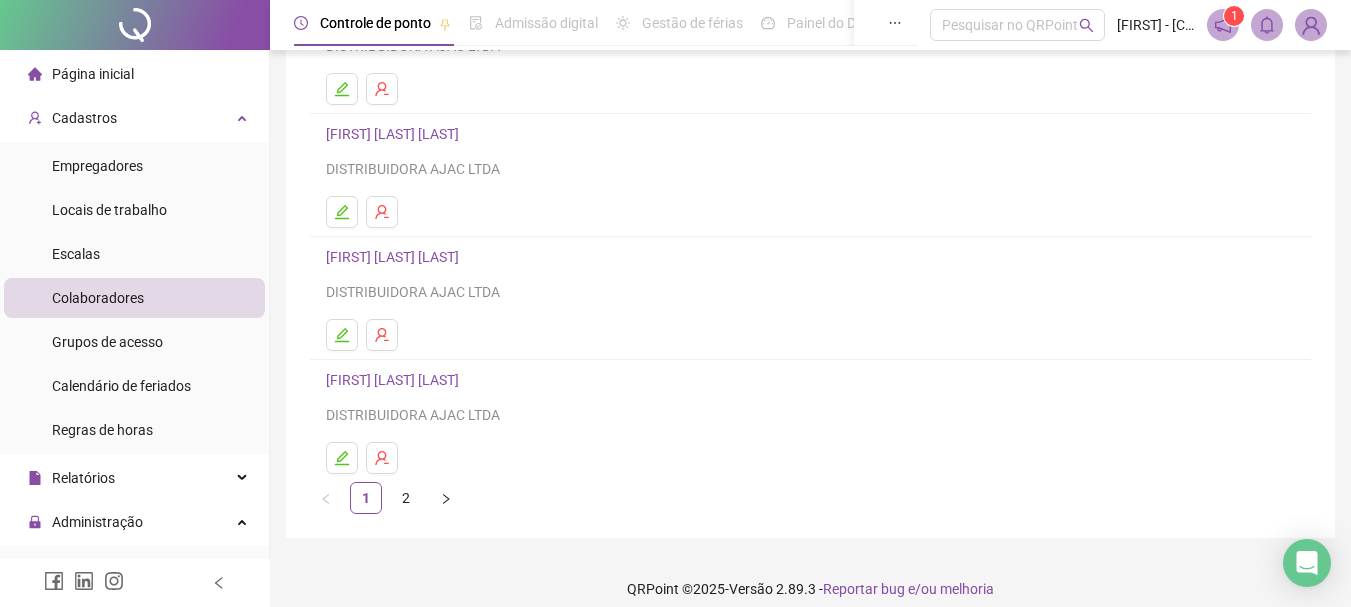 scroll, scrollTop: 360, scrollLeft: 0, axis: vertical 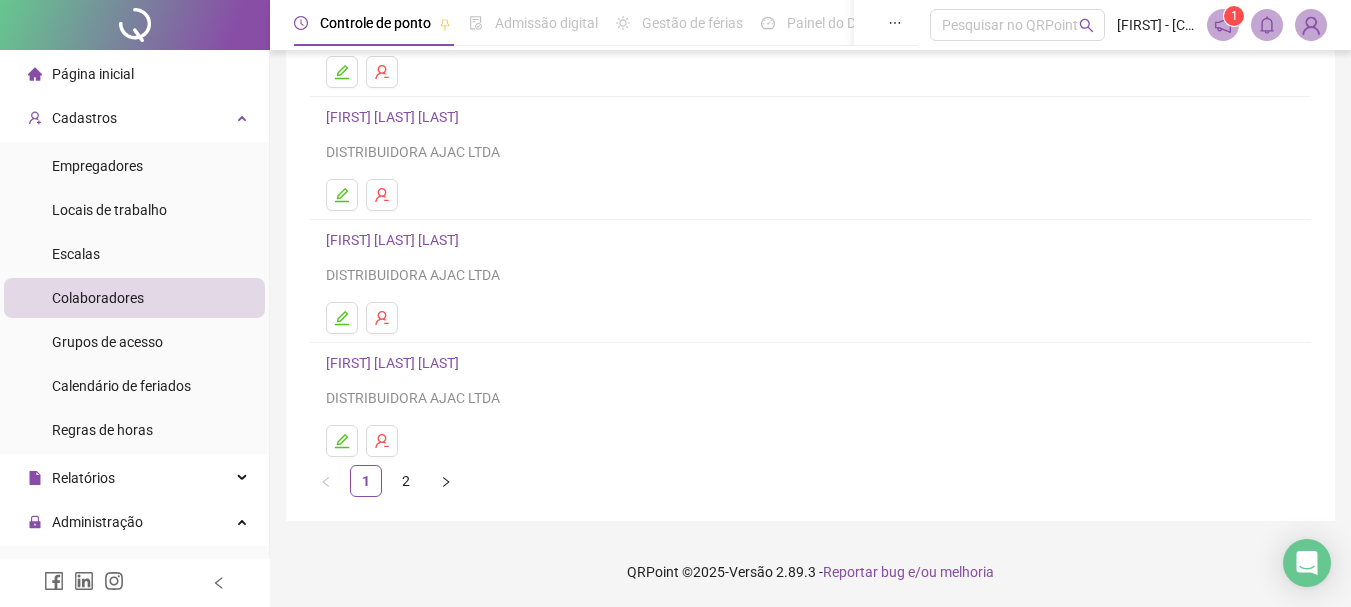 click on "[FIRST] [LAST] [LAST]" at bounding box center (395, 240) 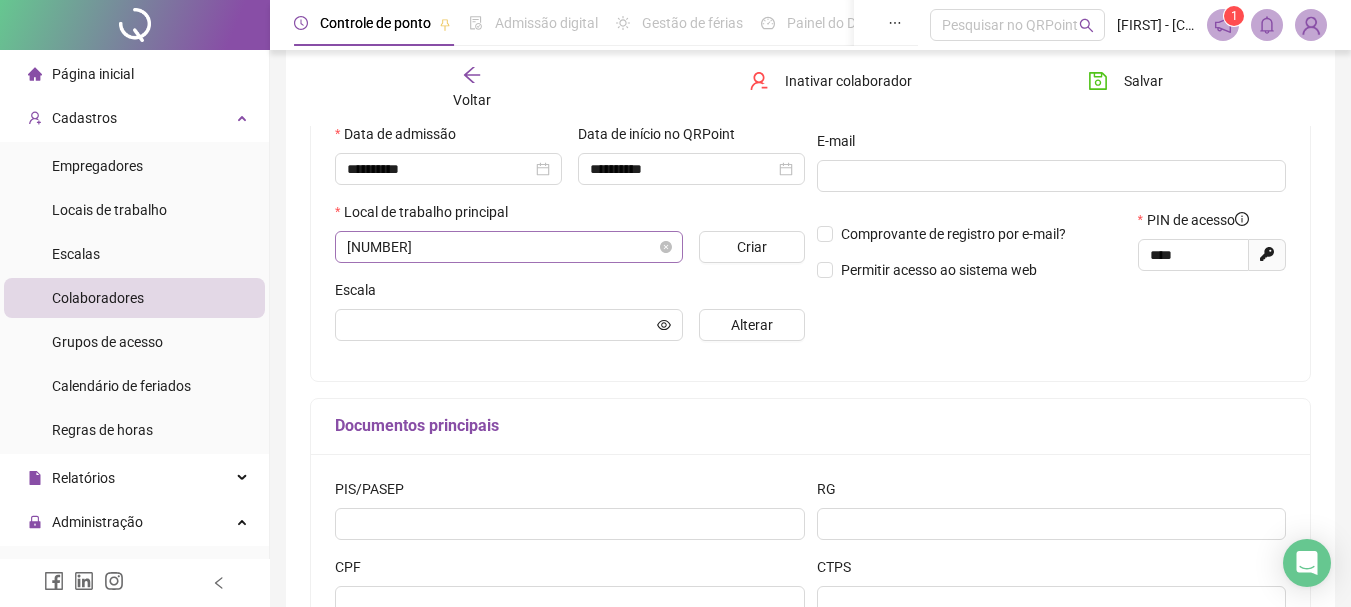 scroll, scrollTop: 370, scrollLeft: 0, axis: vertical 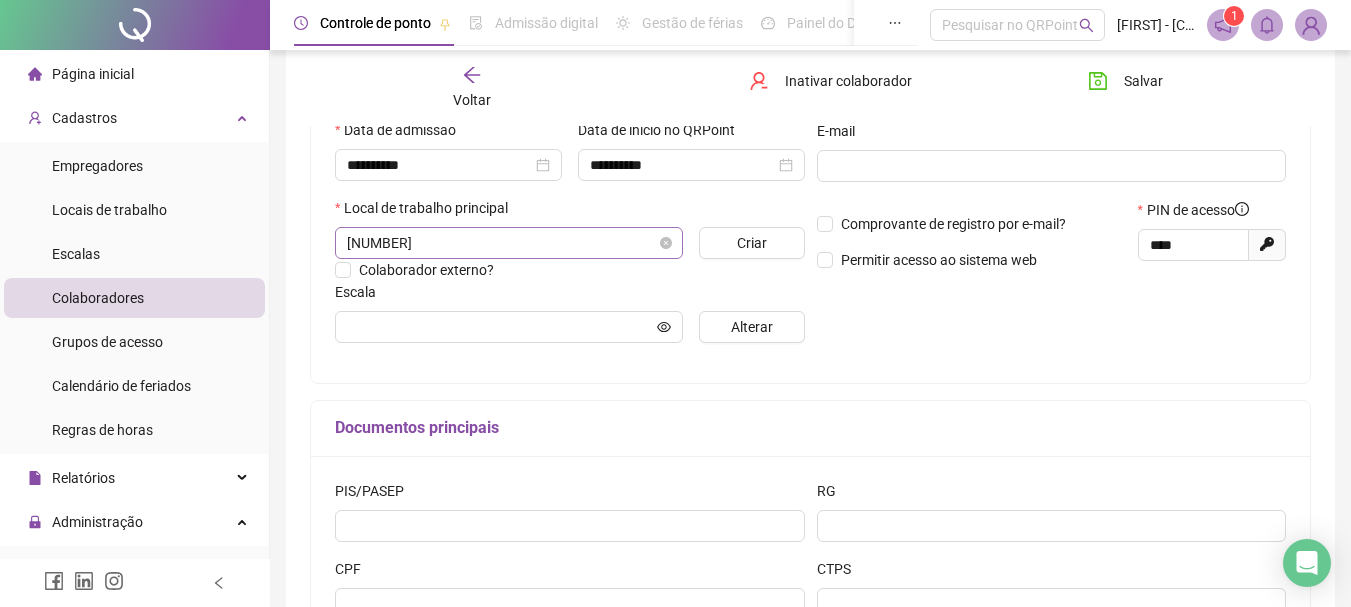 type on "*******" 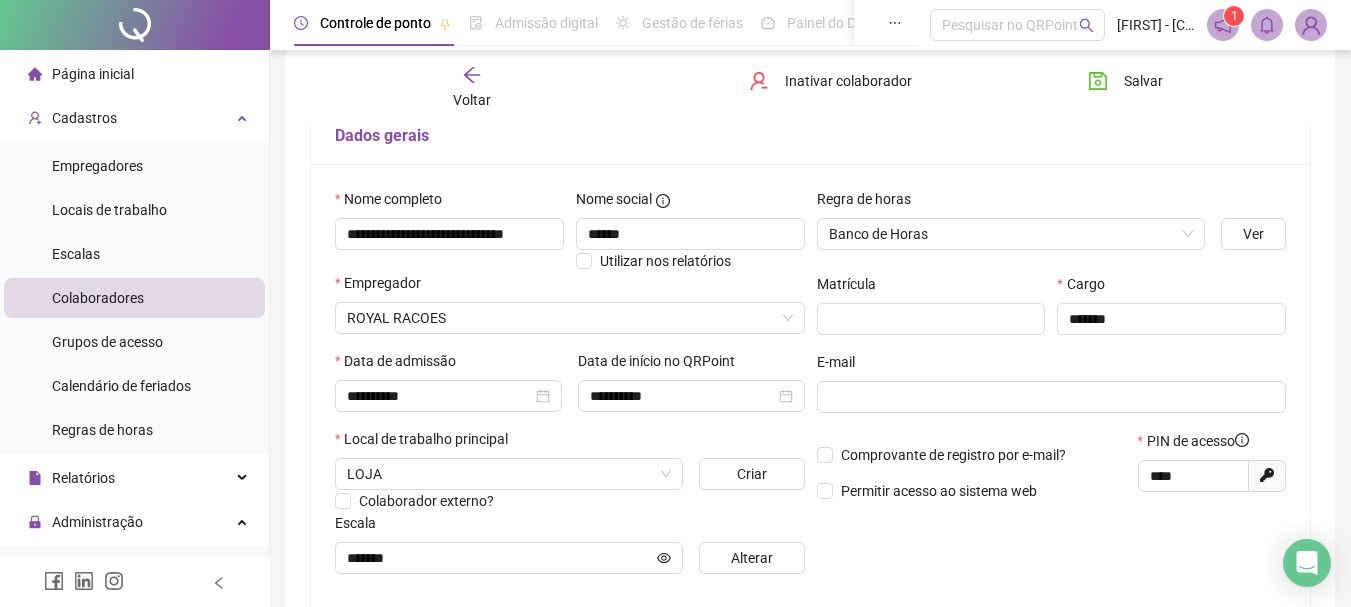 scroll, scrollTop: 0, scrollLeft: 0, axis: both 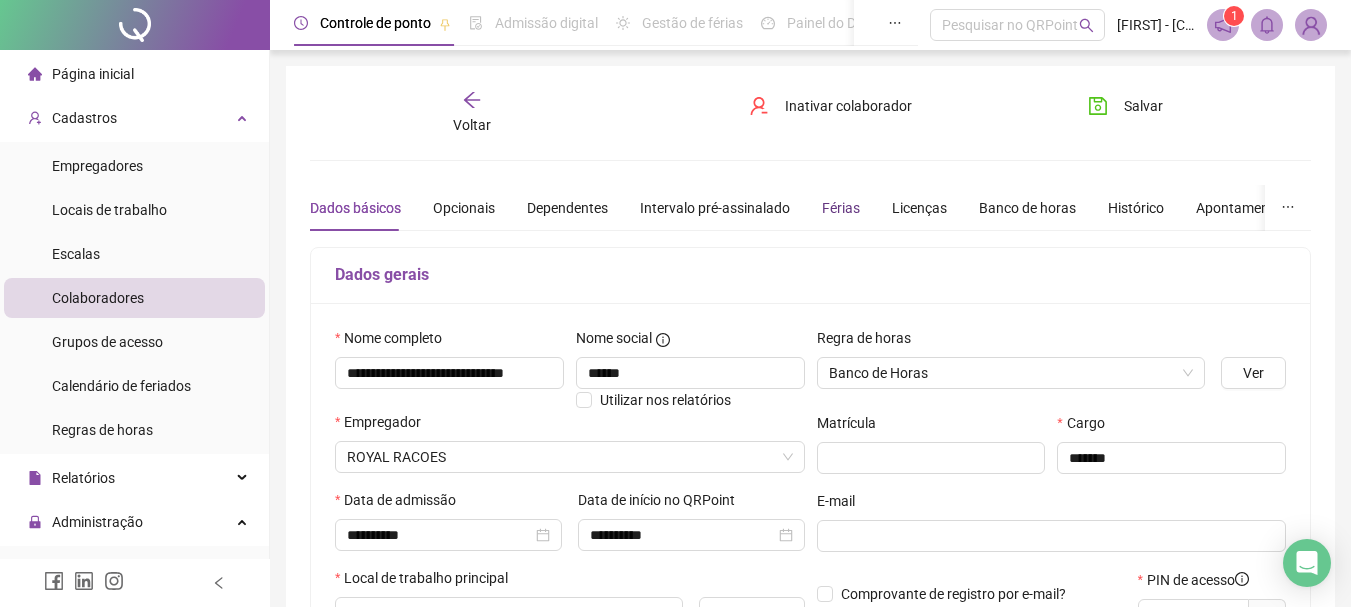 click on "Férias" at bounding box center [841, 208] 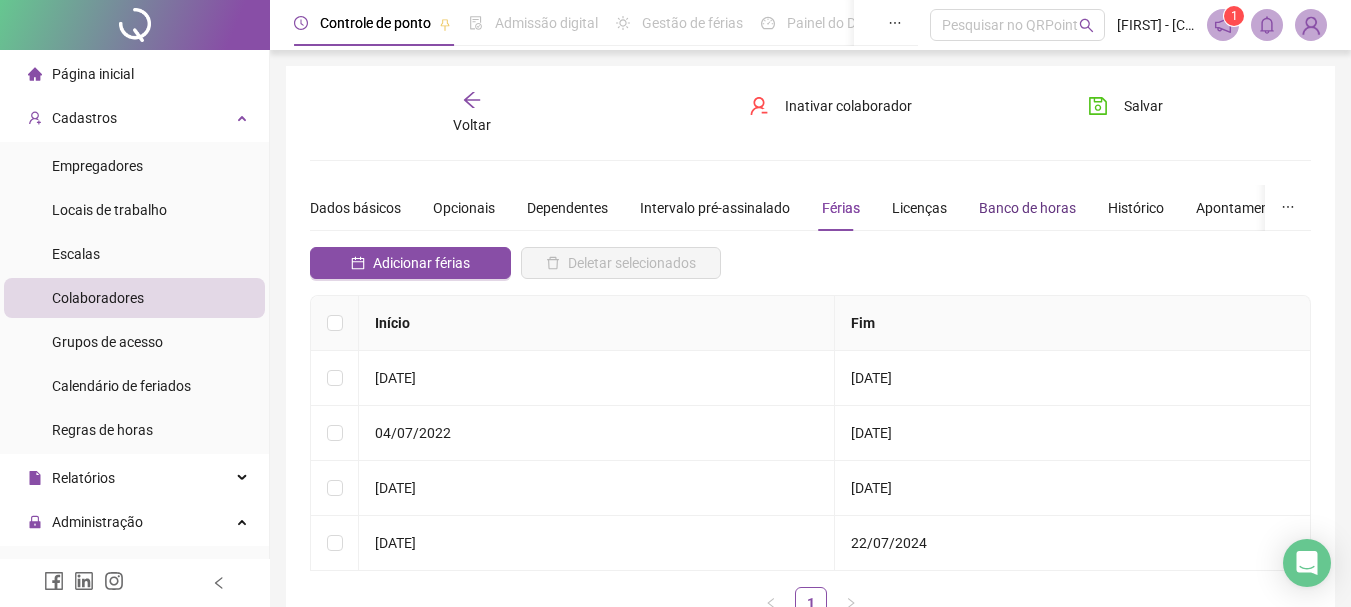 click on "Banco de horas" at bounding box center (1027, 208) 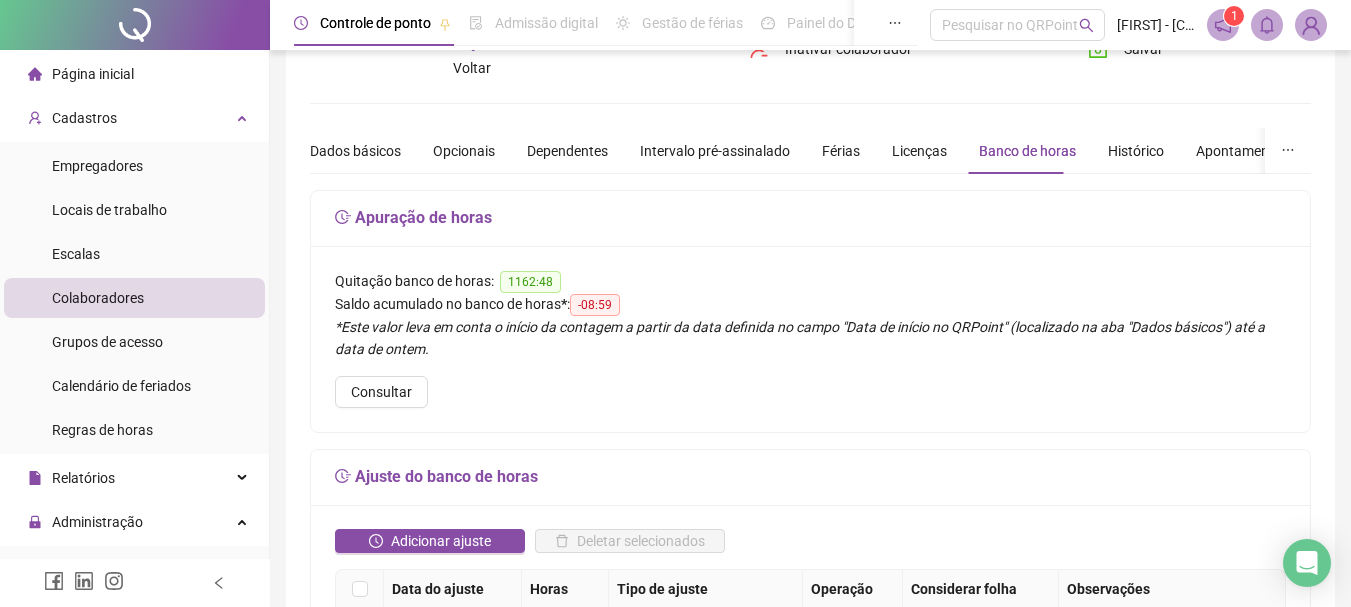 scroll, scrollTop: 0, scrollLeft: 0, axis: both 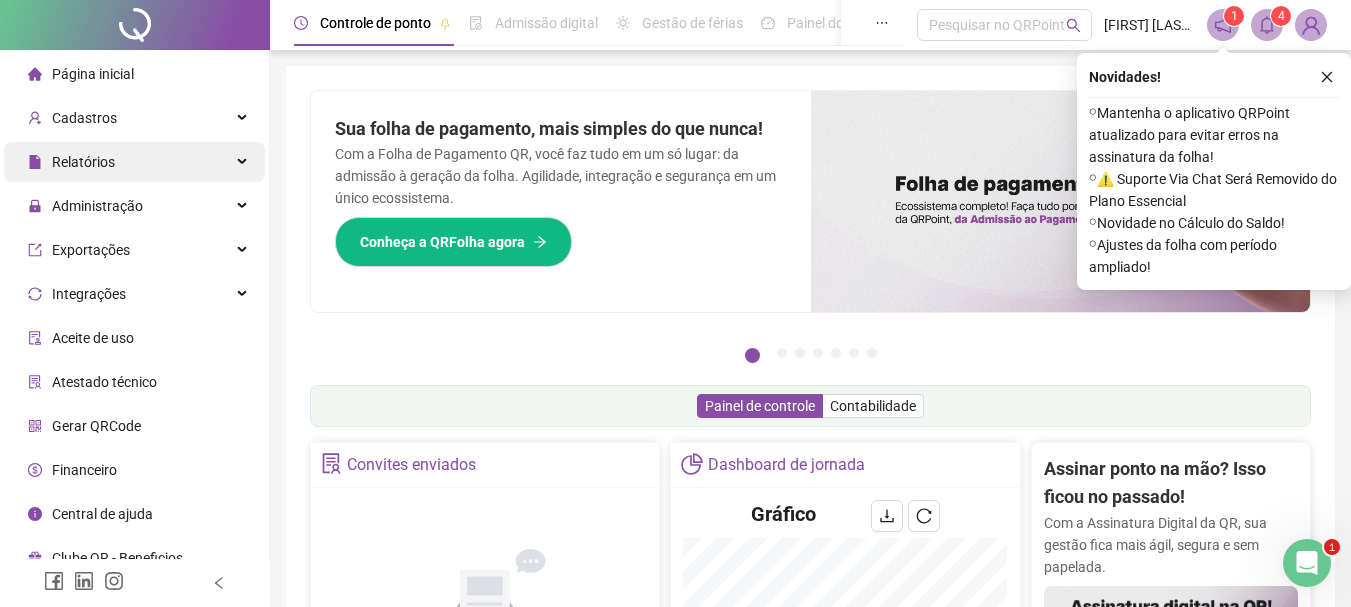 click on "Relatórios" at bounding box center (134, 162) 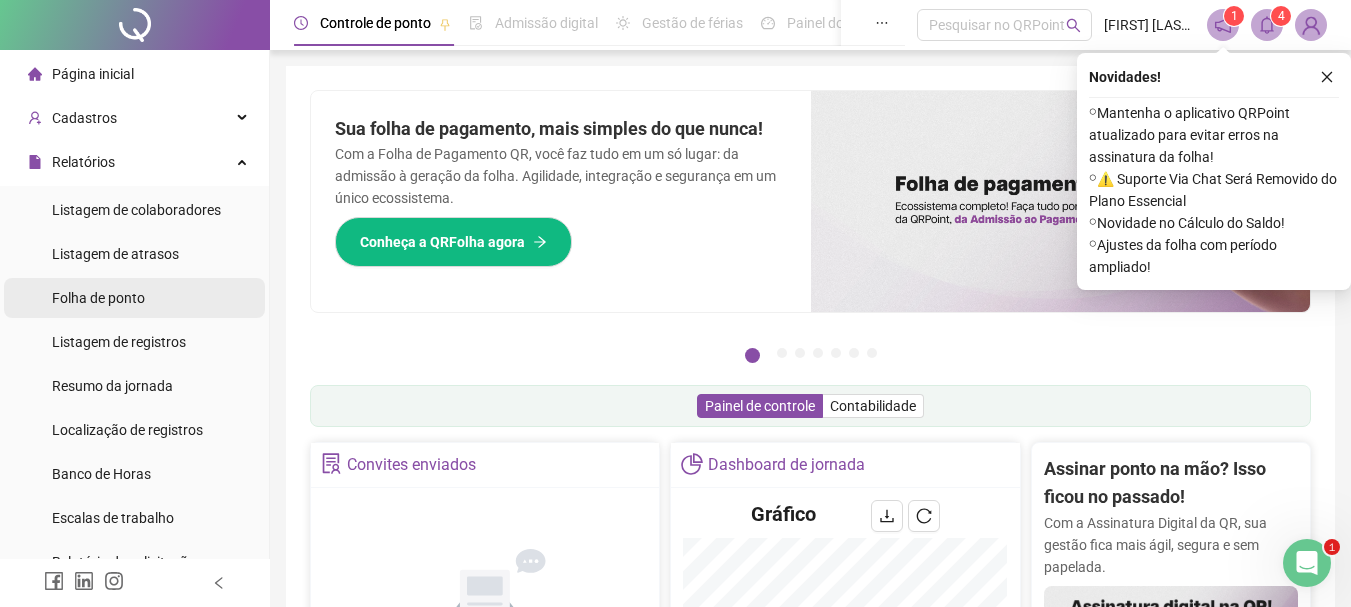 click on "Folha de ponto" at bounding box center (98, 298) 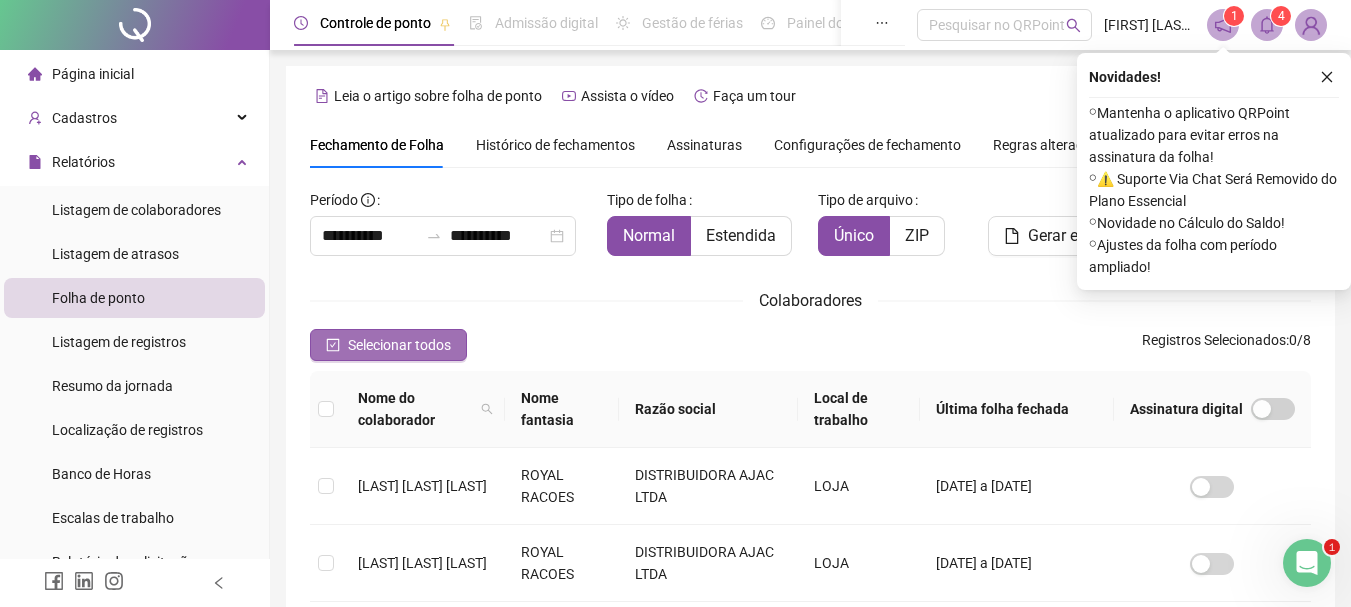scroll, scrollTop: 106, scrollLeft: 0, axis: vertical 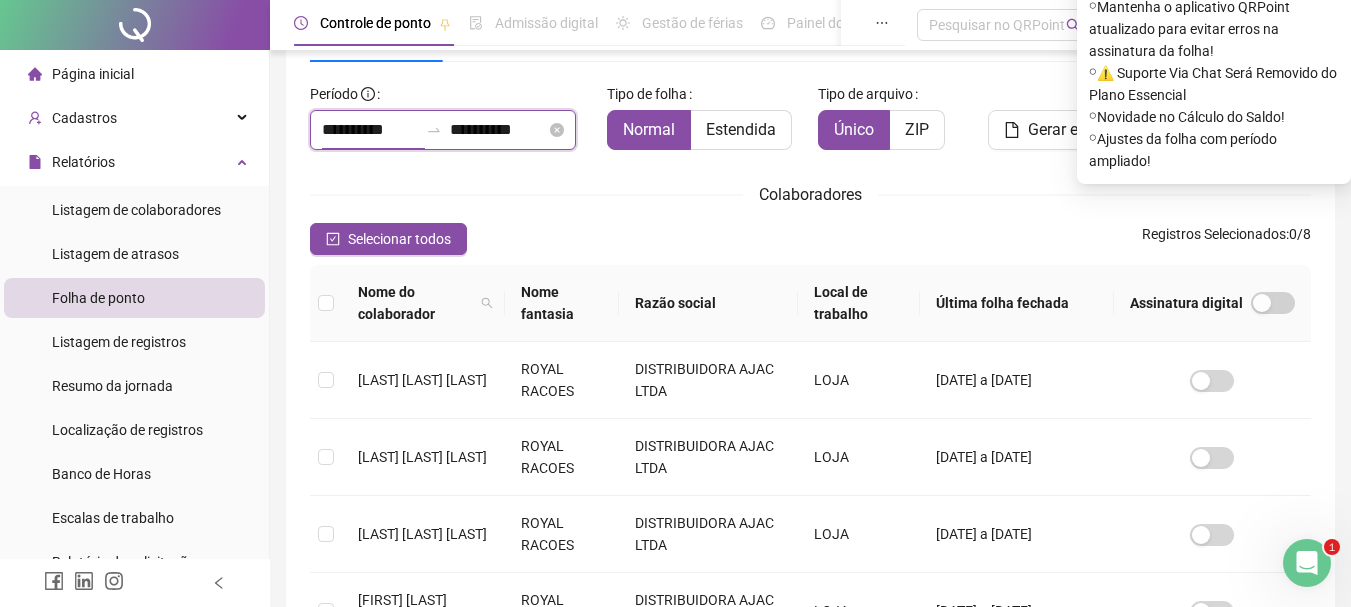 click on "**********" at bounding box center [370, 130] 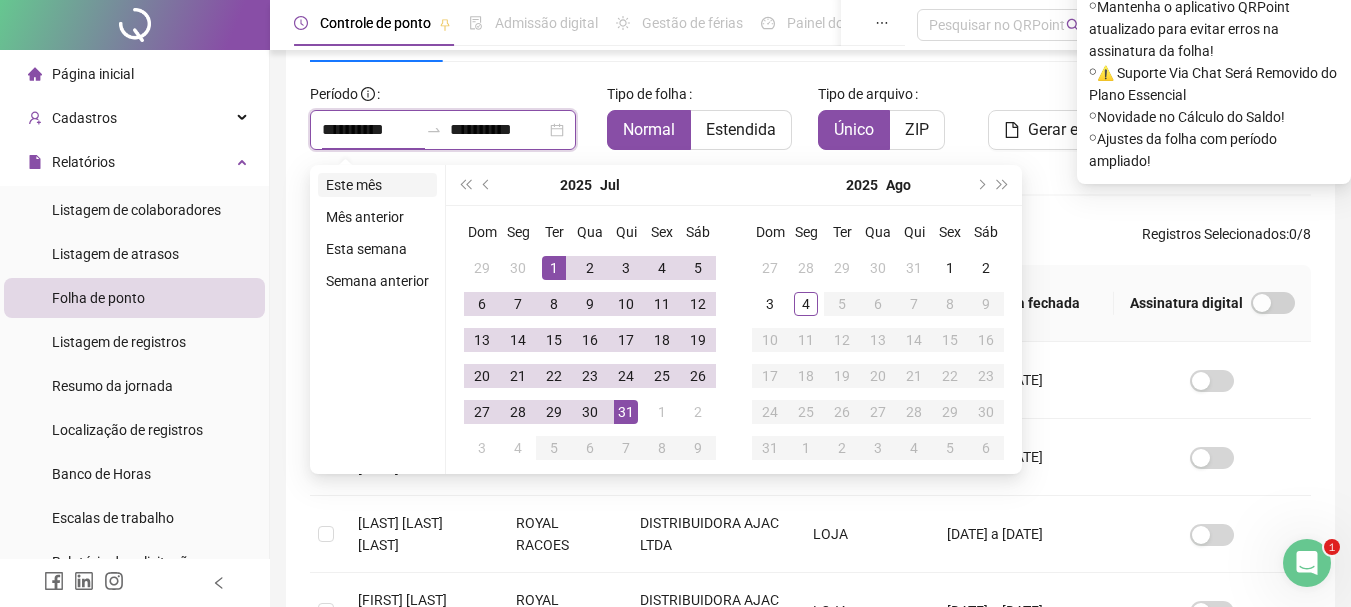 type on "**********" 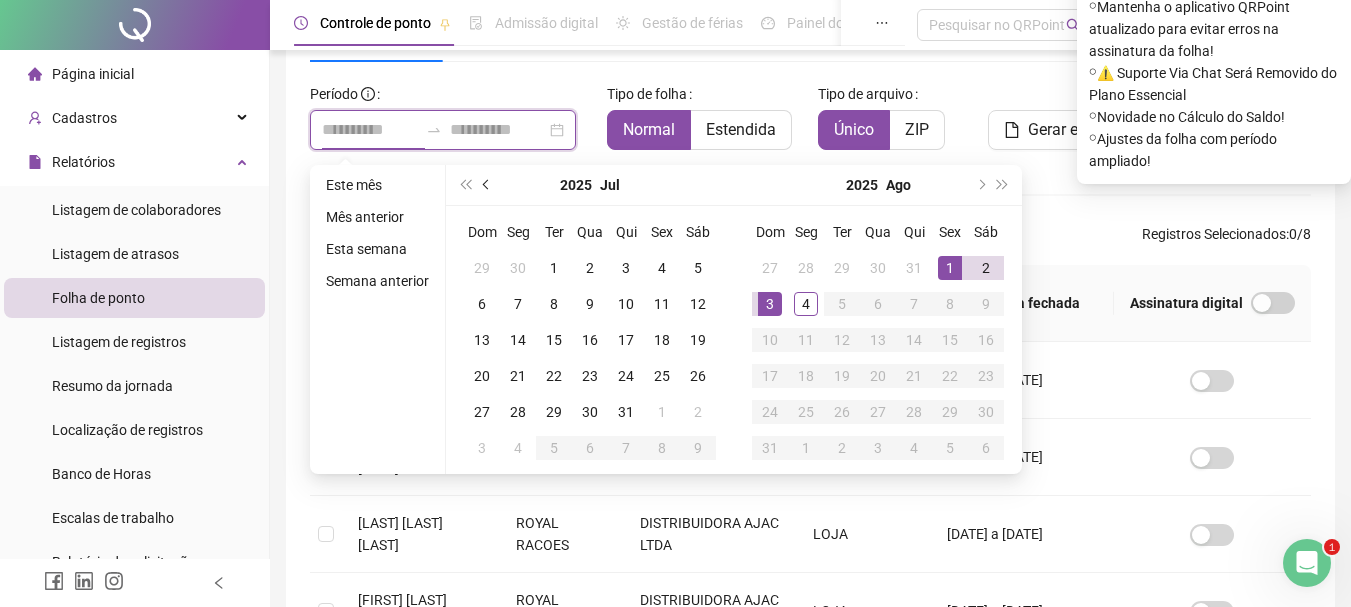 type on "**********" 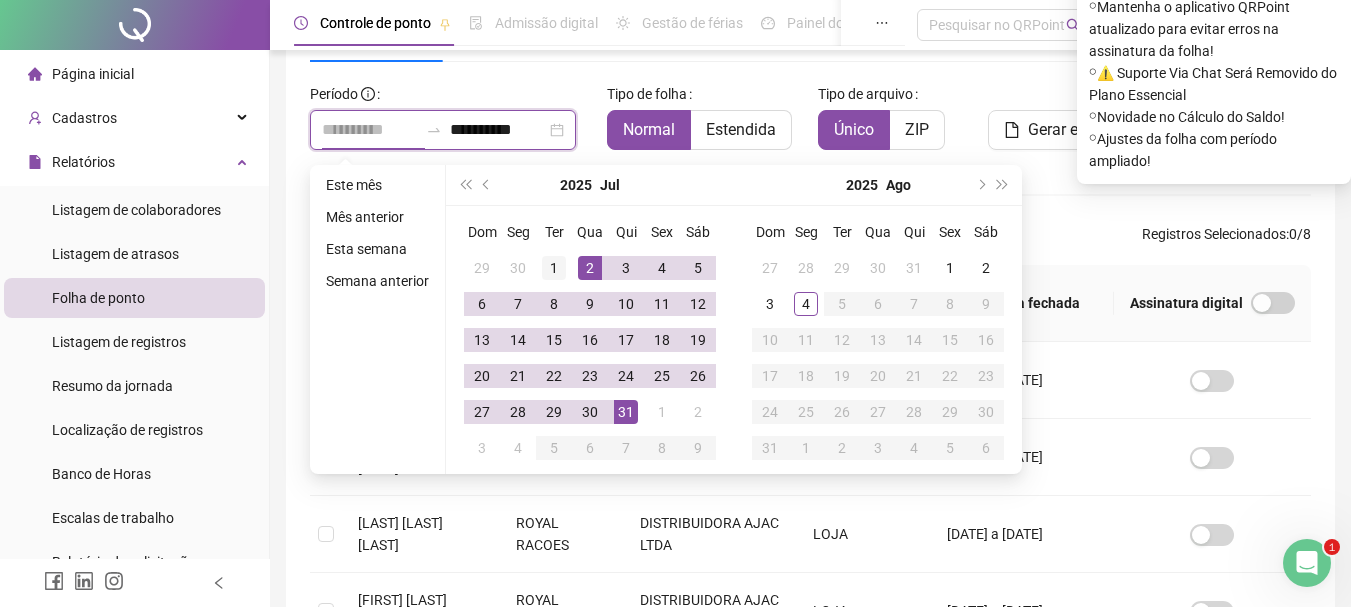 type on "**********" 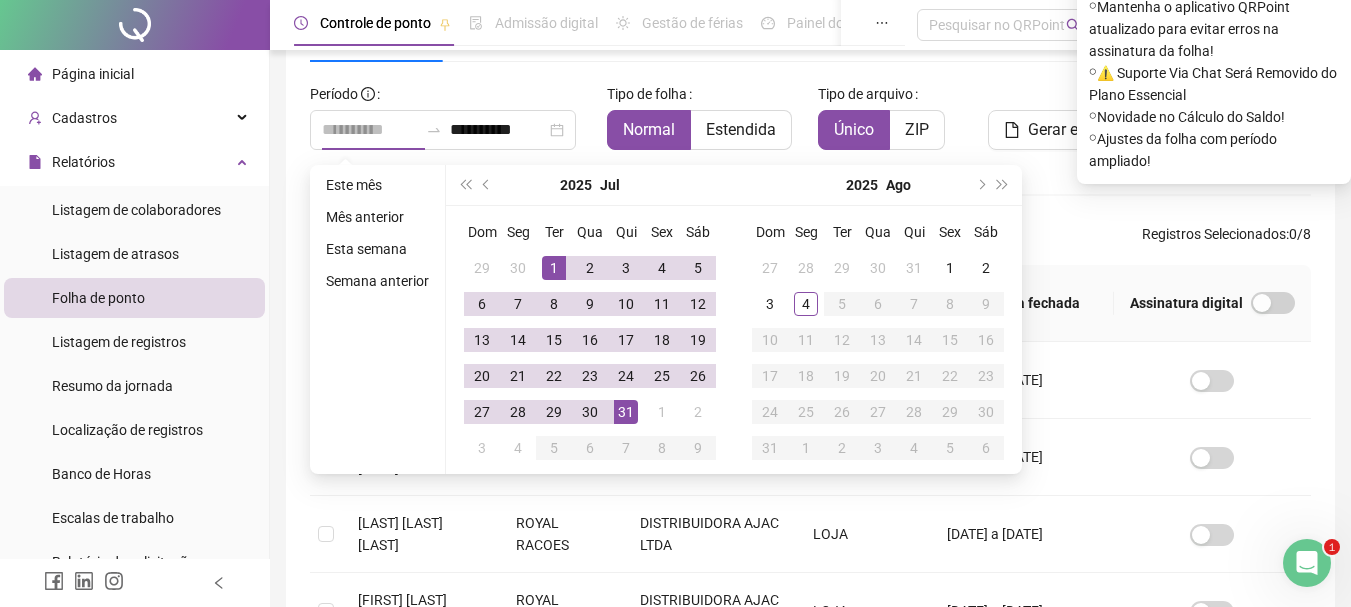 click on "1" at bounding box center (554, 268) 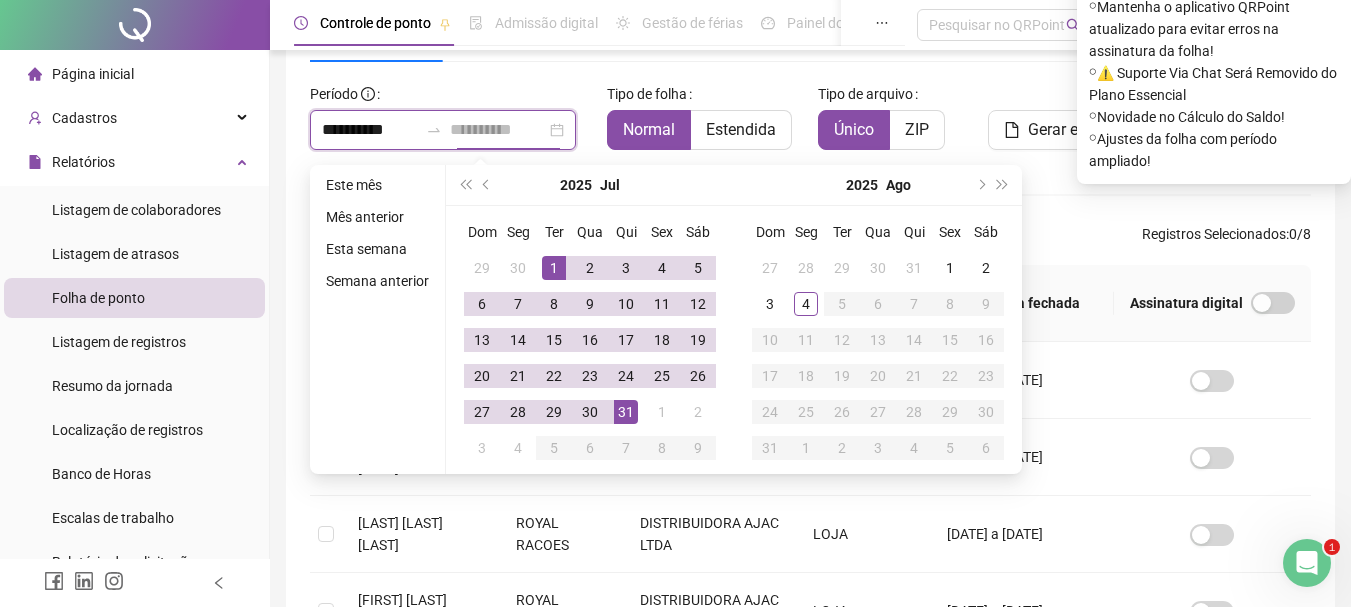 type on "**********" 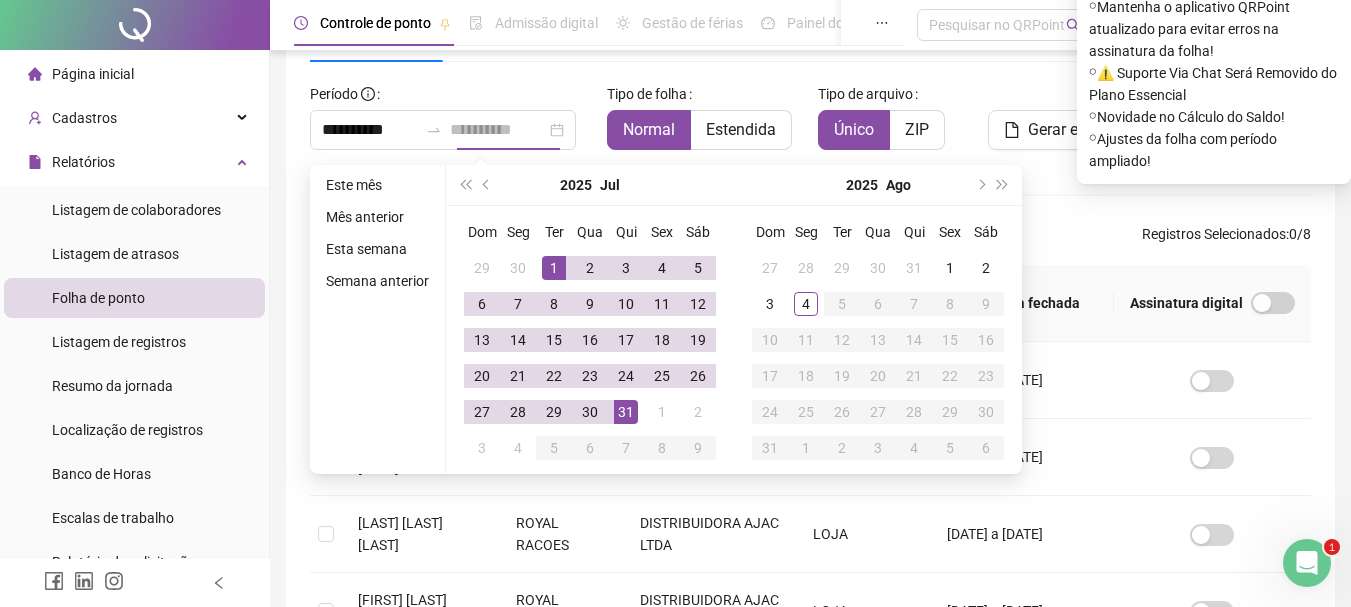 click on "31" at bounding box center (626, 412) 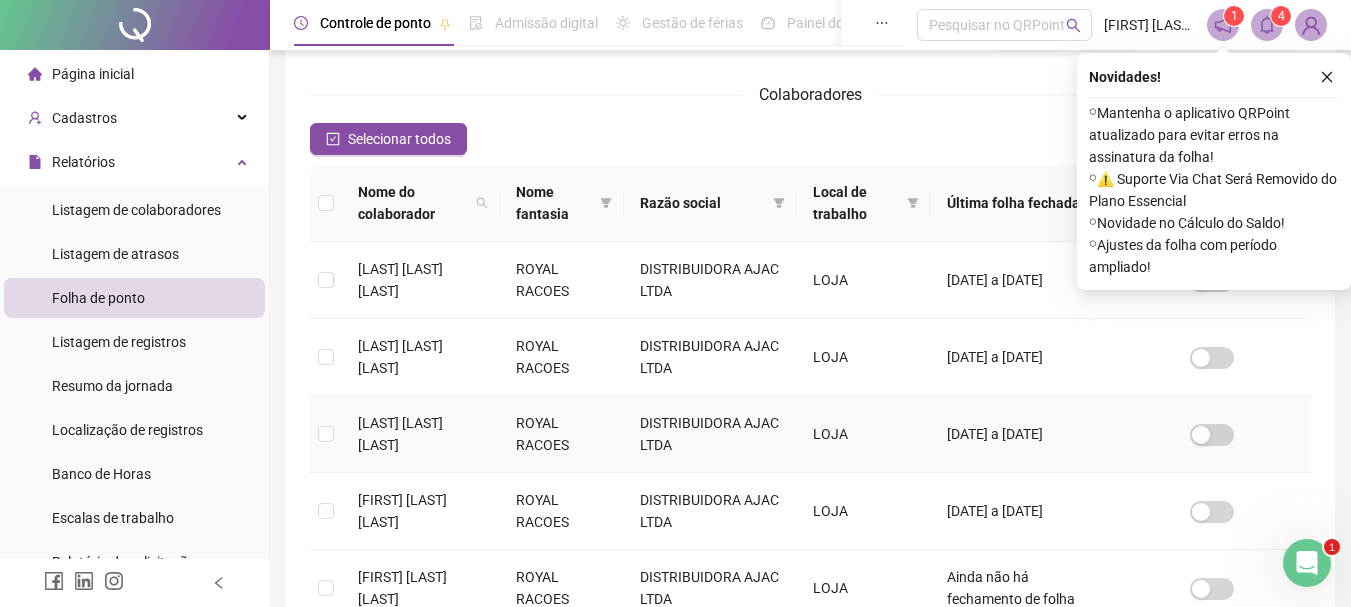 click on "[FIRST] [LAST] [LAST]" at bounding box center [400, 434] 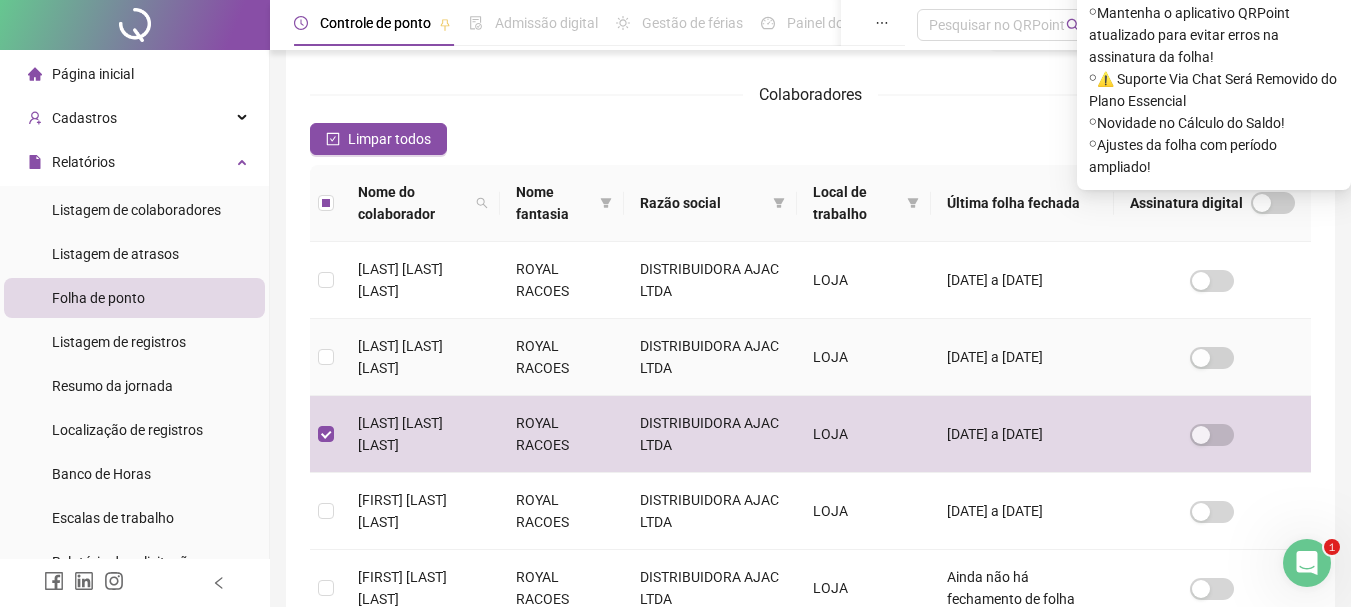 scroll, scrollTop: 106, scrollLeft: 0, axis: vertical 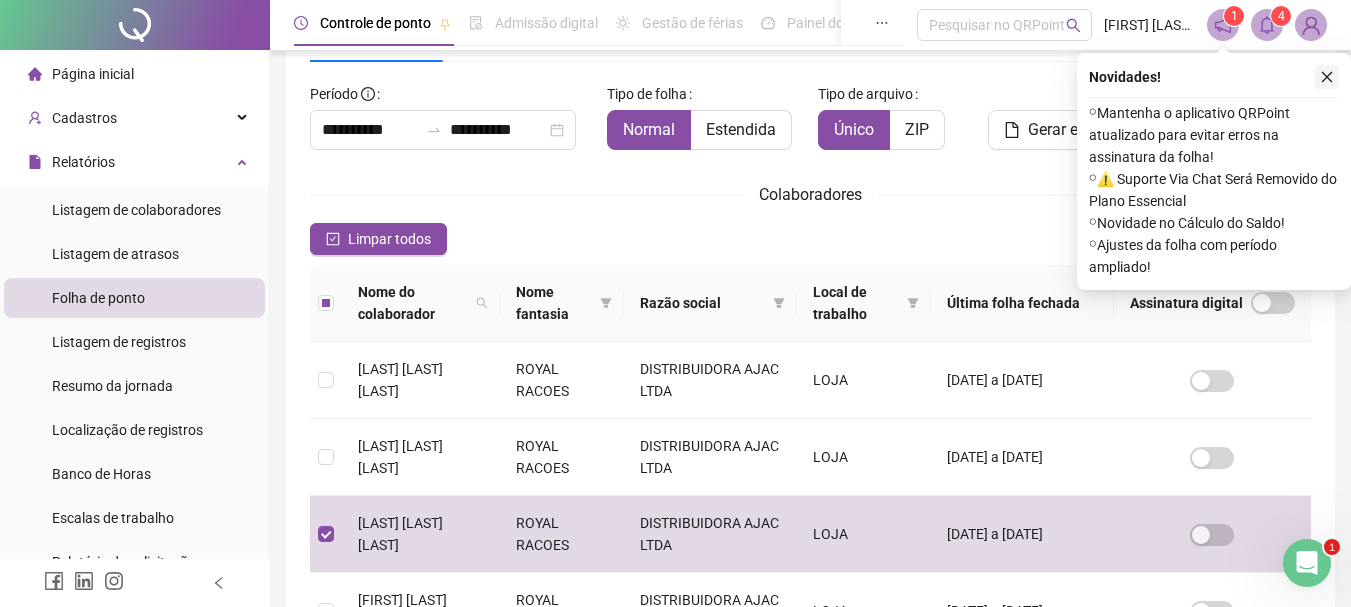 click 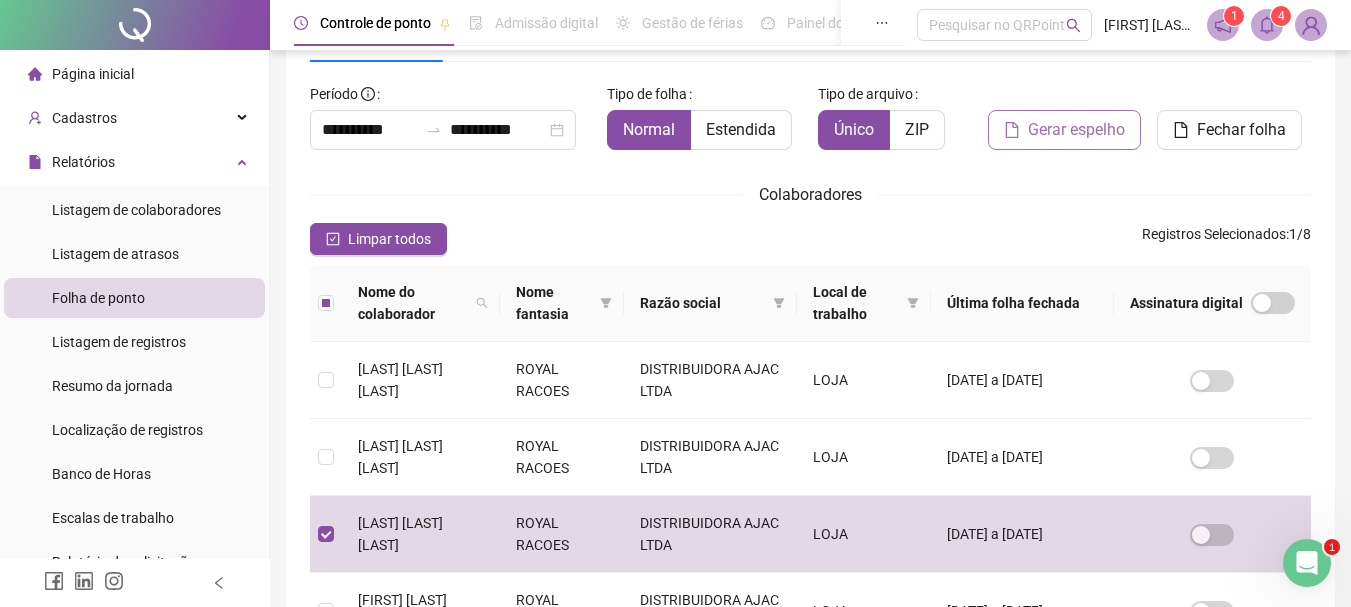 click on "Gerar espelho" at bounding box center (1064, 130) 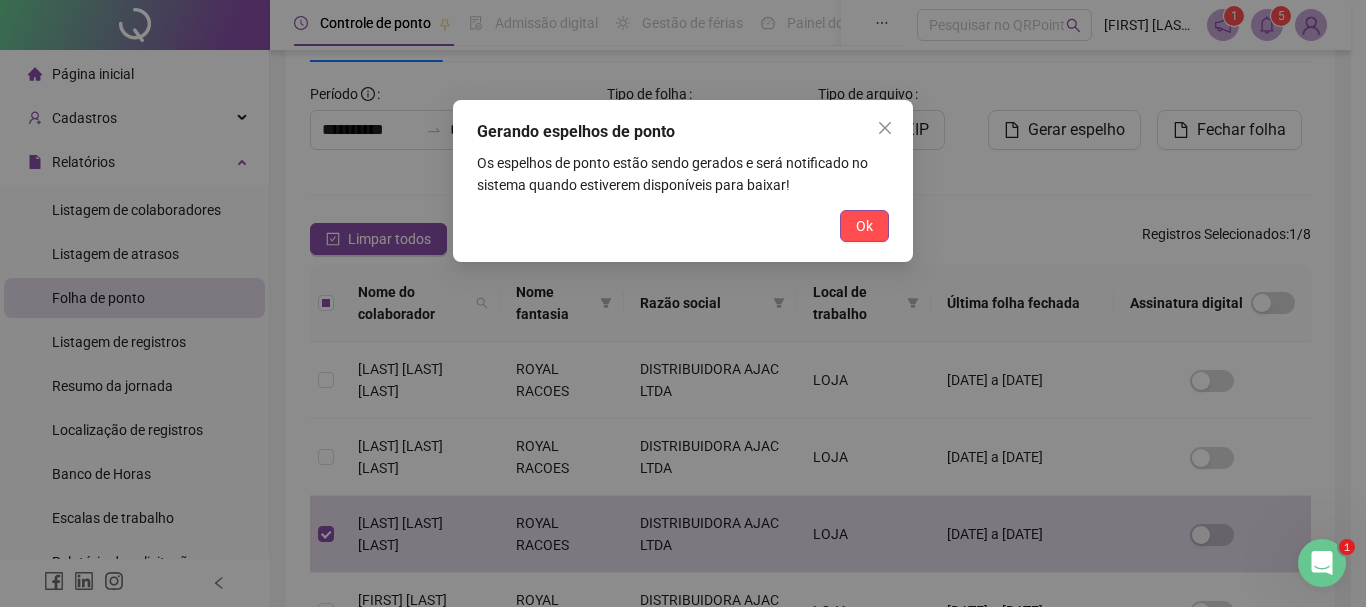 click on "Ok" at bounding box center (864, 226) 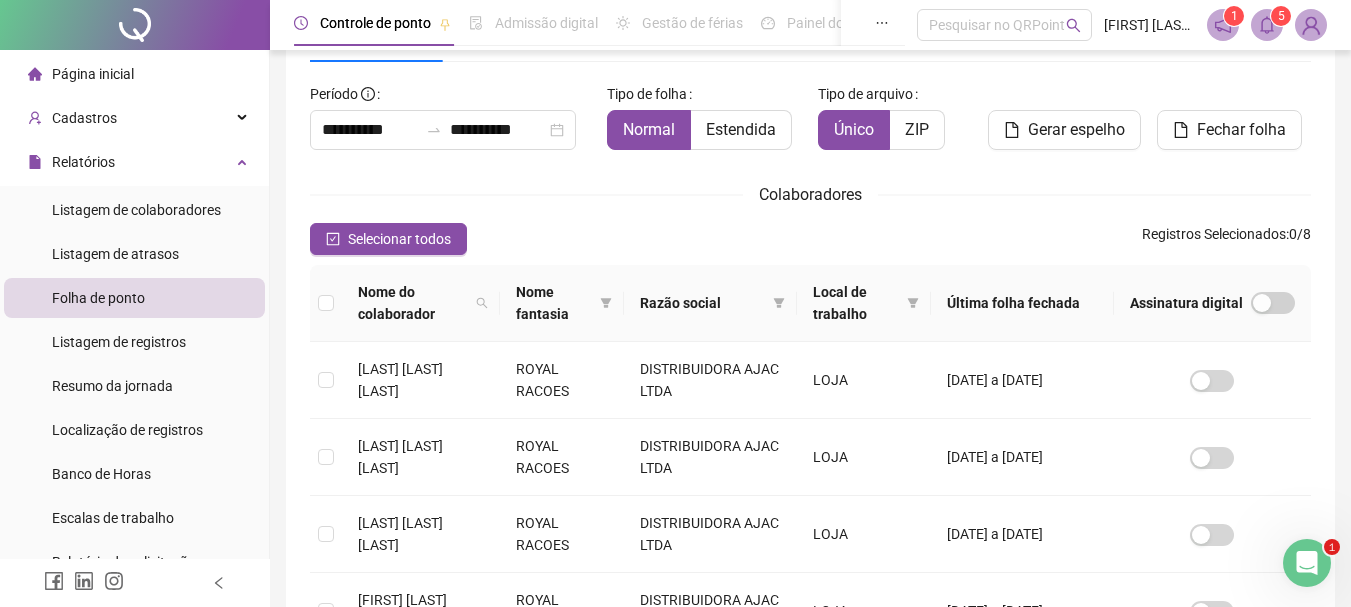 click 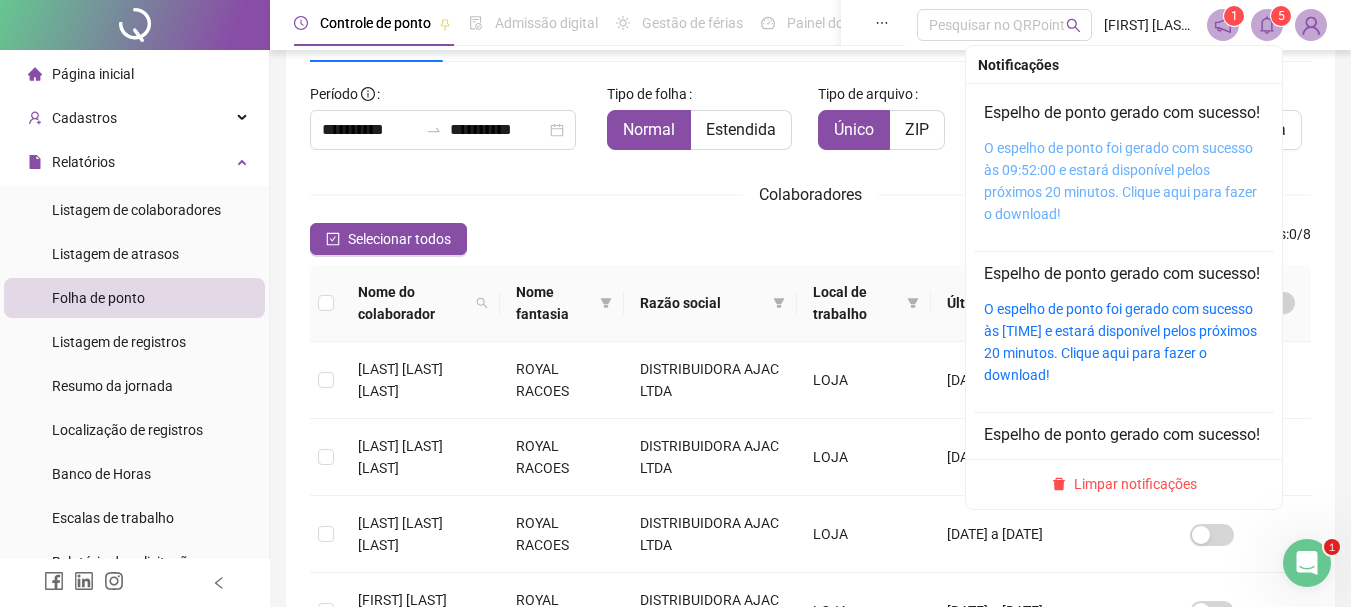click on "O espelho de ponto foi gerado com sucesso às 09:52:00 e estará disponível pelos próximos 20 minutos.
Clique aqui para fazer o download!" at bounding box center (1120, 181) 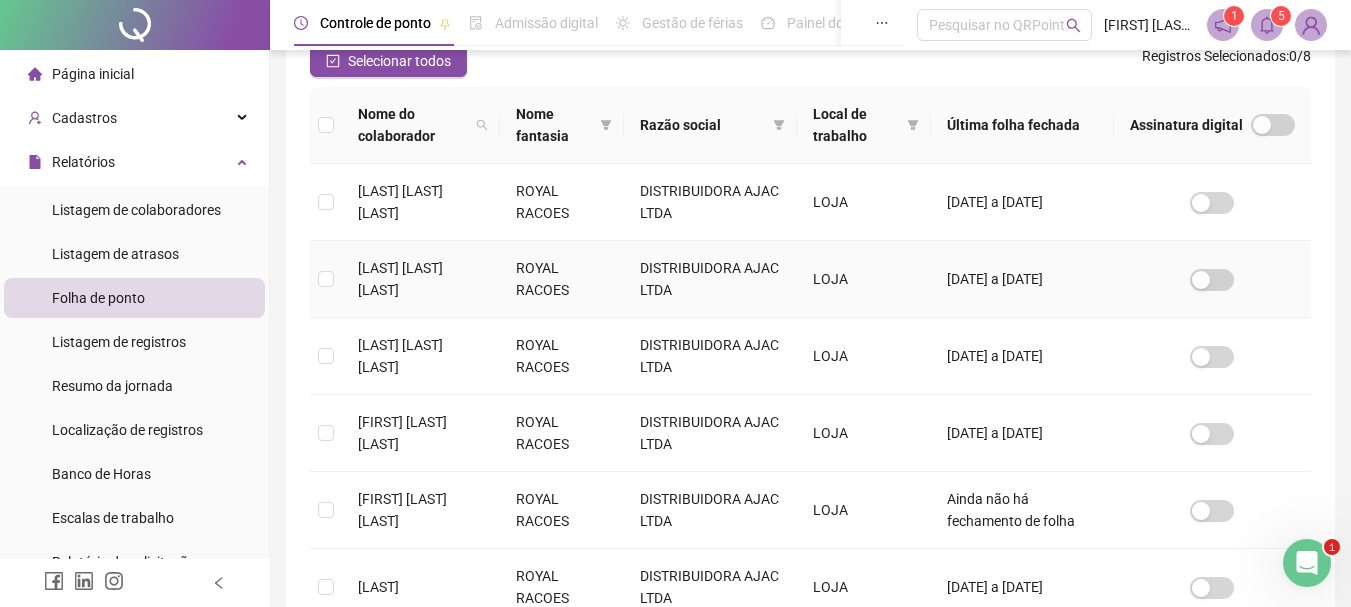 scroll, scrollTop: 406, scrollLeft: 0, axis: vertical 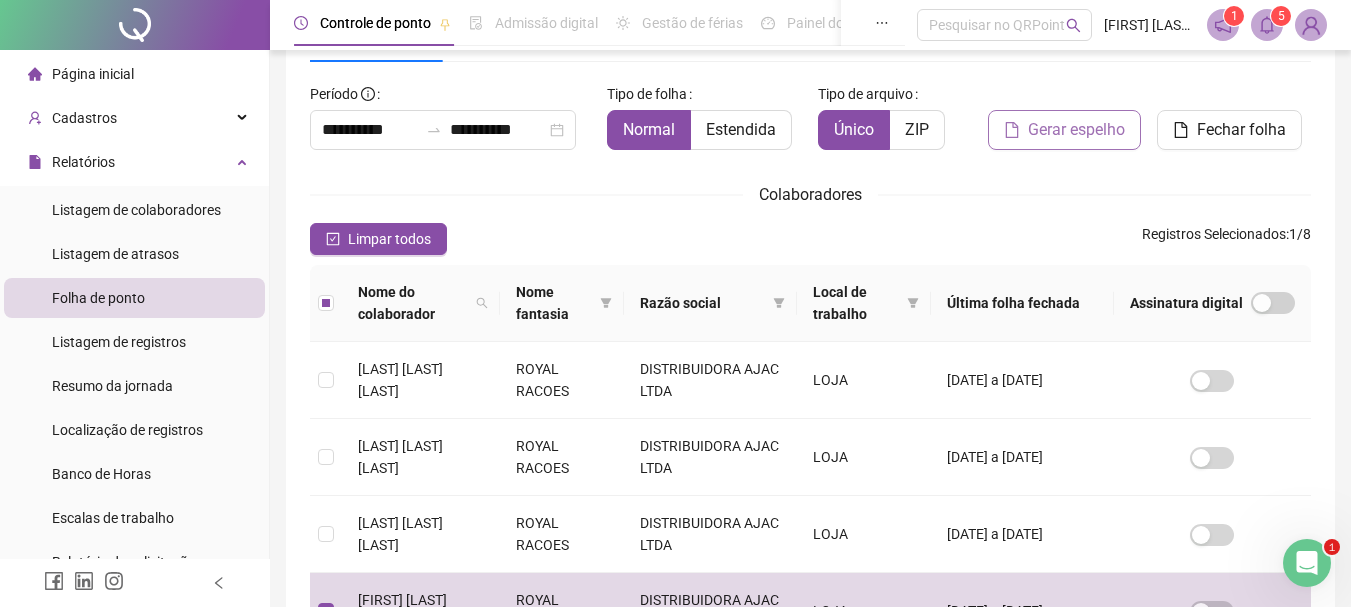 click on "Gerar espelho" at bounding box center (1076, 130) 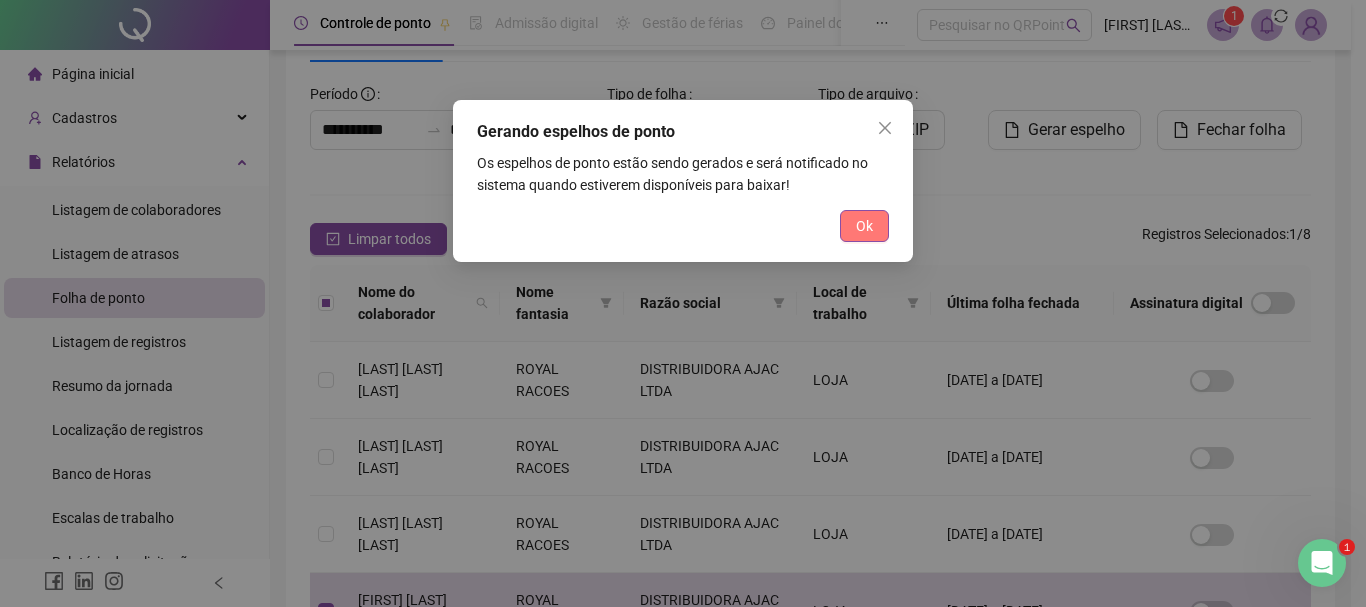 click on "Ok" at bounding box center [864, 226] 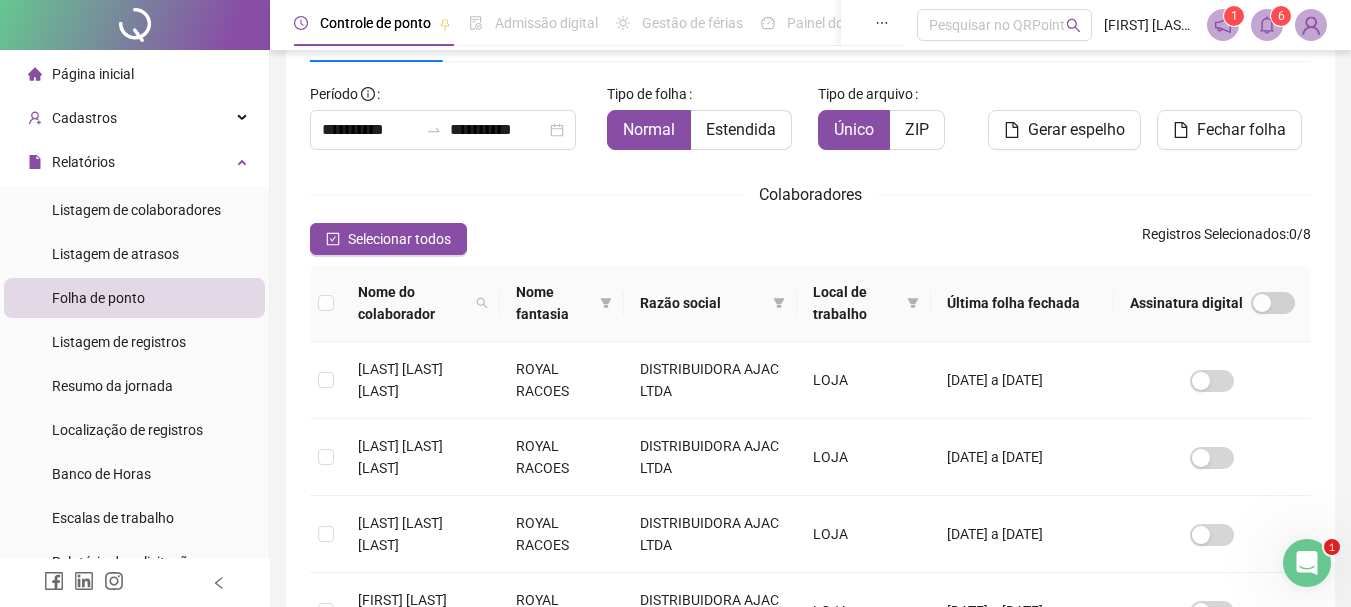 click on "6" at bounding box center (1281, 16) 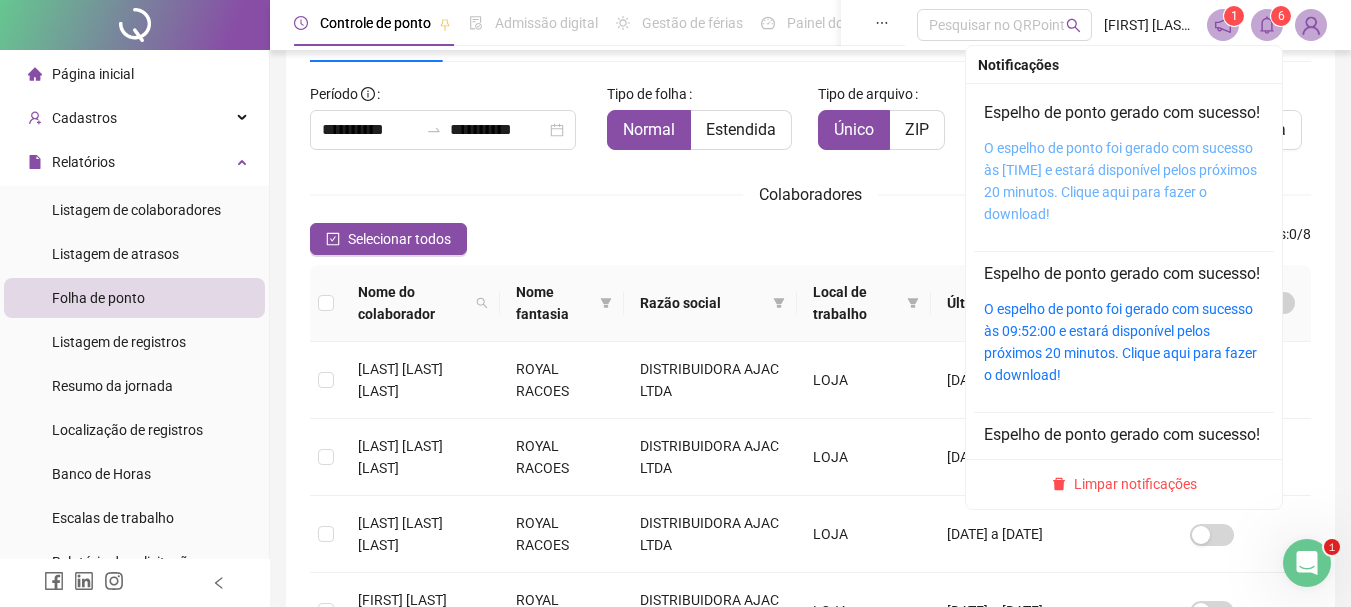 click on "O espelho de ponto foi gerado com sucesso às 09:54:04 e estará disponível pelos próximos 20 minutos.
Clique aqui para fazer o download!" at bounding box center [1120, 181] 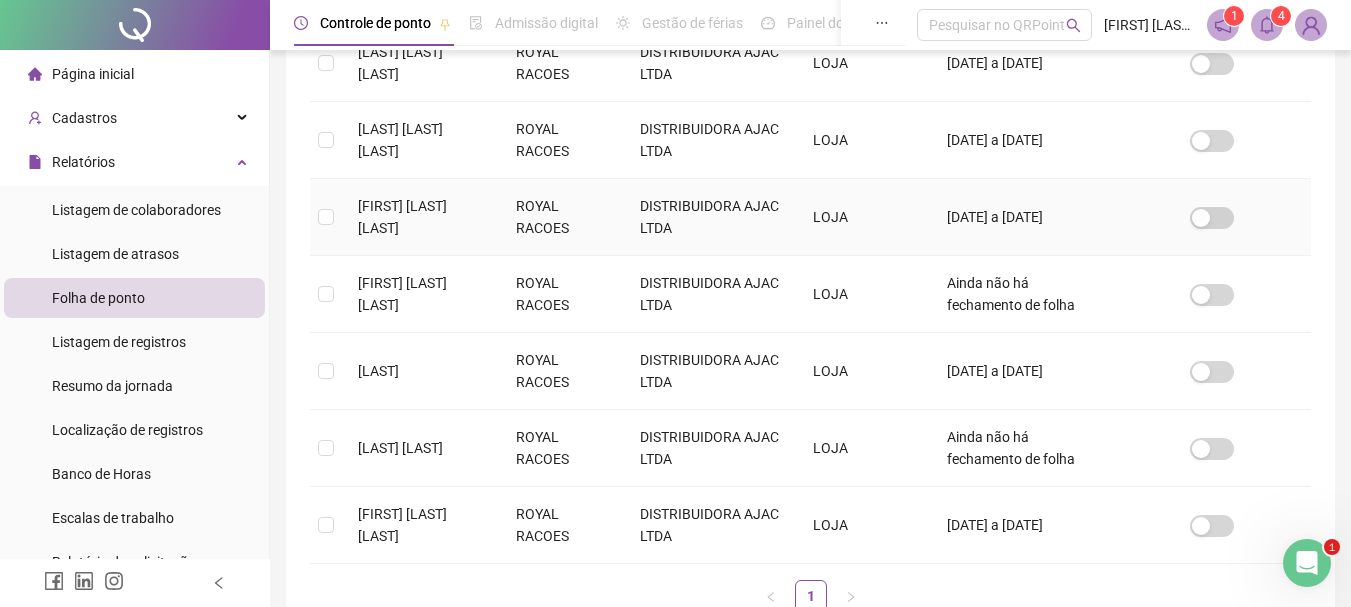 scroll, scrollTop: 606, scrollLeft: 0, axis: vertical 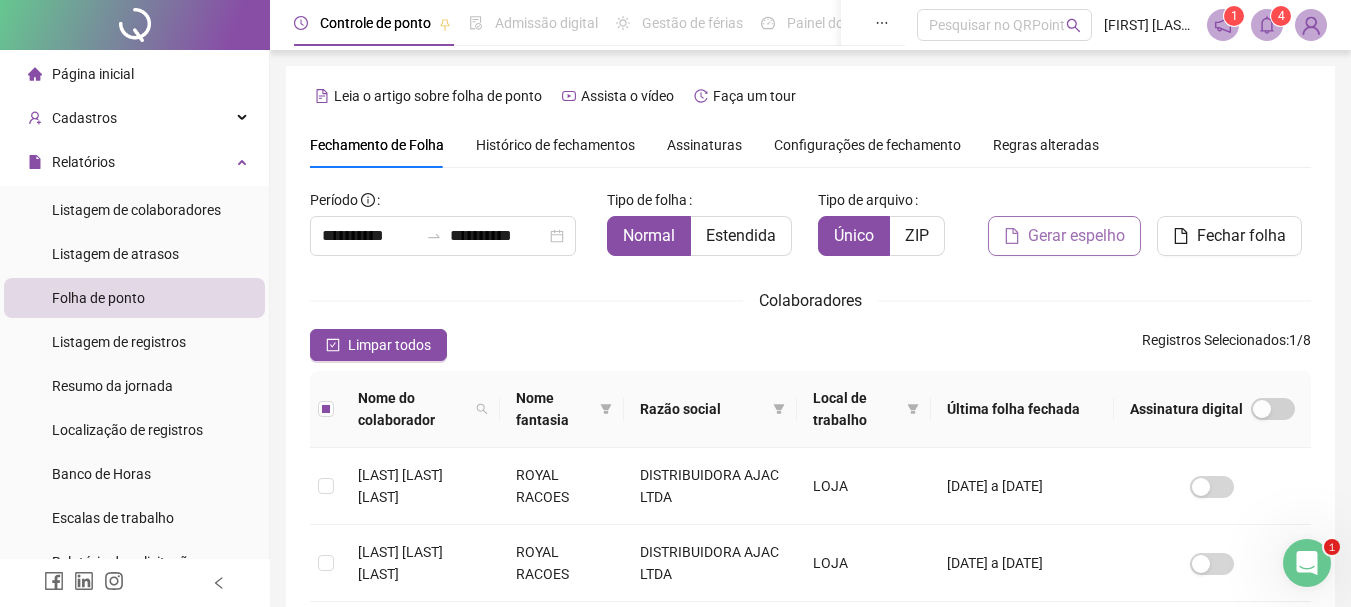 click on "Gerar espelho" at bounding box center (1076, 236) 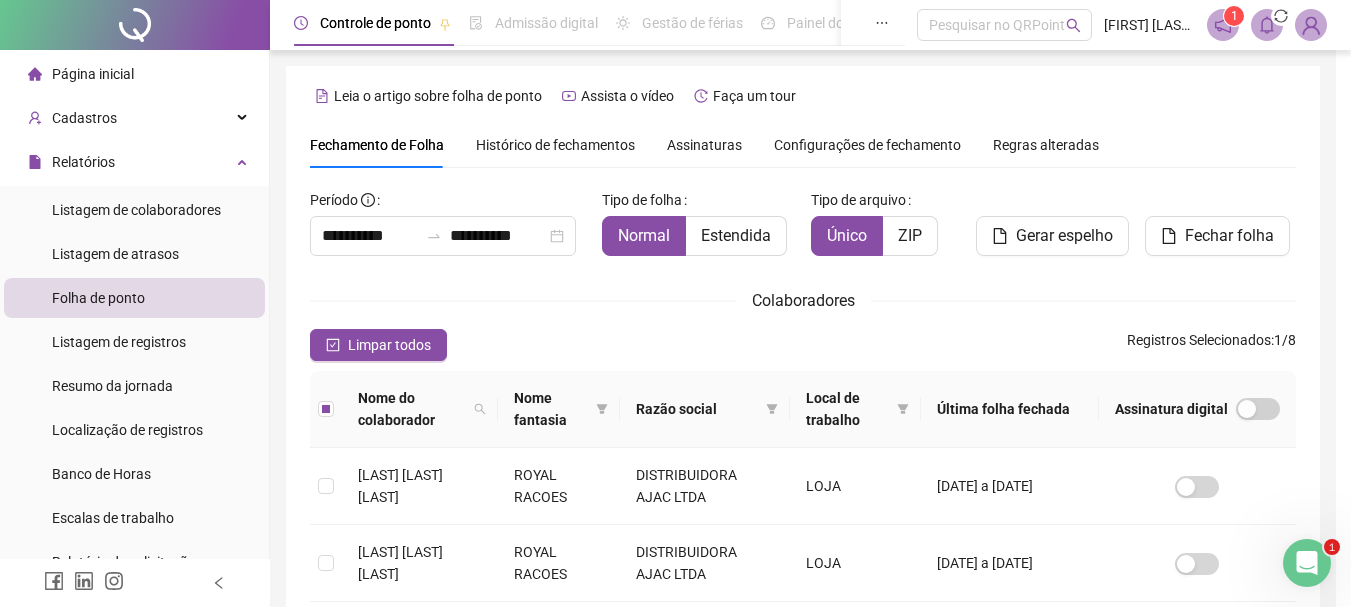 scroll, scrollTop: 106, scrollLeft: 0, axis: vertical 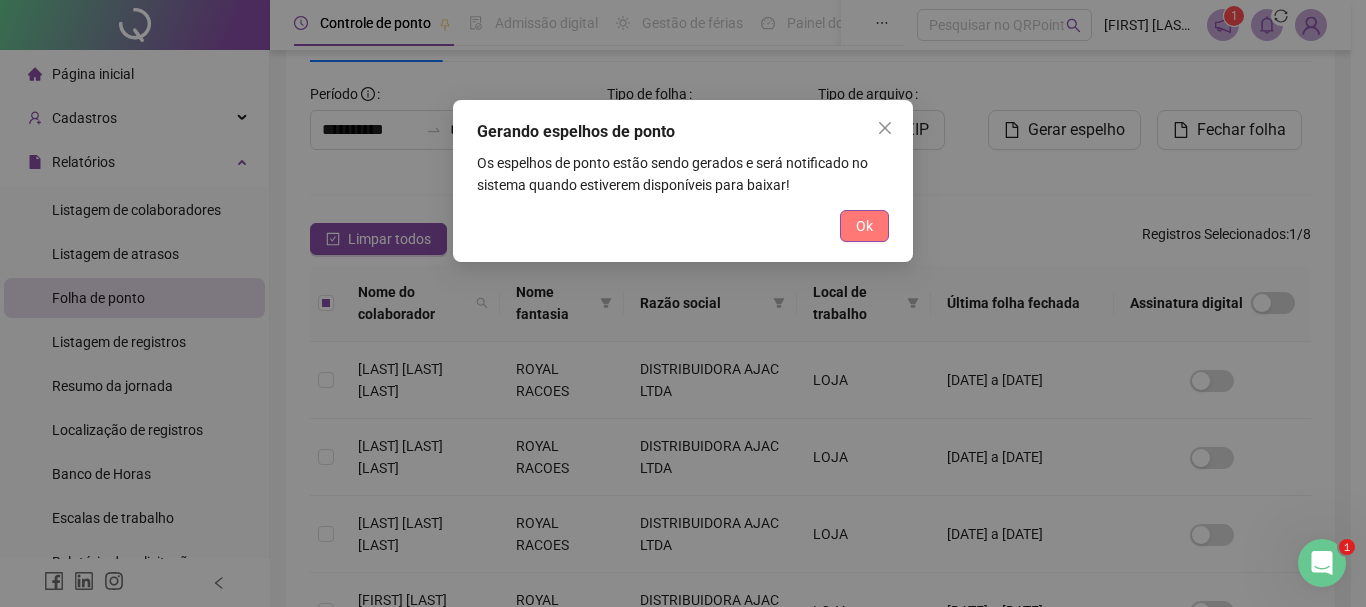 click on "Ok" at bounding box center [864, 226] 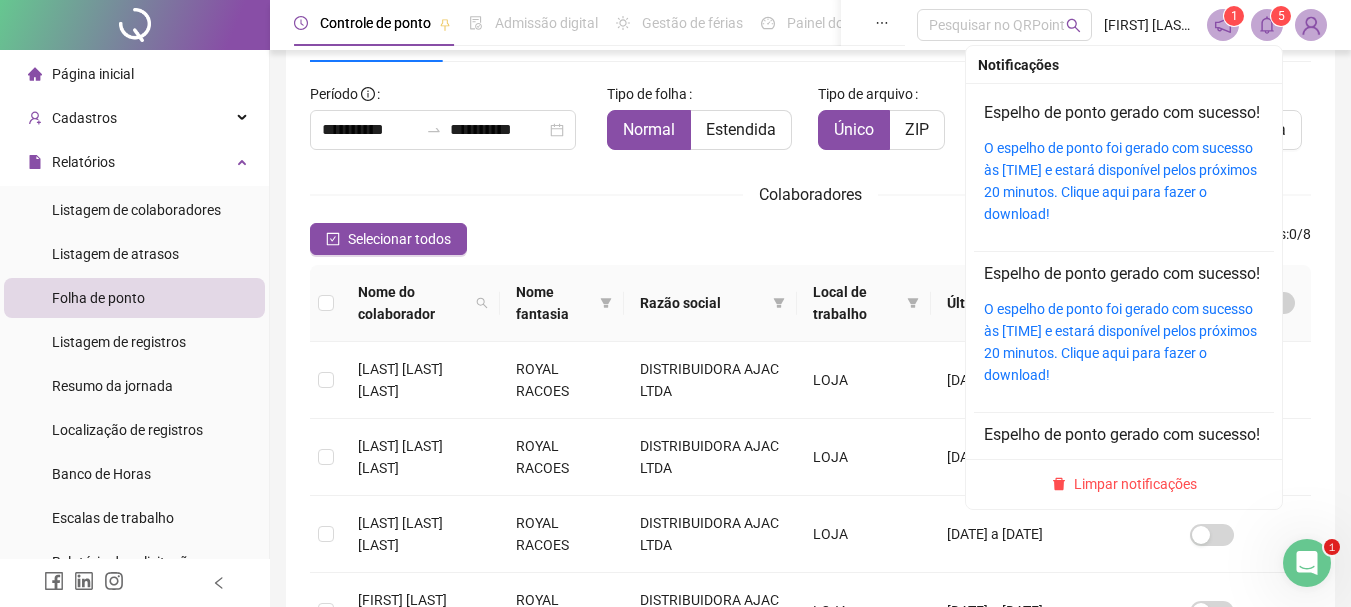 click 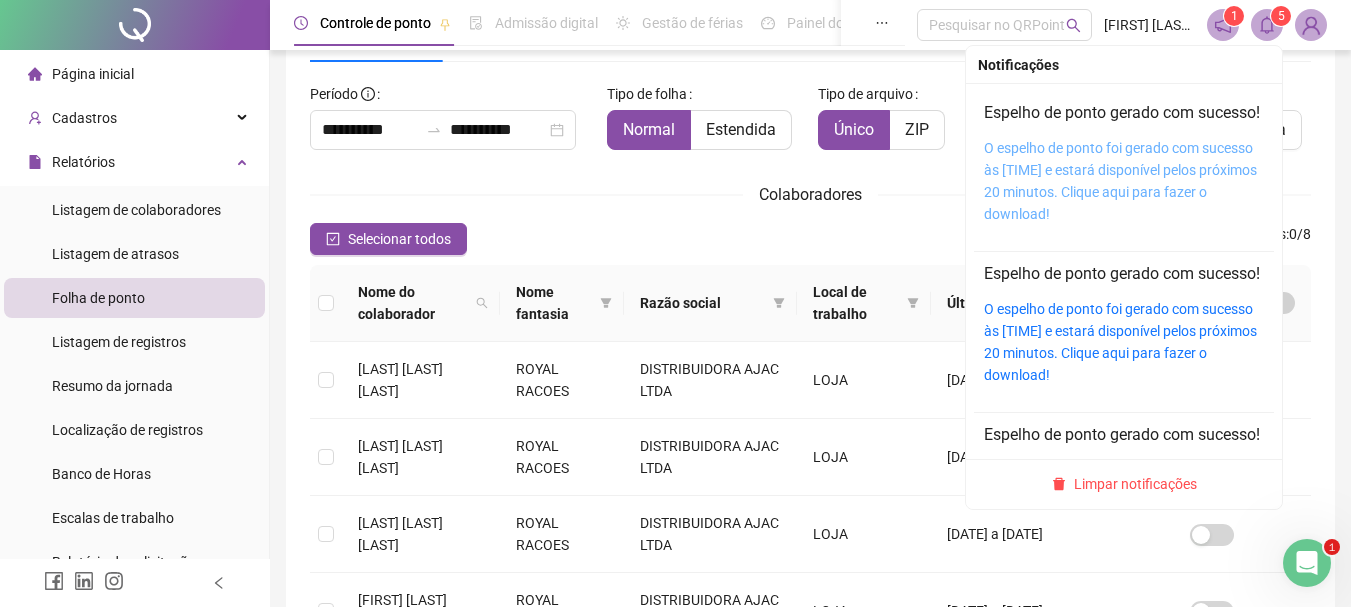 click on "O espelho de ponto foi gerado com sucesso às 09:59:21 e estará disponível pelos próximos 20 minutos.
Clique aqui para fazer o download!" at bounding box center (1120, 181) 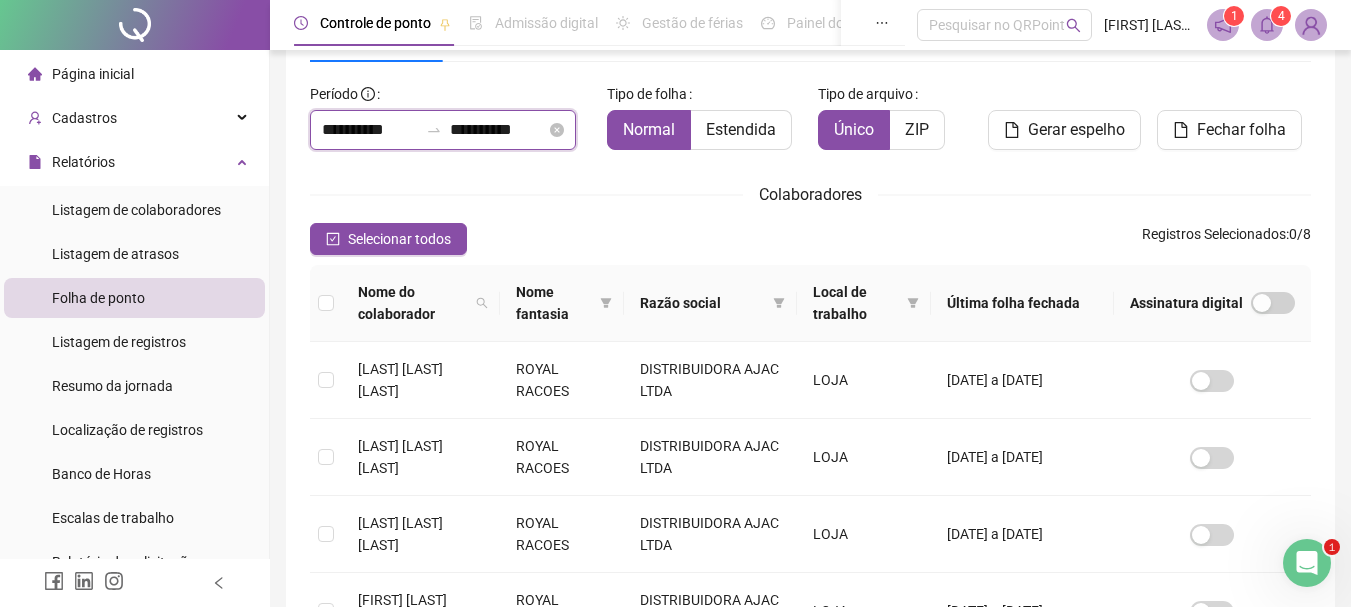 click on "**********" at bounding box center (370, 130) 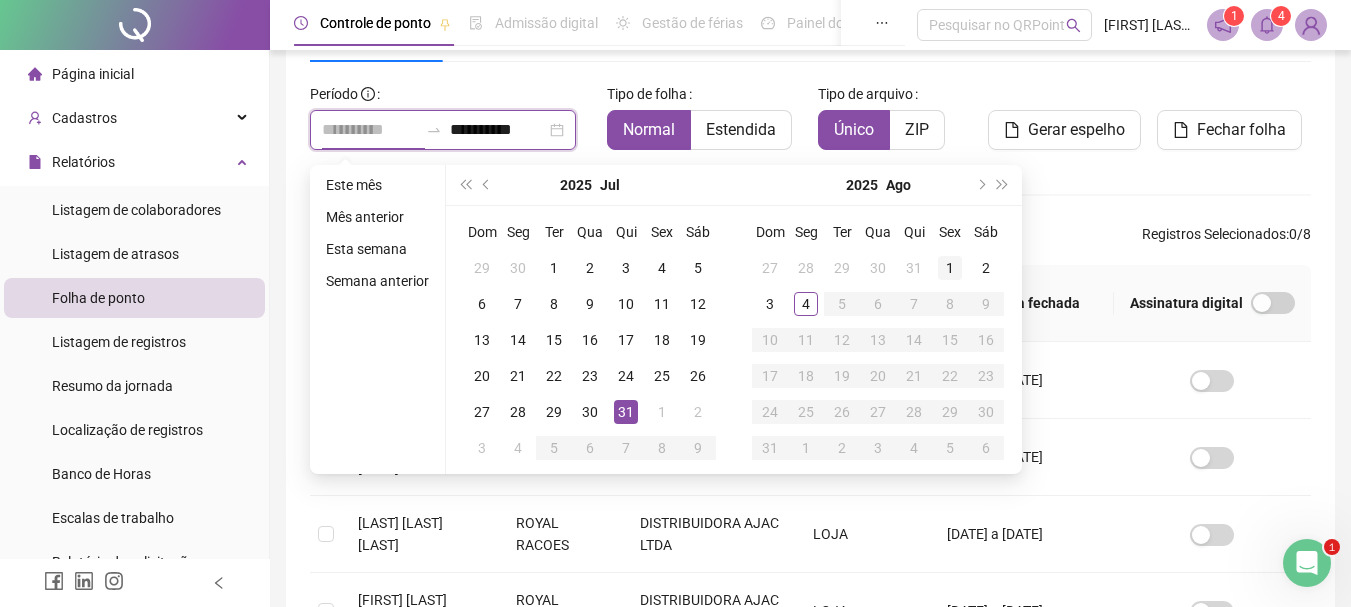 type on "**********" 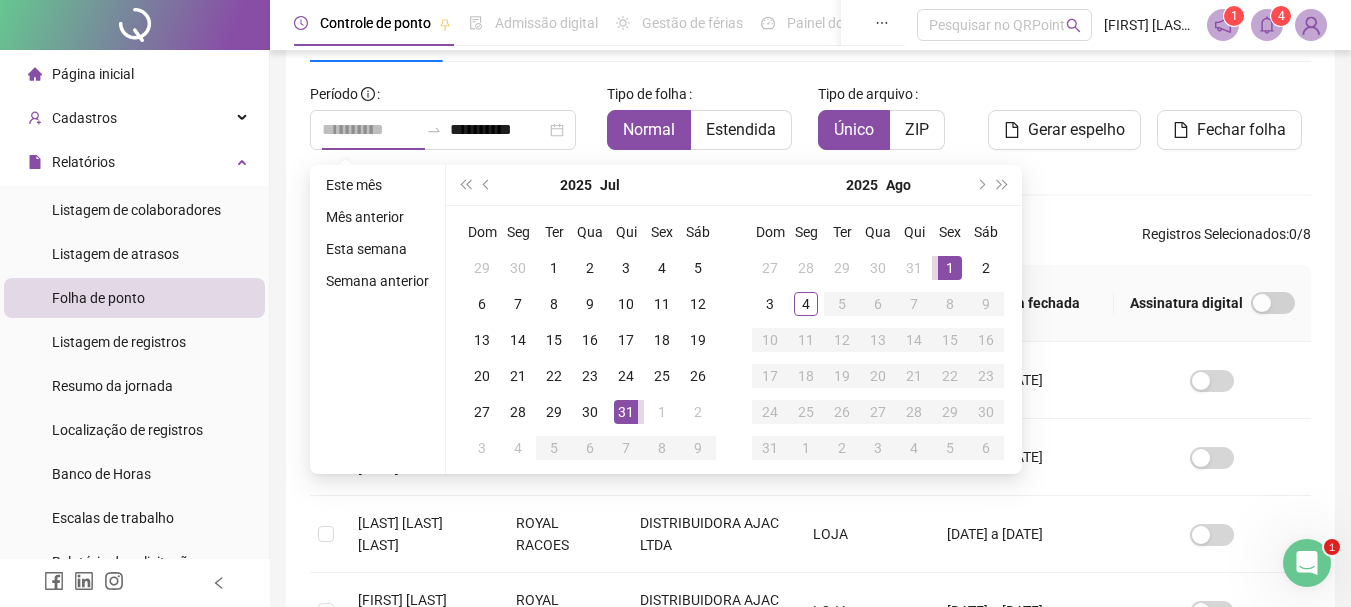 click on "1" at bounding box center [950, 268] 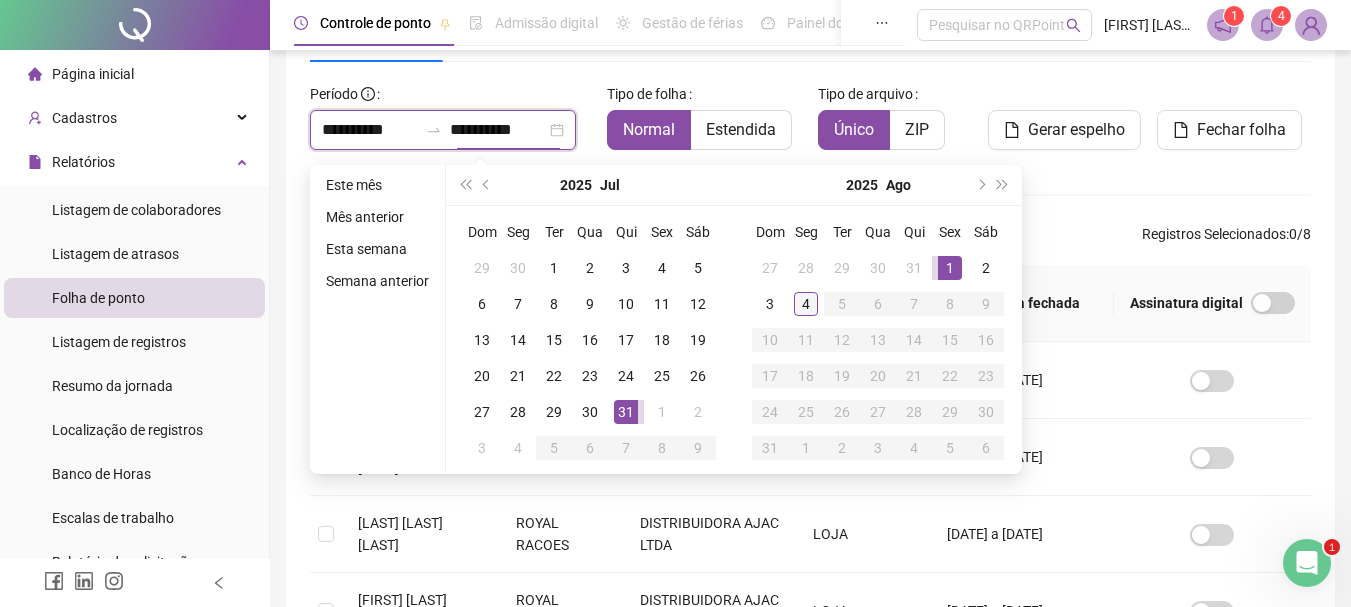 type on "**********" 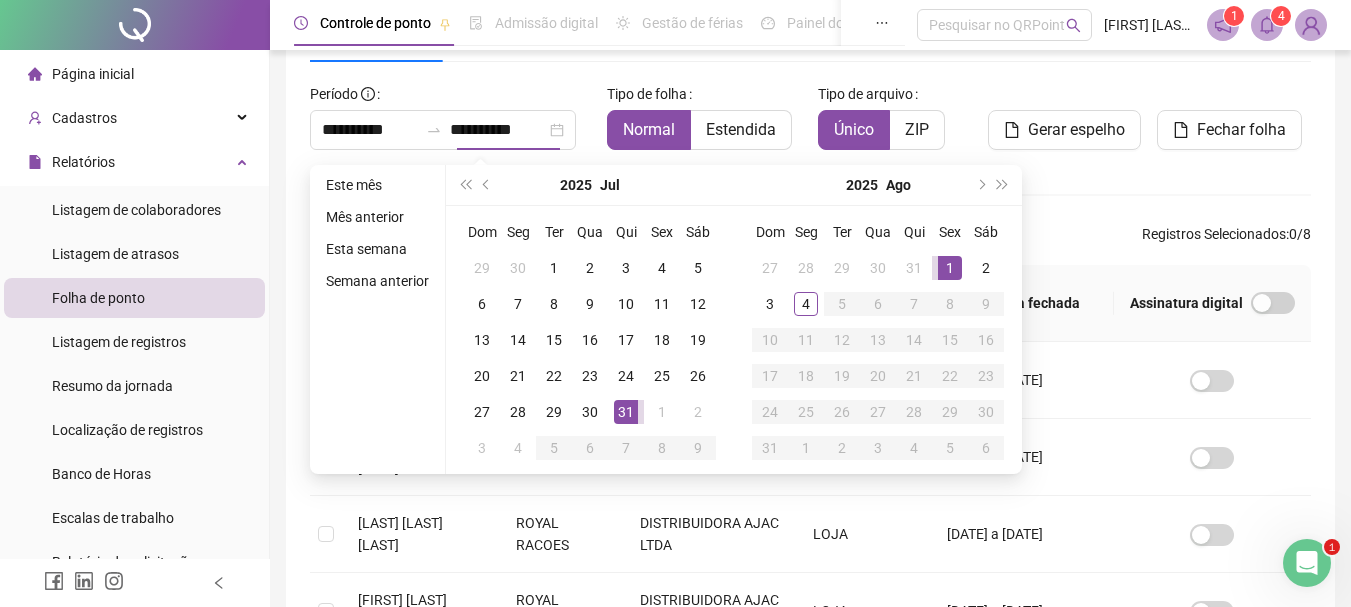click on "4" at bounding box center (806, 304) 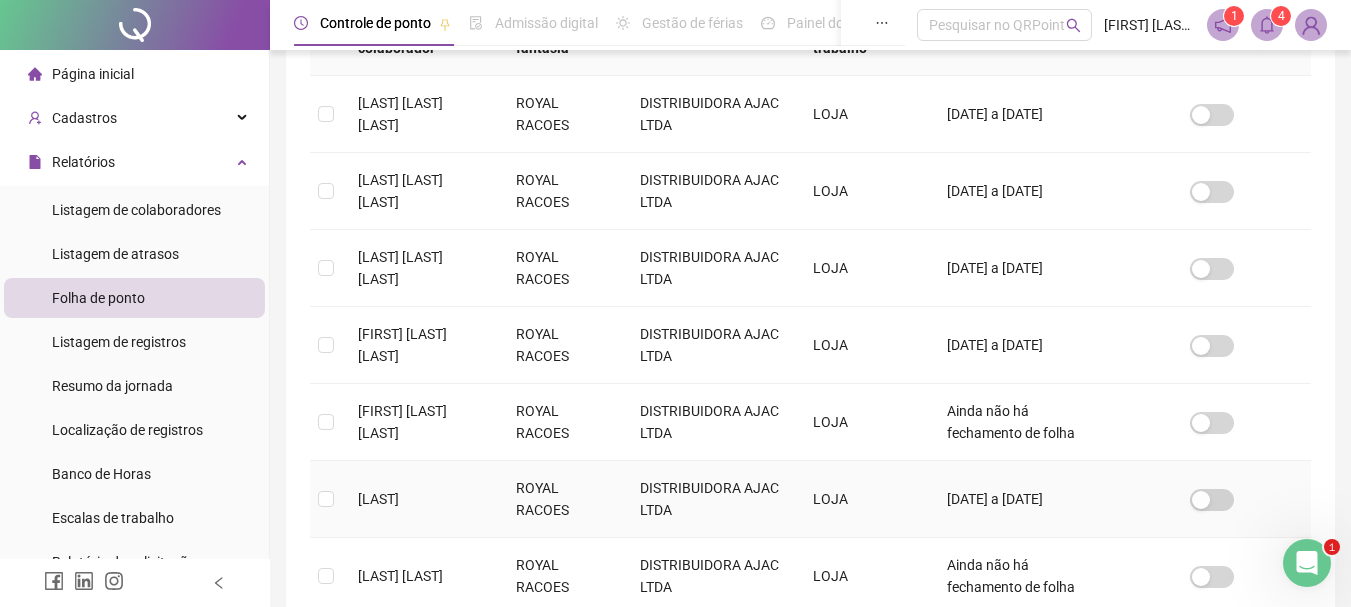 scroll, scrollTop: 406, scrollLeft: 0, axis: vertical 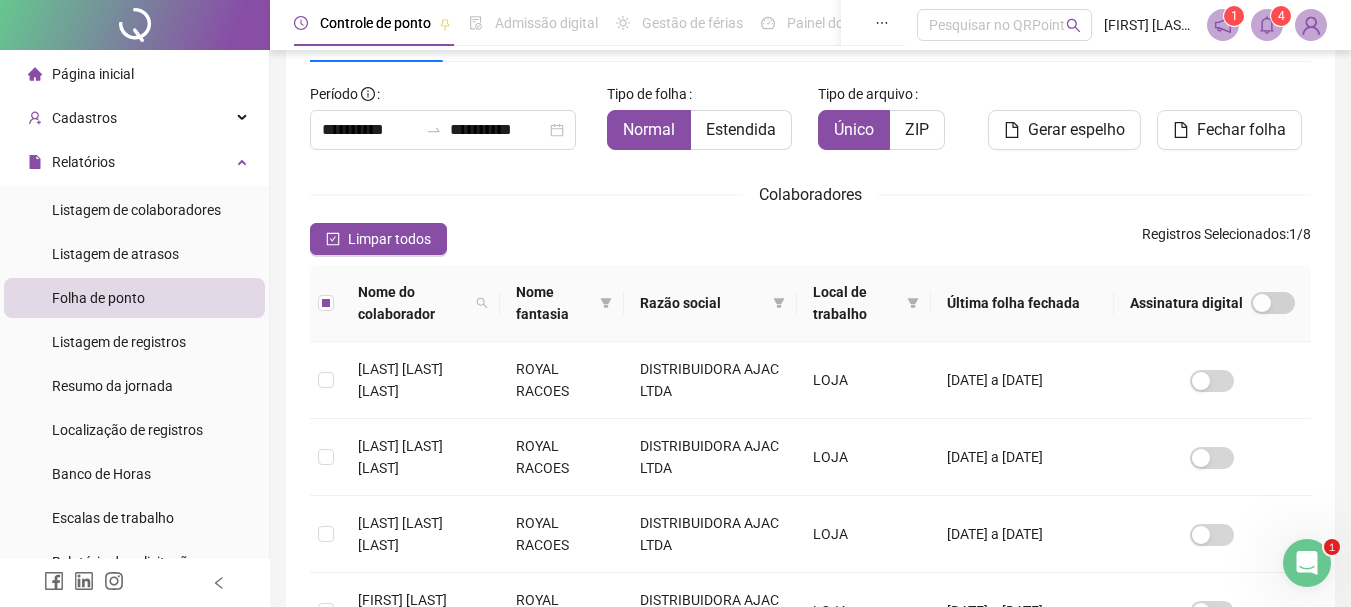 click on "Gerar espelho" at bounding box center (1076, 130) 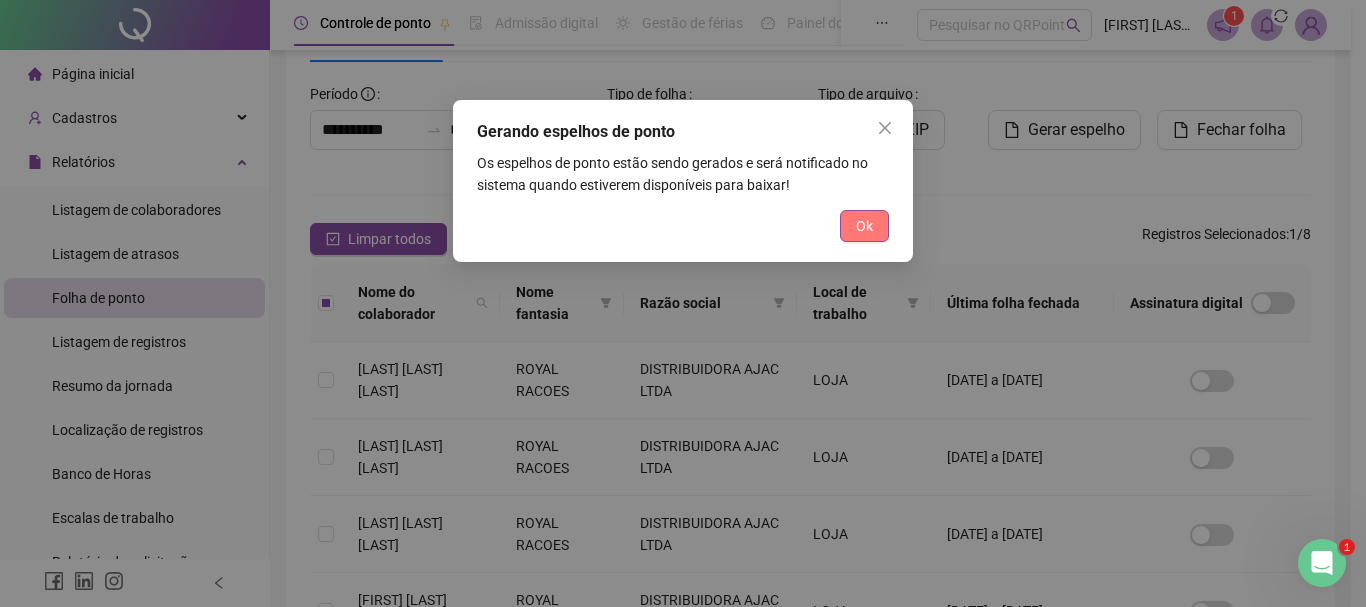 click on "Ok" at bounding box center (864, 226) 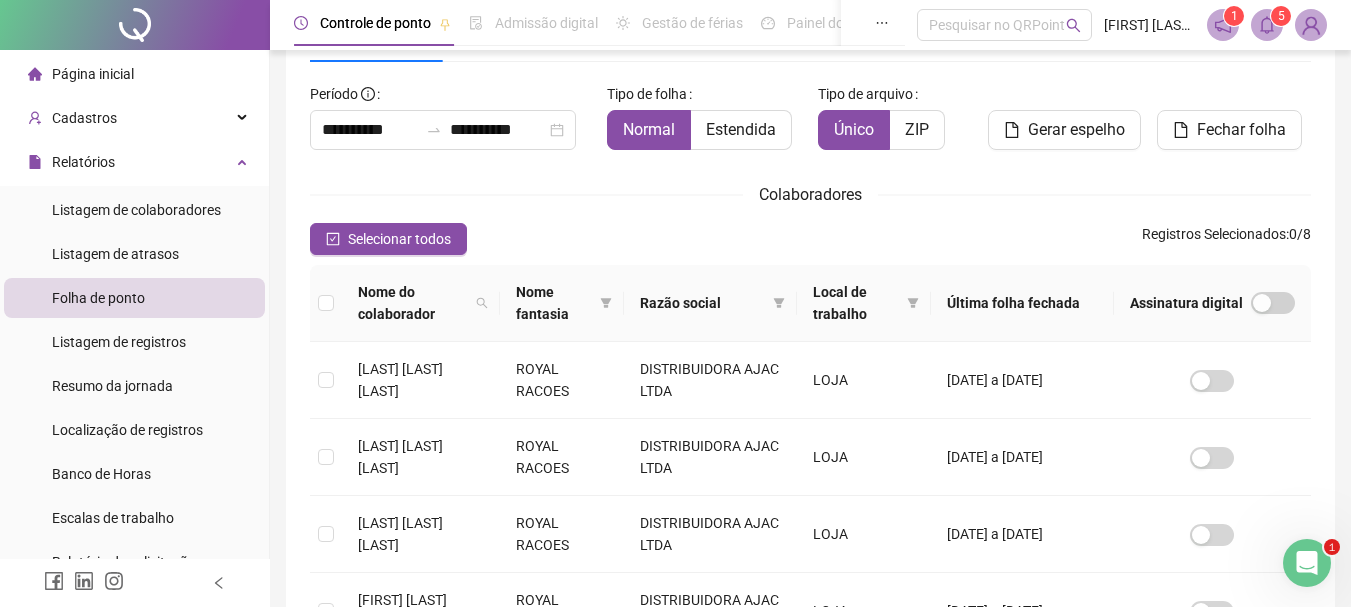 click 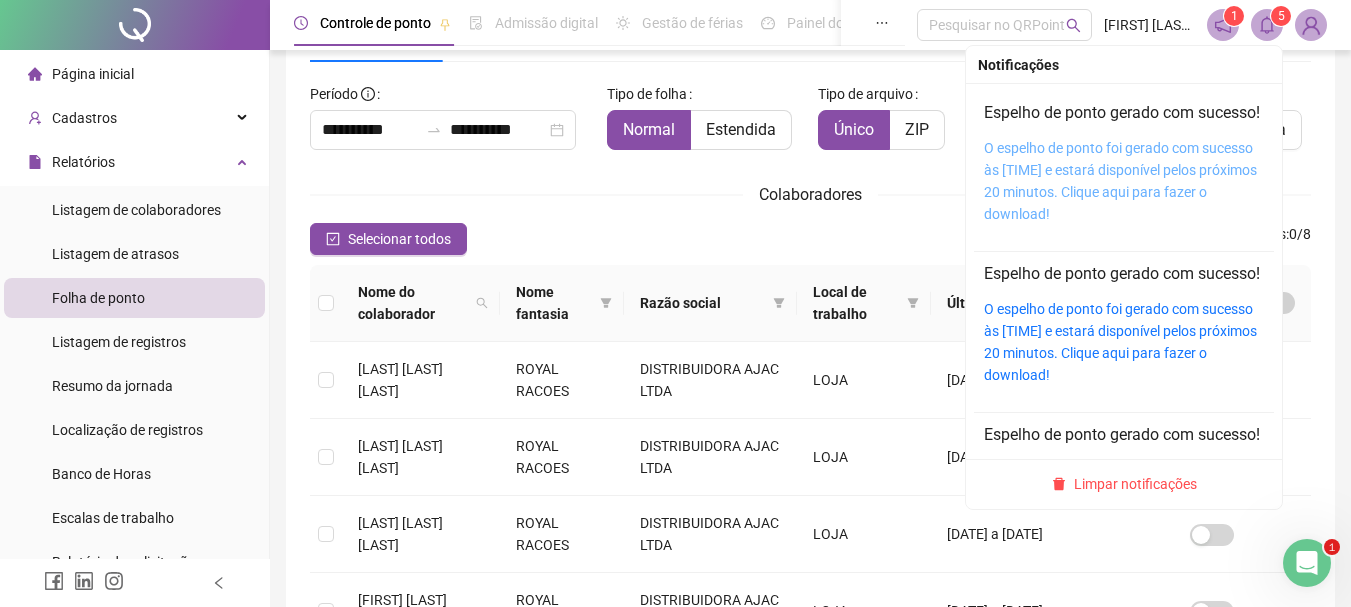 click on "O espelho de ponto foi gerado com sucesso às 10:03:04 e estará disponível pelos próximos 20 minutos.
Clique aqui para fazer o download!" at bounding box center [1120, 181] 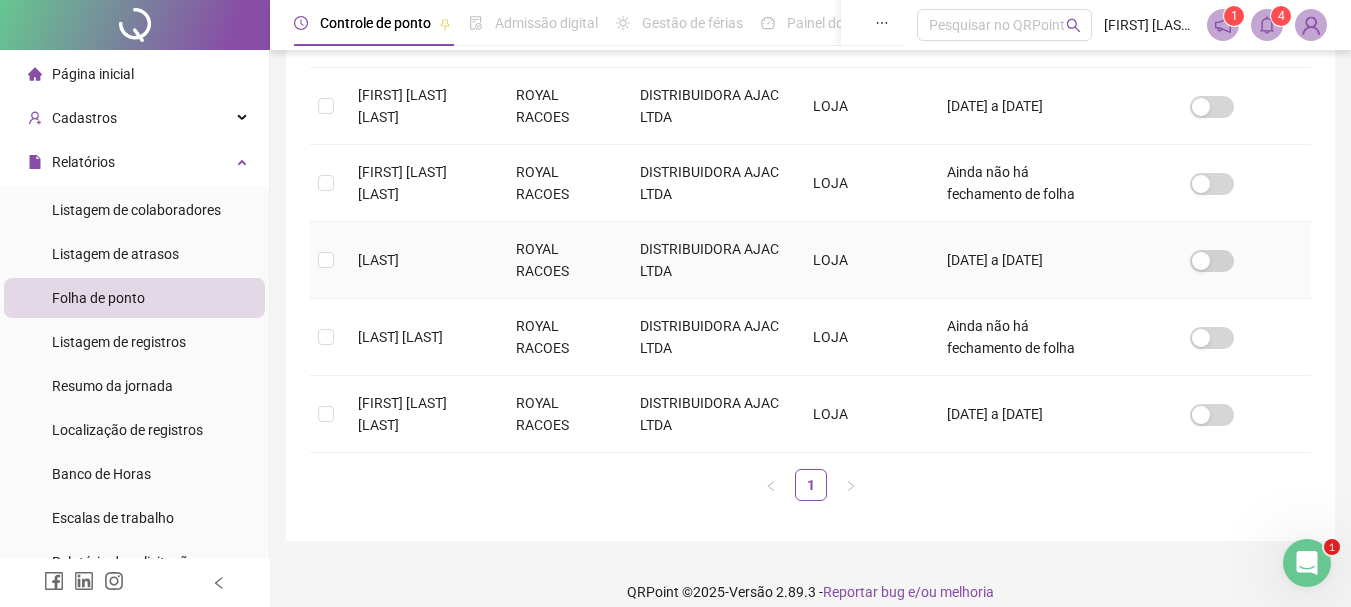 scroll, scrollTop: 631, scrollLeft: 0, axis: vertical 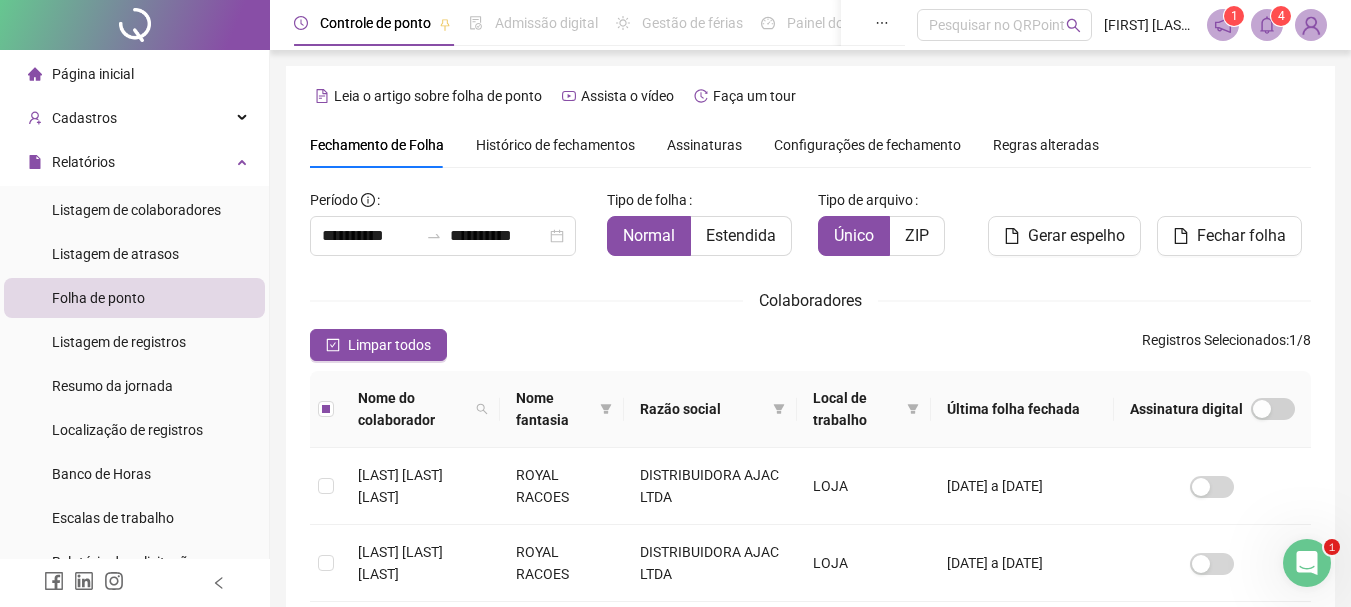 click on "Gerar espelho" at bounding box center [1076, 236] 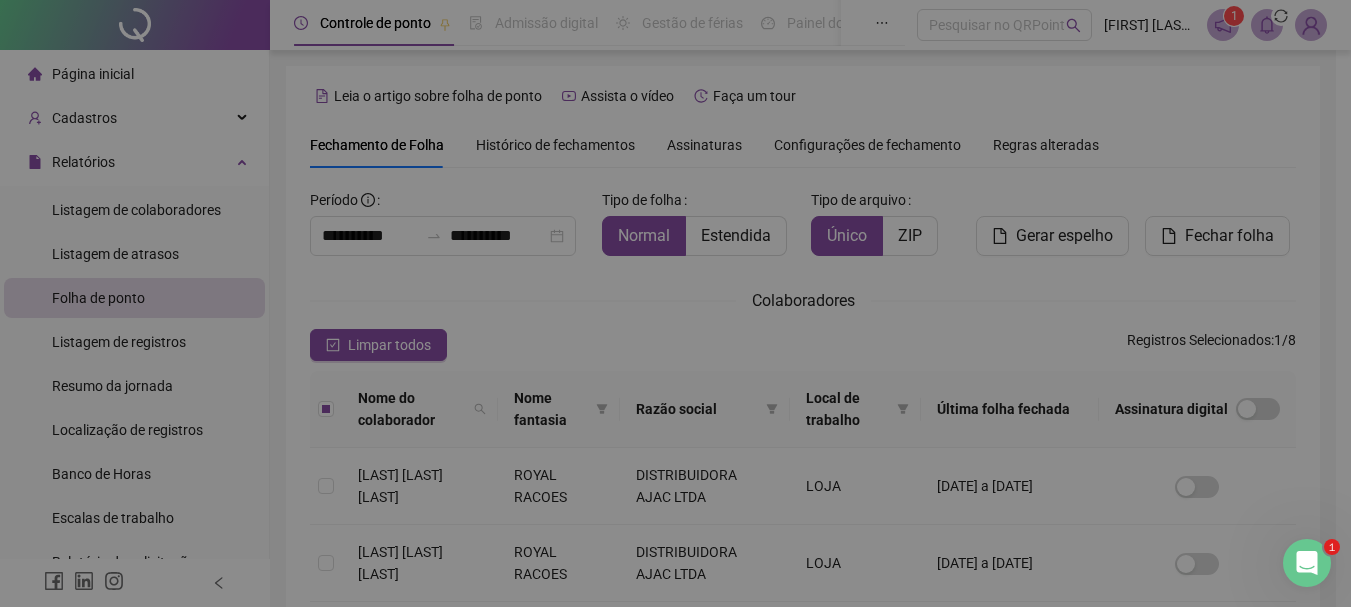 scroll, scrollTop: 106, scrollLeft: 0, axis: vertical 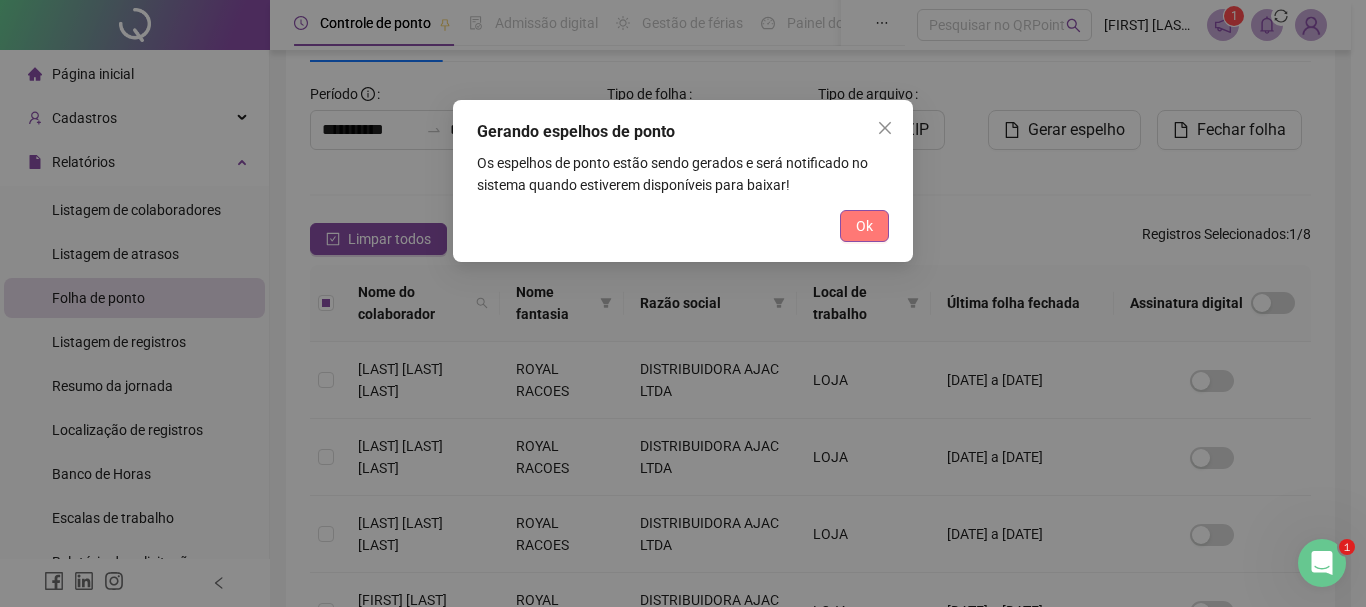 click on "Ok" at bounding box center [864, 226] 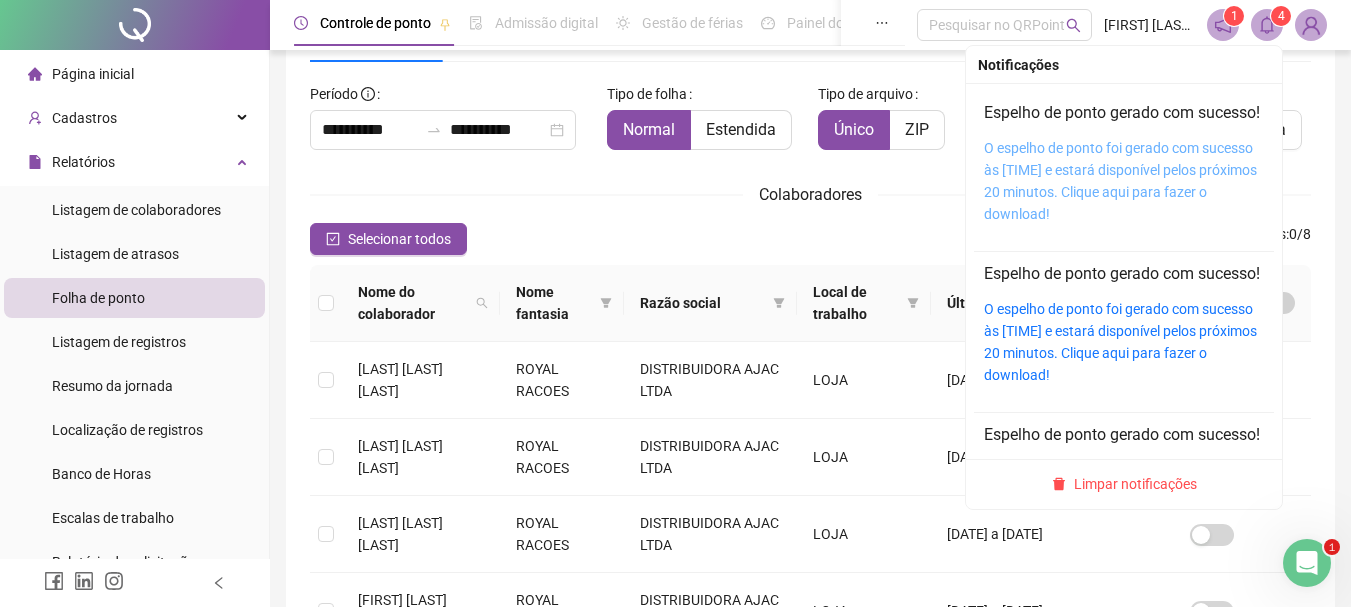 click on "O espelho de ponto foi gerado com sucesso às 10:11:01 e estará disponível pelos próximos 20 minutos.
Clique aqui para fazer o download!" at bounding box center [1120, 181] 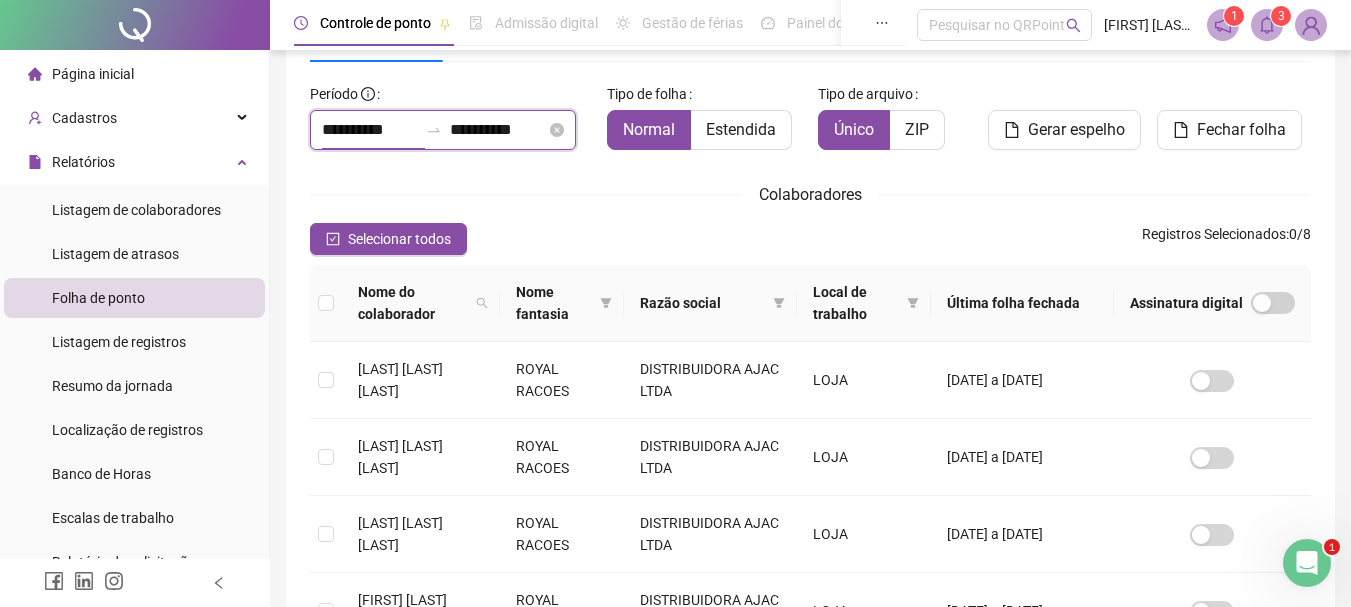 click on "**********" at bounding box center (370, 130) 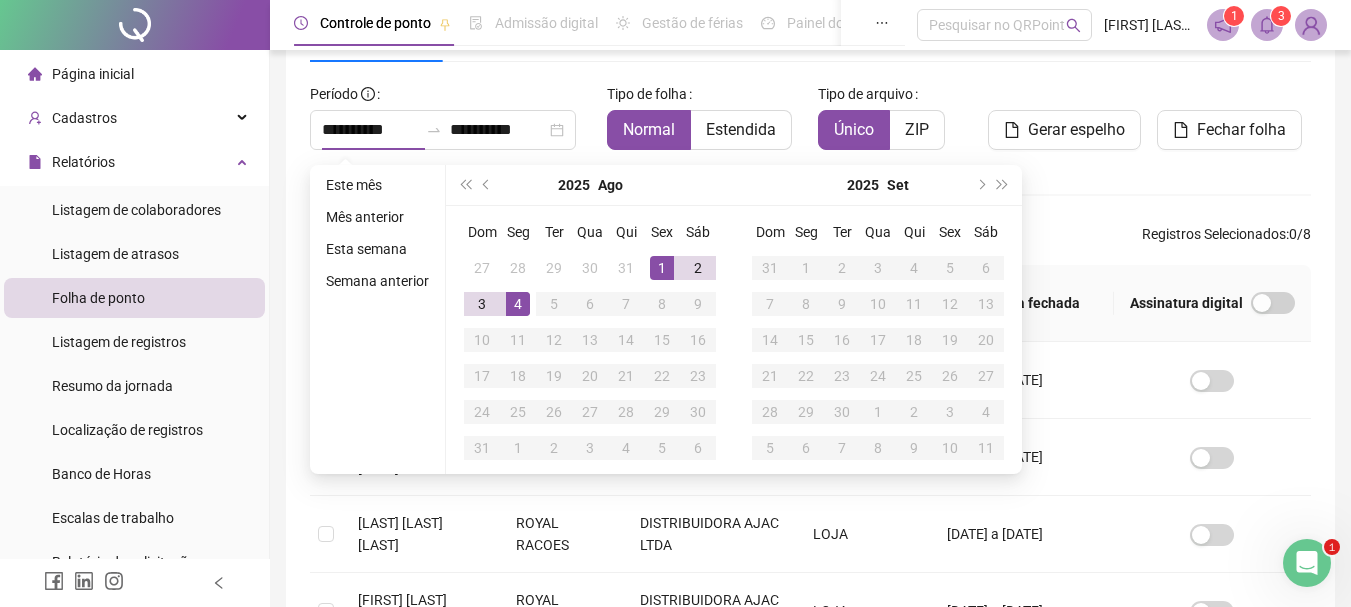 click on "**********" at bounding box center [810, 550] 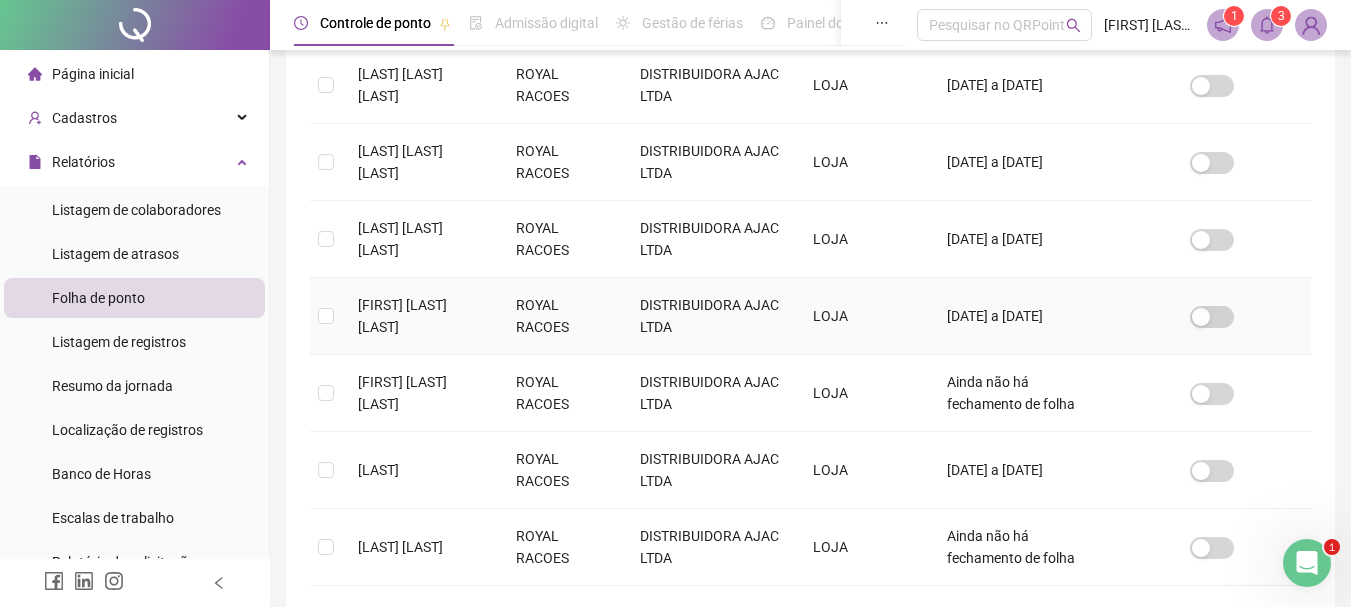 scroll, scrollTop: 406, scrollLeft: 0, axis: vertical 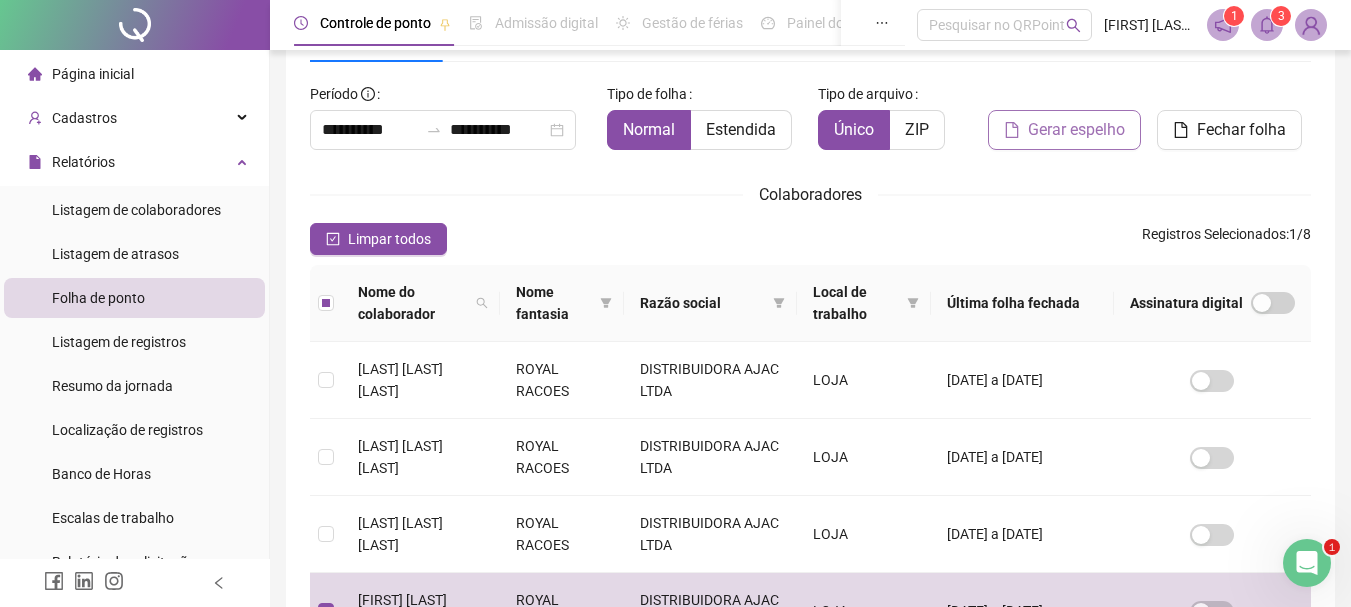 click on "Gerar espelho" at bounding box center [1076, 130] 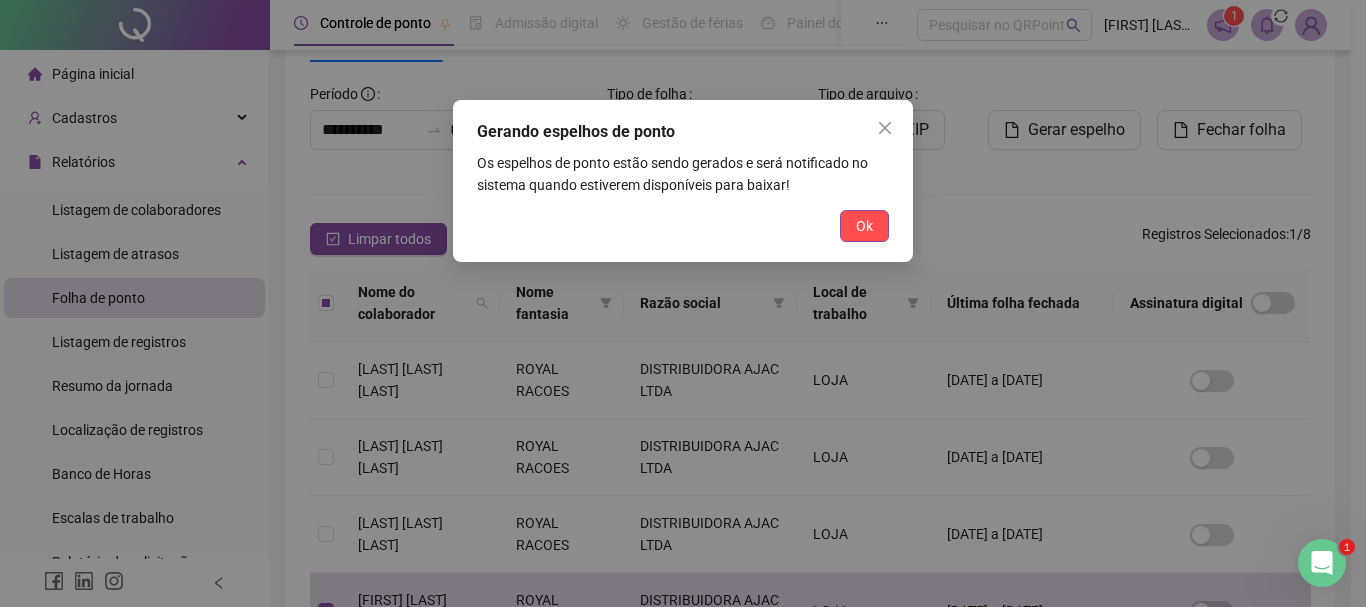 click on "Ok" at bounding box center (864, 226) 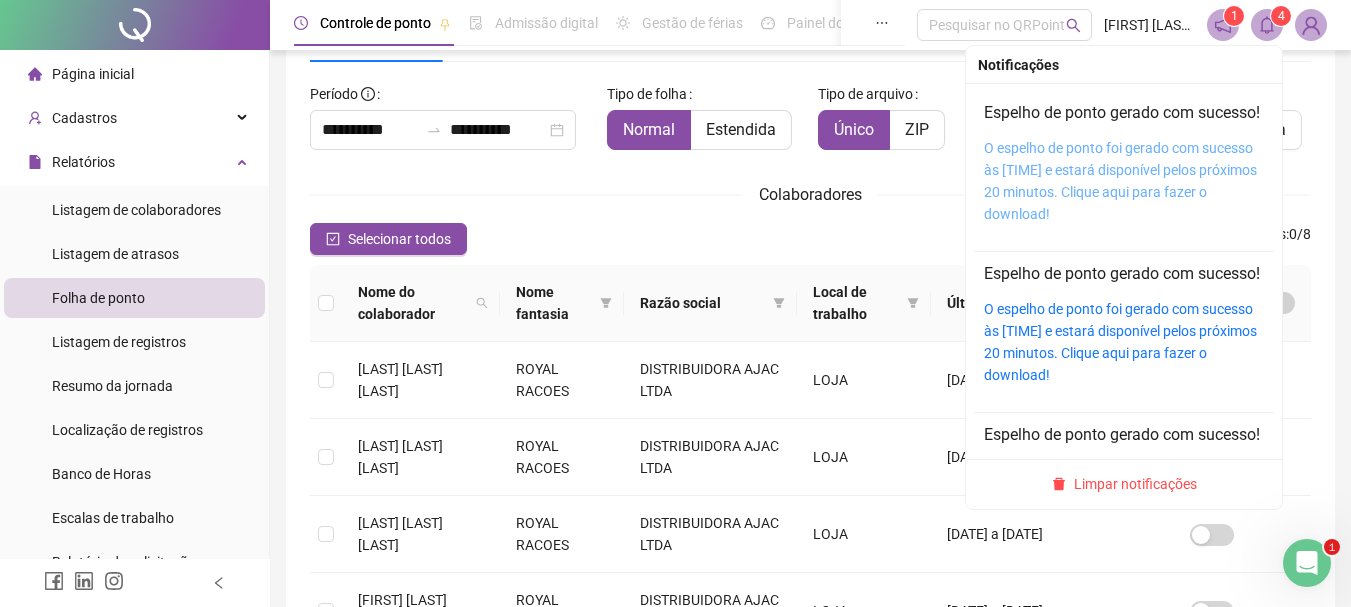 click on "O espelho de ponto foi gerado com sucesso às 10:15:37 e estará disponível pelos próximos 20 minutos.
Clique aqui para fazer o download!" at bounding box center [1120, 181] 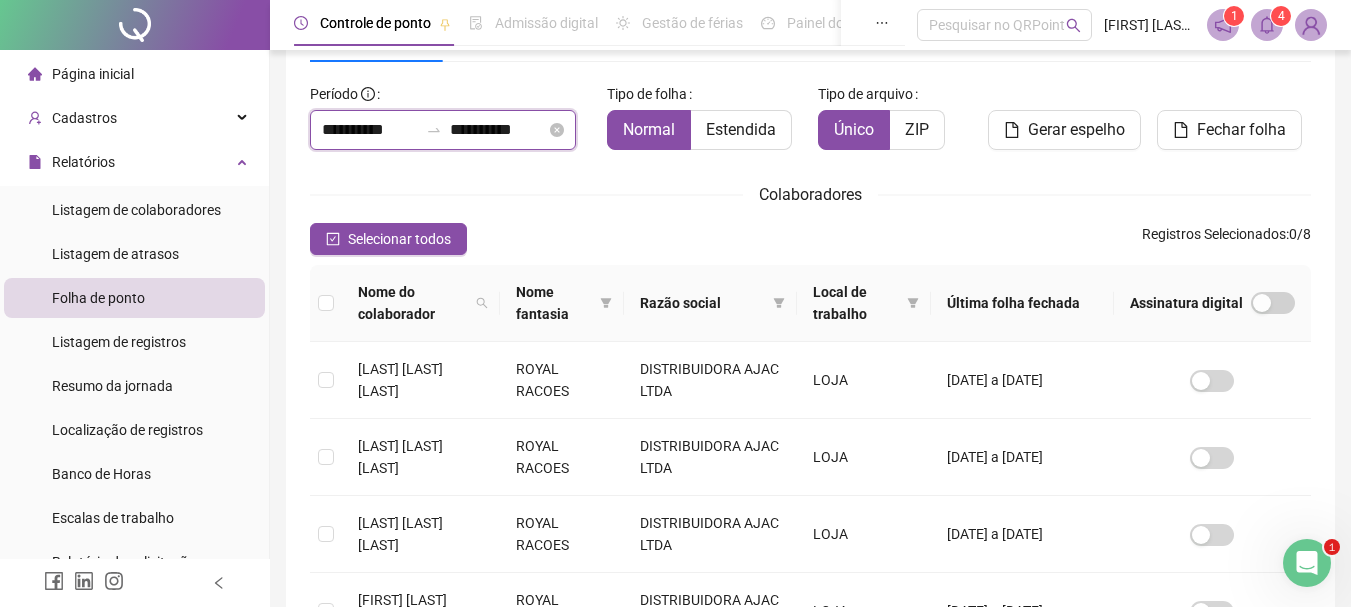 click on "**********" at bounding box center [370, 130] 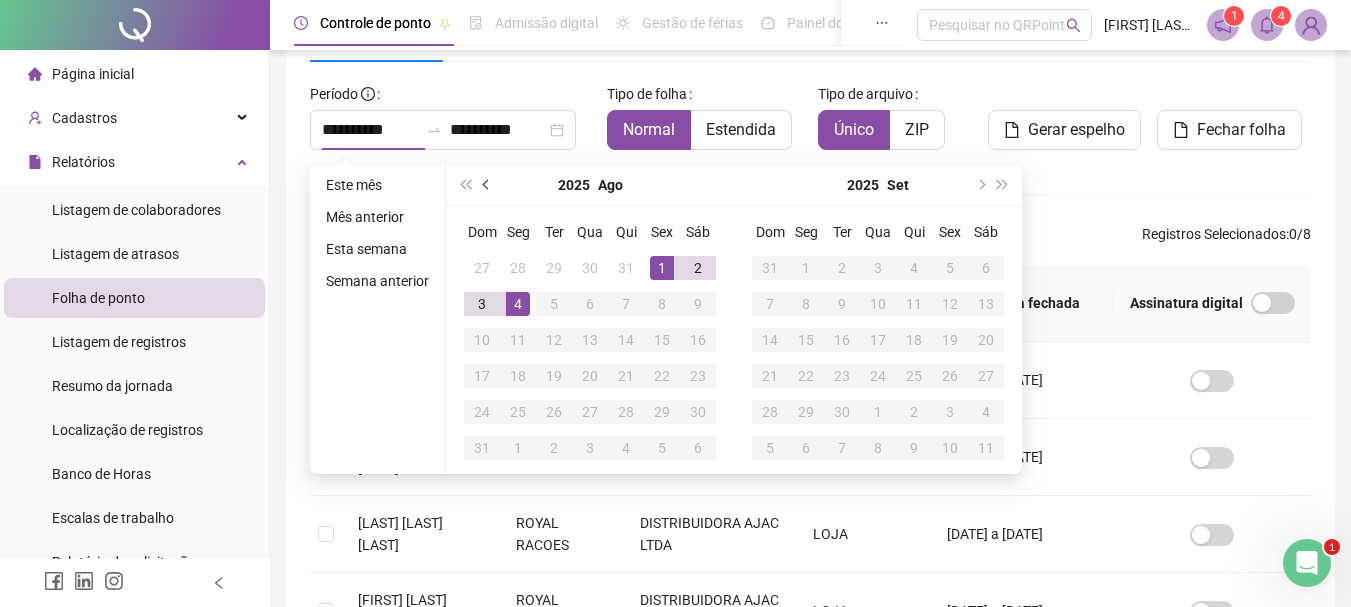 click at bounding box center (488, 185) 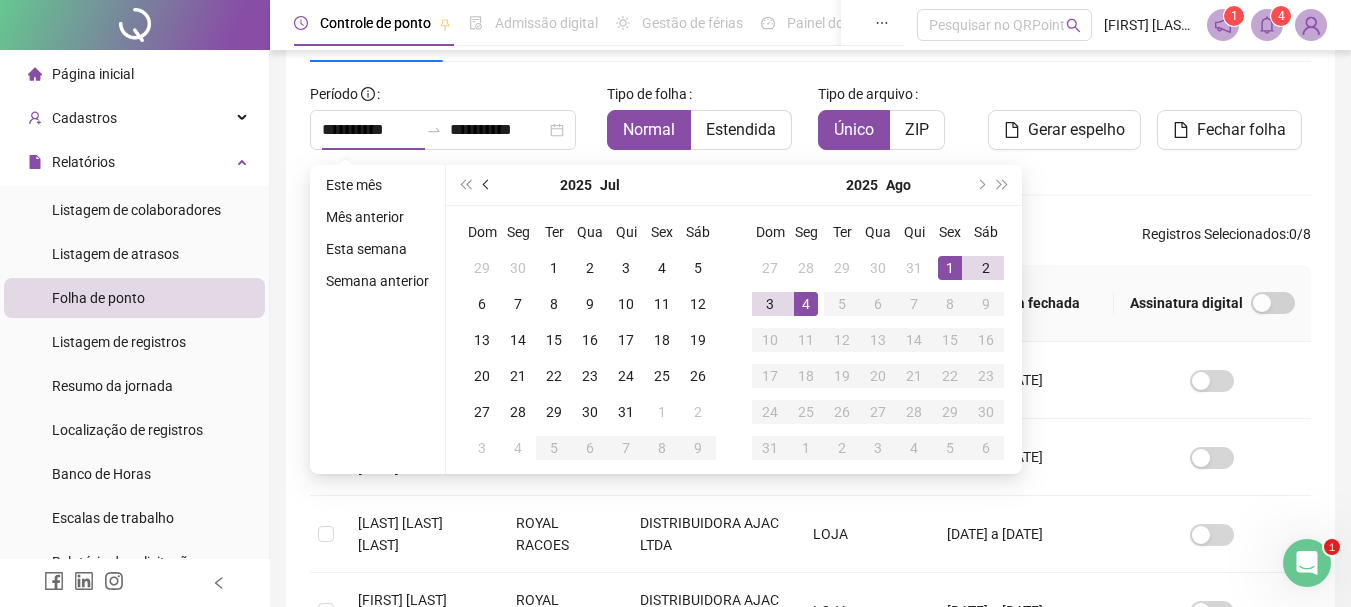 click at bounding box center [488, 185] 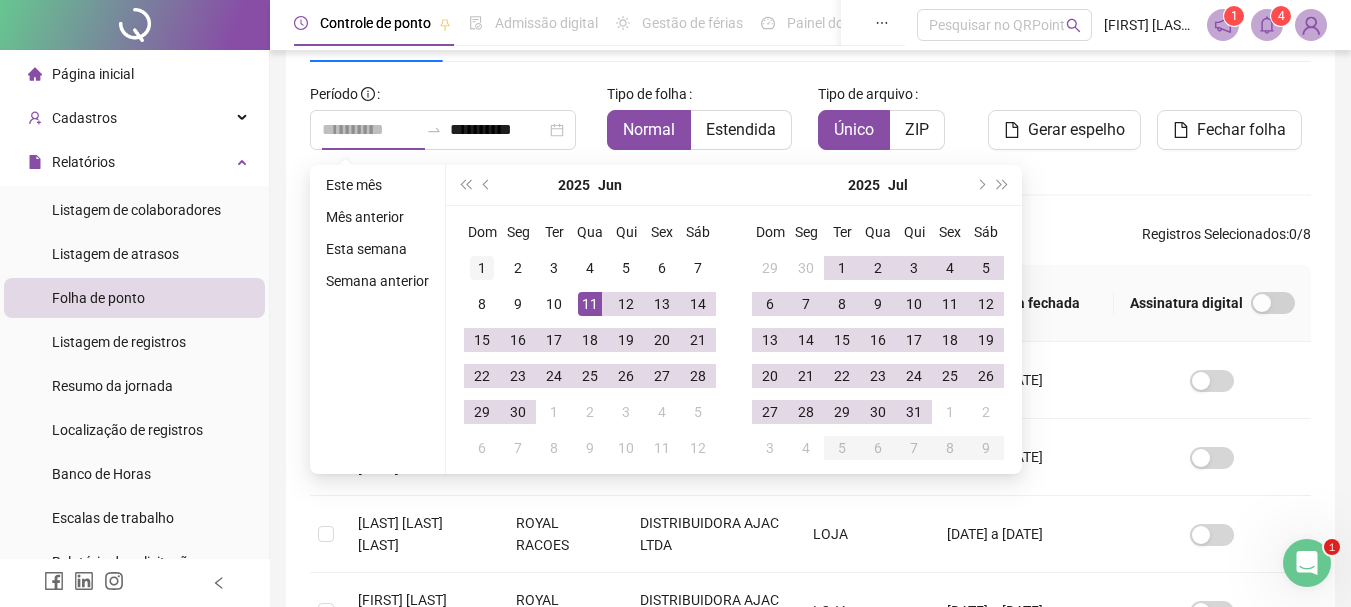 type on "**********" 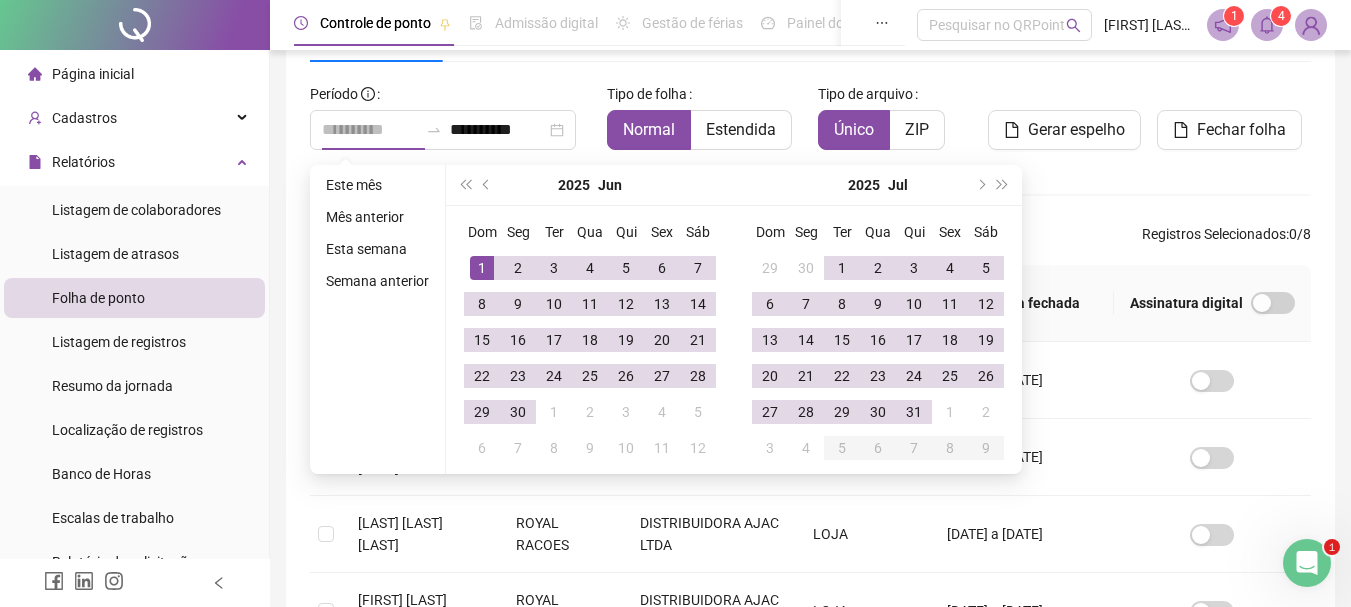click on "1" at bounding box center (482, 268) 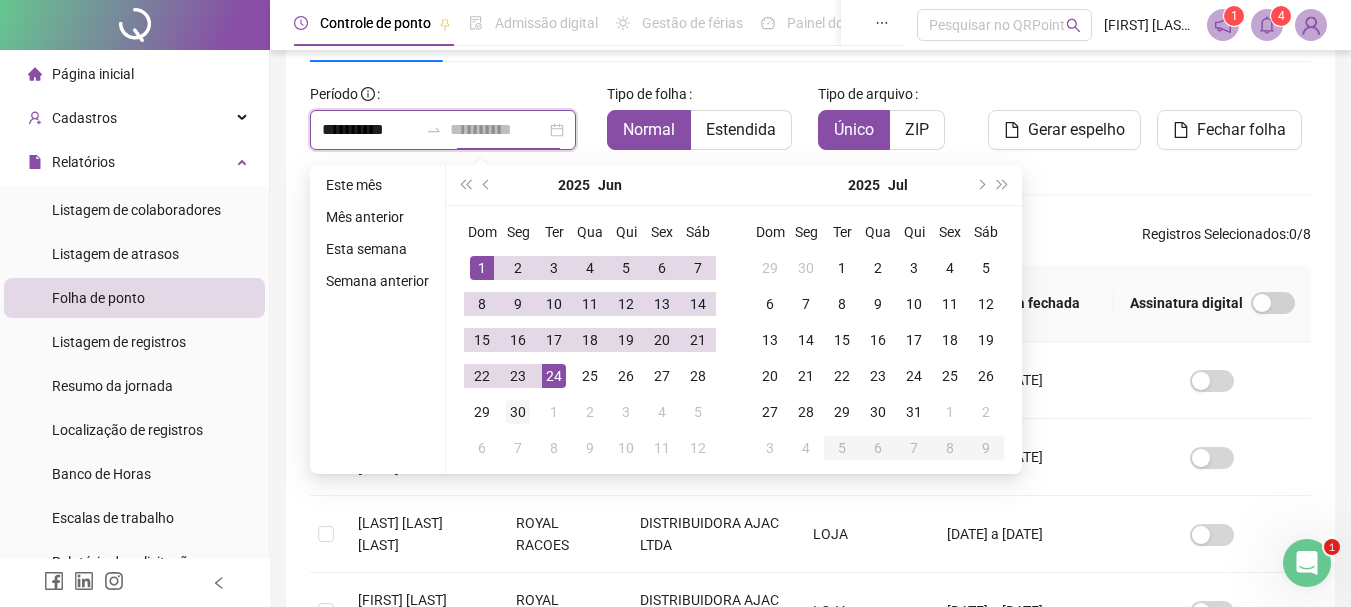 type on "**********" 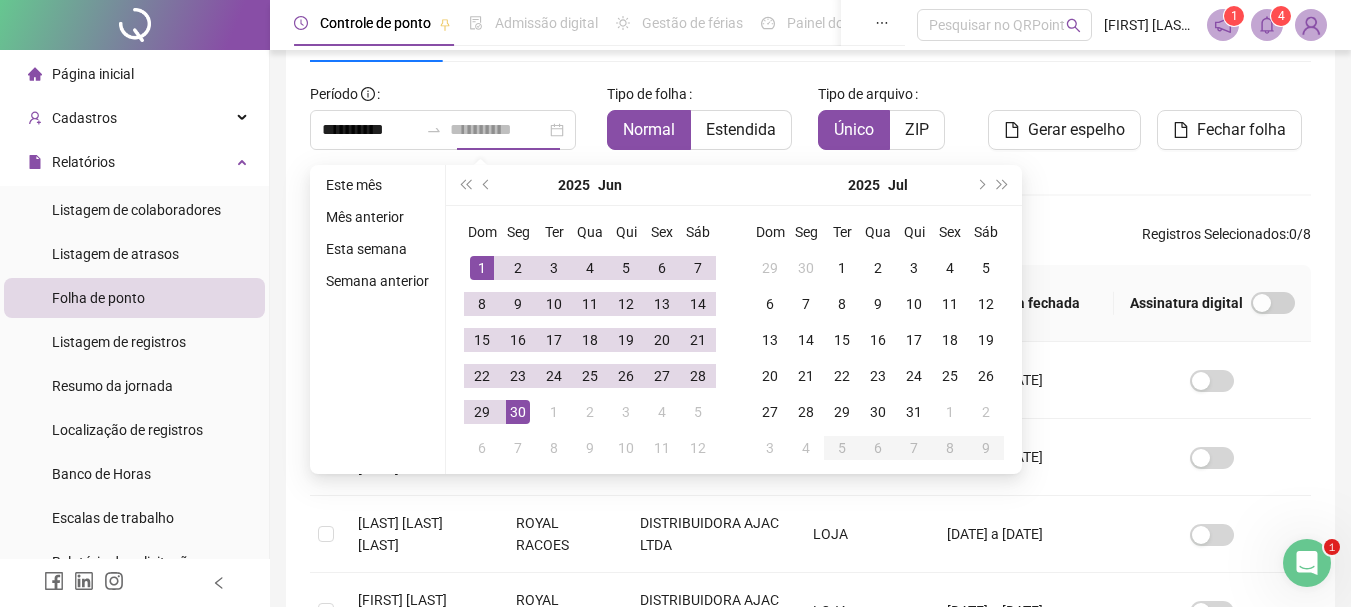 click on "30" at bounding box center [518, 412] 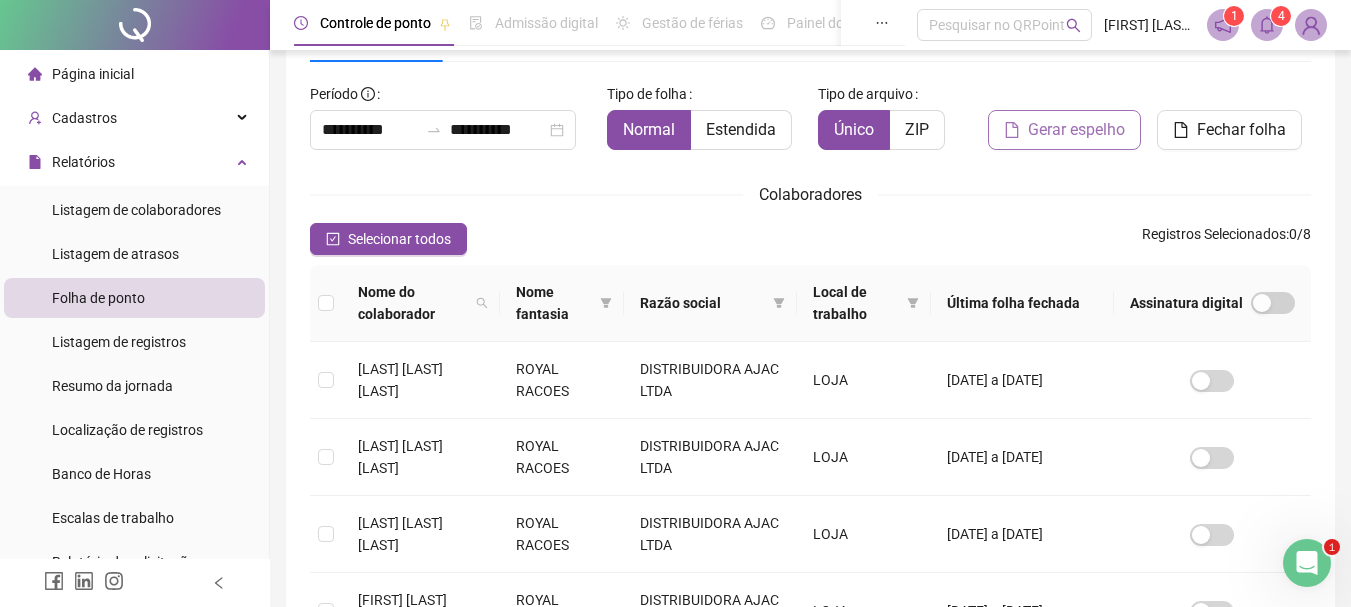 click on "Gerar espelho" at bounding box center [1076, 130] 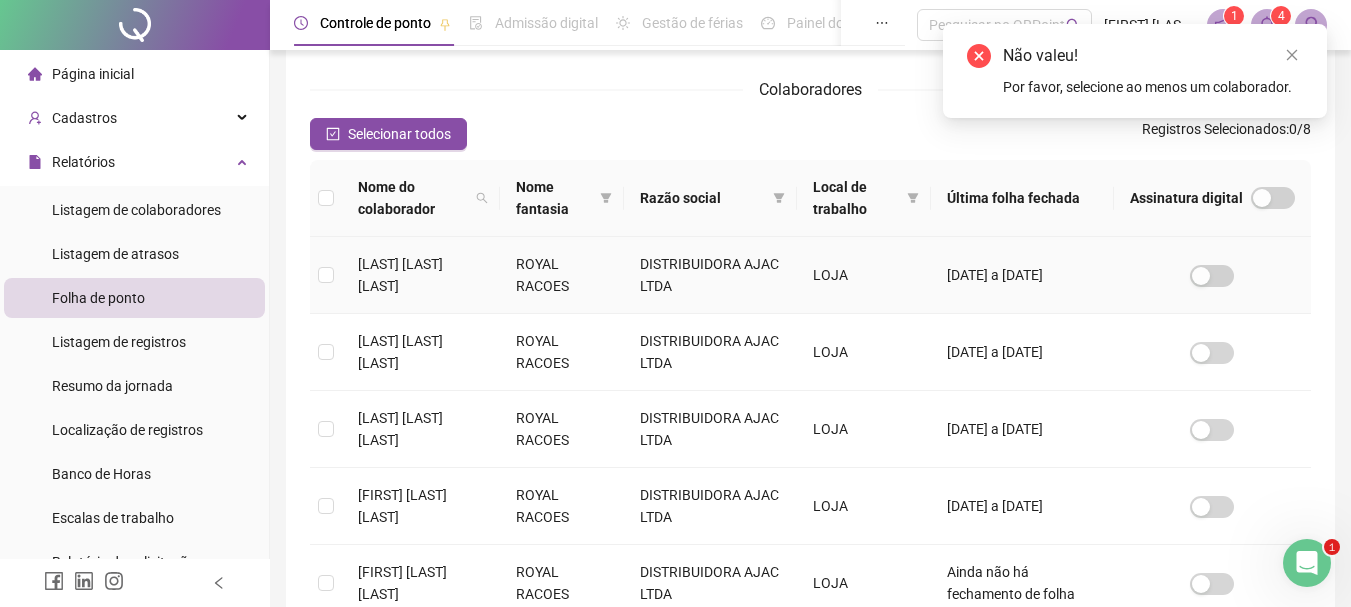 scroll, scrollTop: 306, scrollLeft: 0, axis: vertical 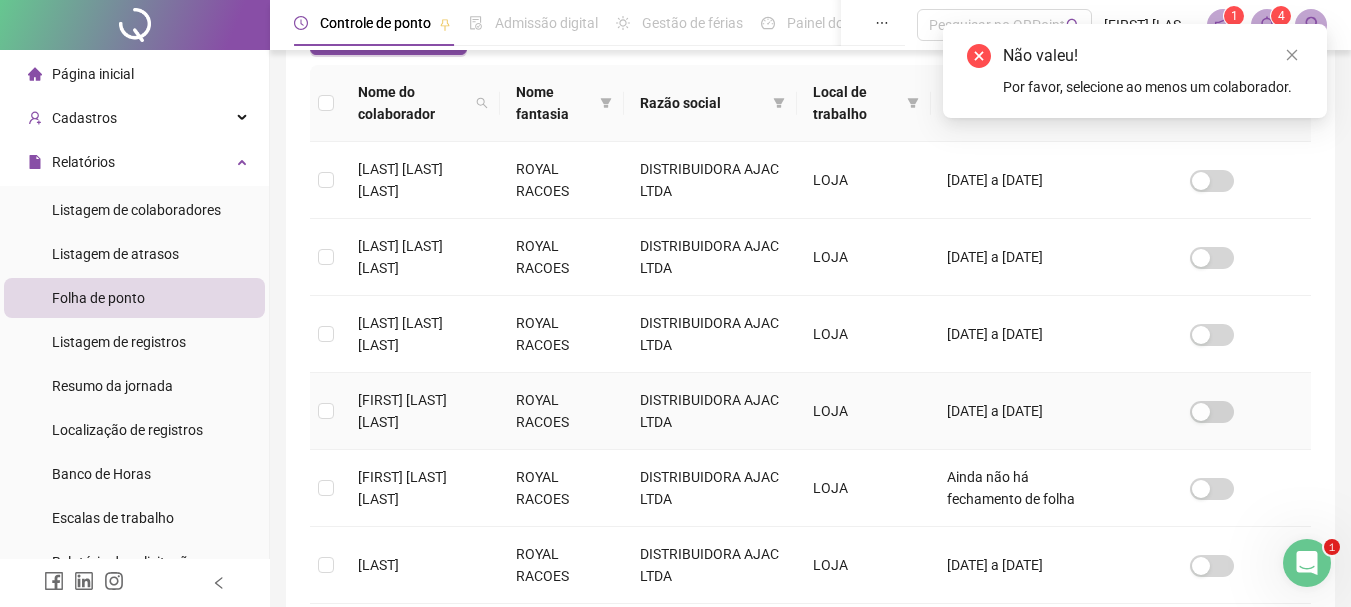 click at bounding box center [326, 411] 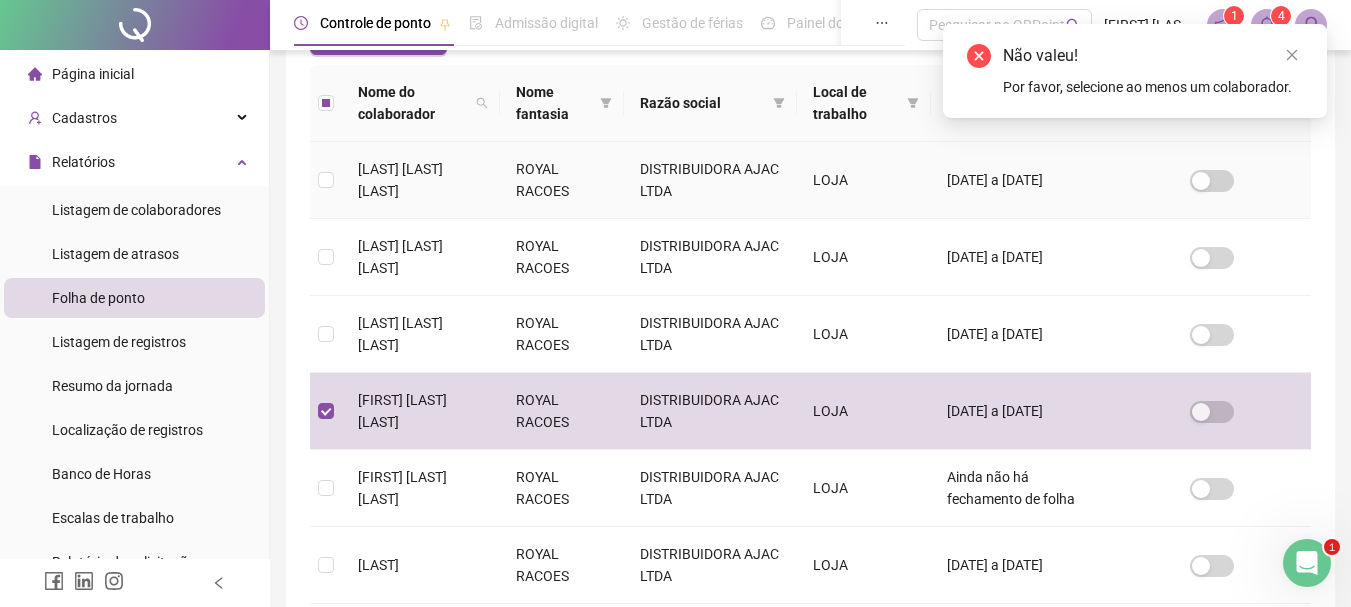 scroll, scrollTop: 106, scrollLeft: 0, axis: vertical 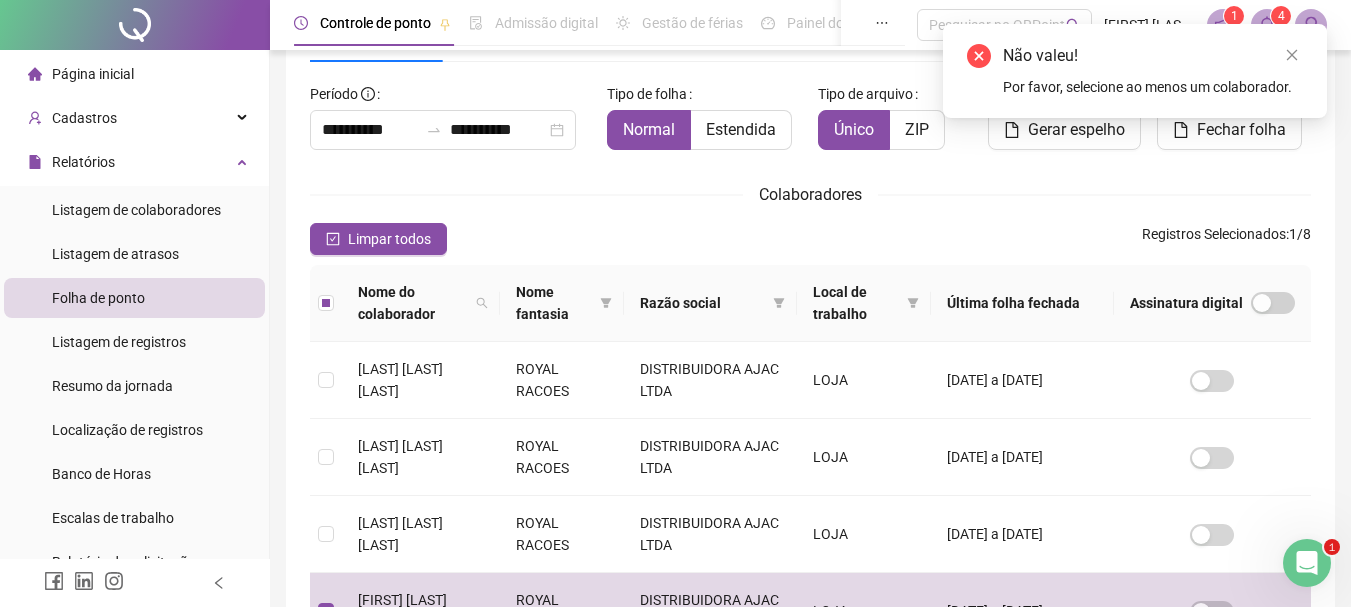click on "Gerar espelho" at bounding box center [1076, 130] 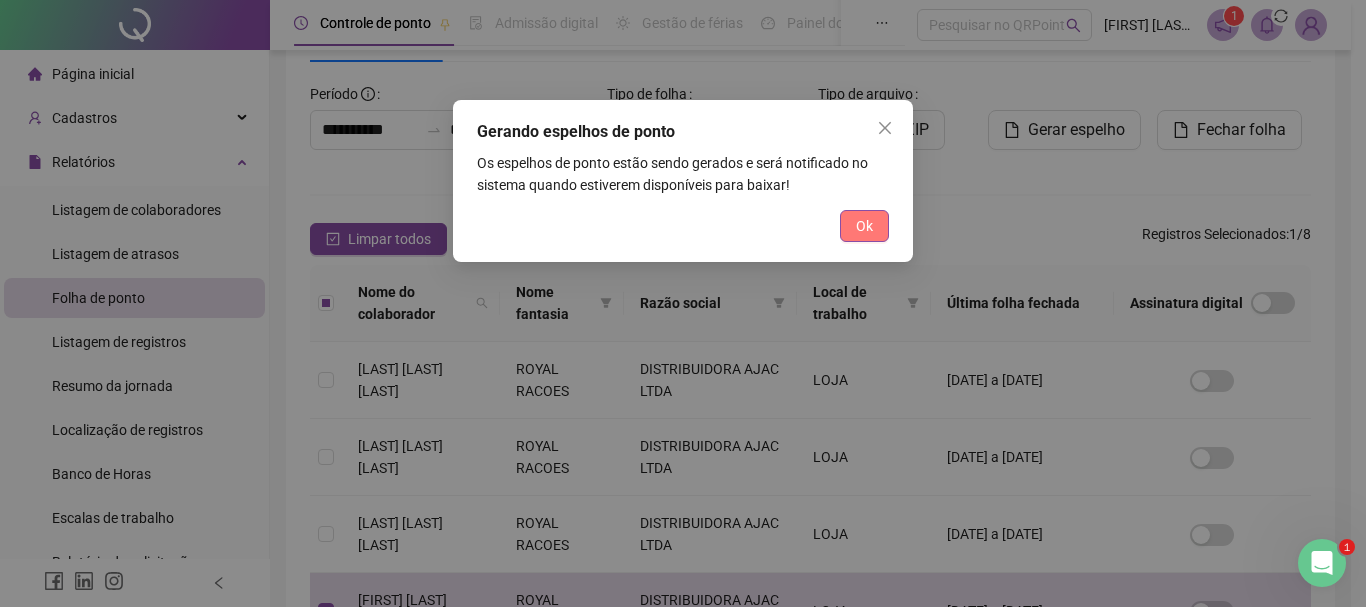 click on "Ok" at bounding box center (864, 226) 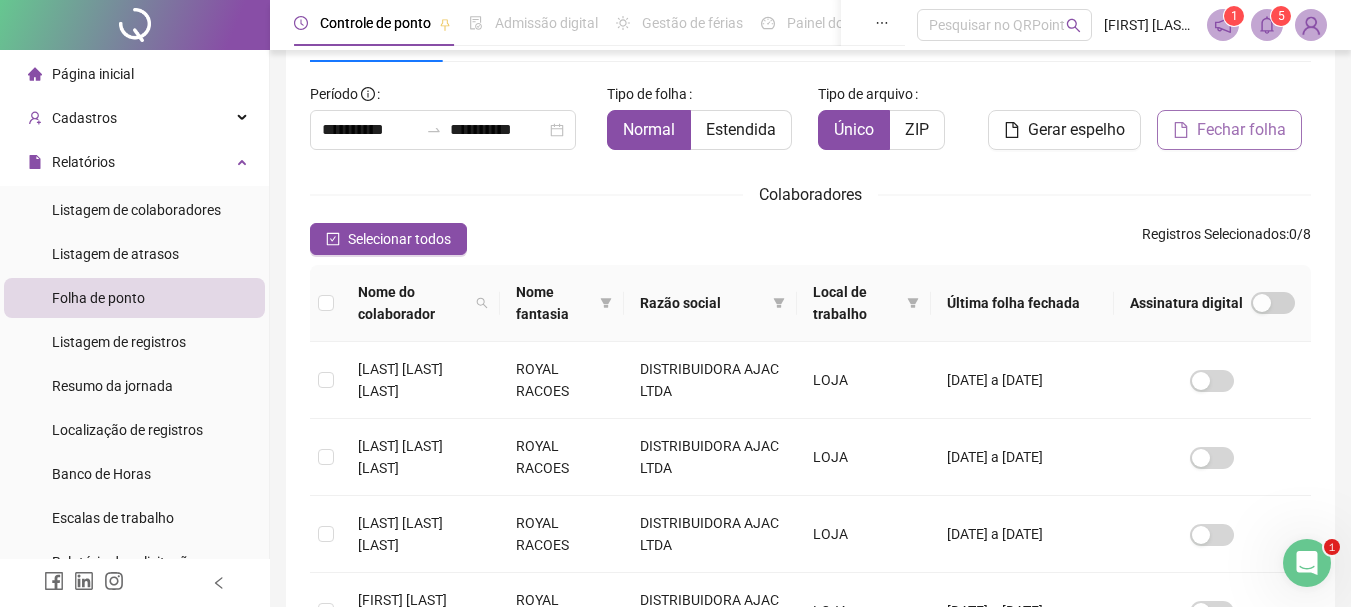 click 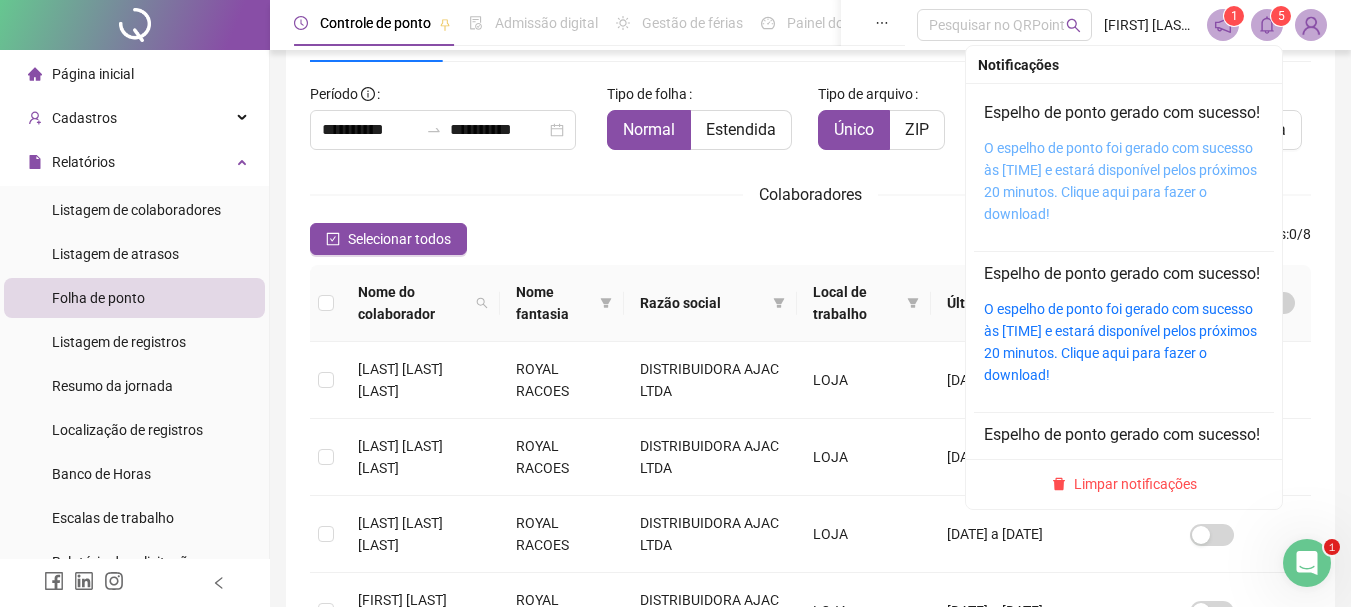 click on "O espelho de ponto foi gerado com sucesso às 10:16:21 e estará disponível pelos próximos 20 minutos.
Clique aqui para fazer o download!" at bounding box center (1120, 181) 